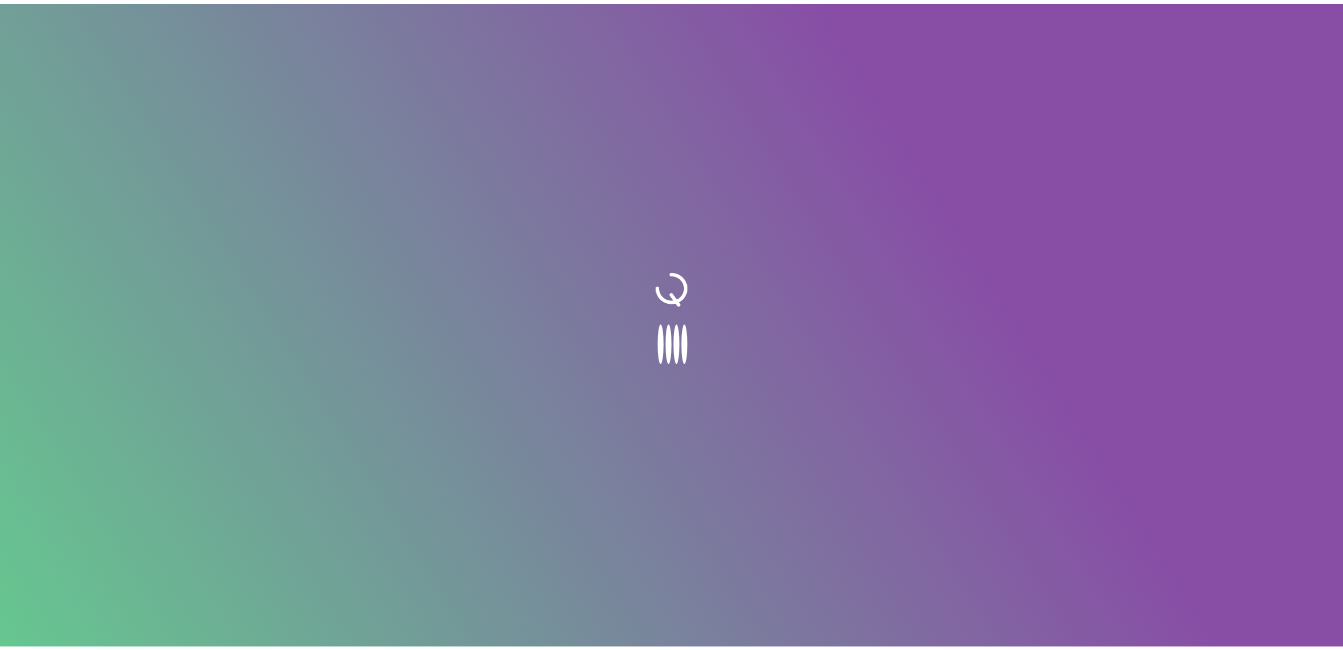 scroll, scrollTop: 0, scrollLeft: 0, axis: both 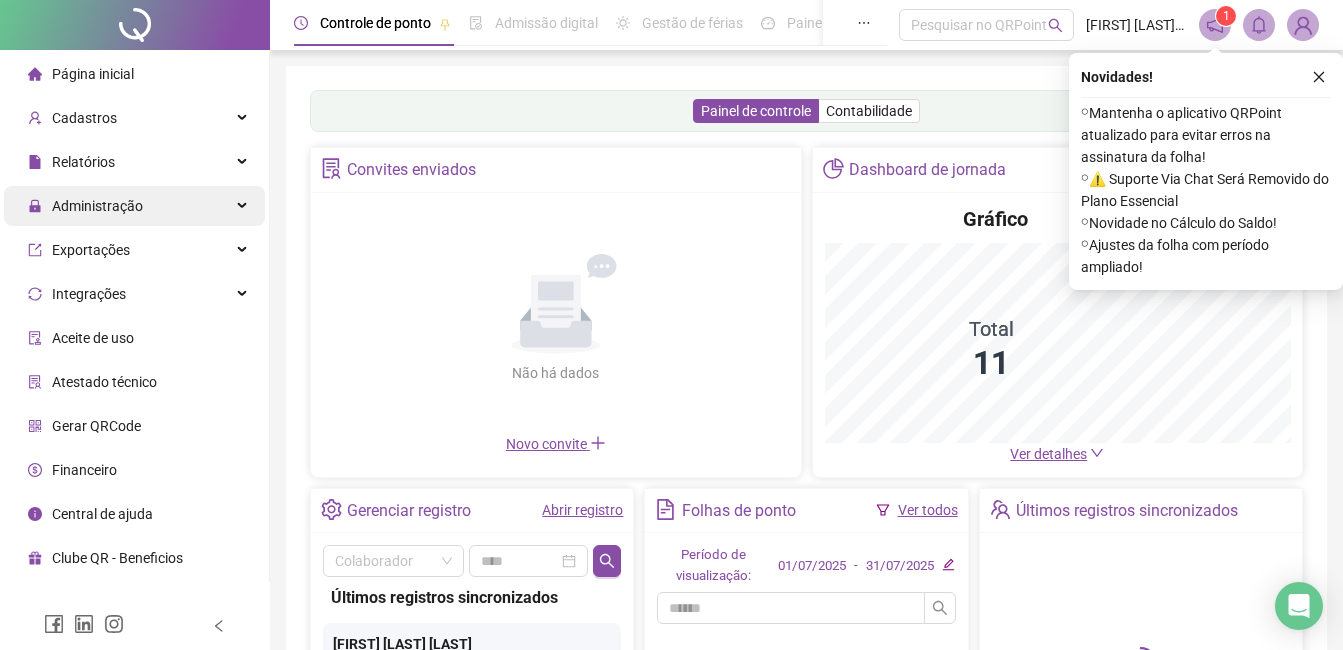 click on "Administração" at bounding box center [97, 206] 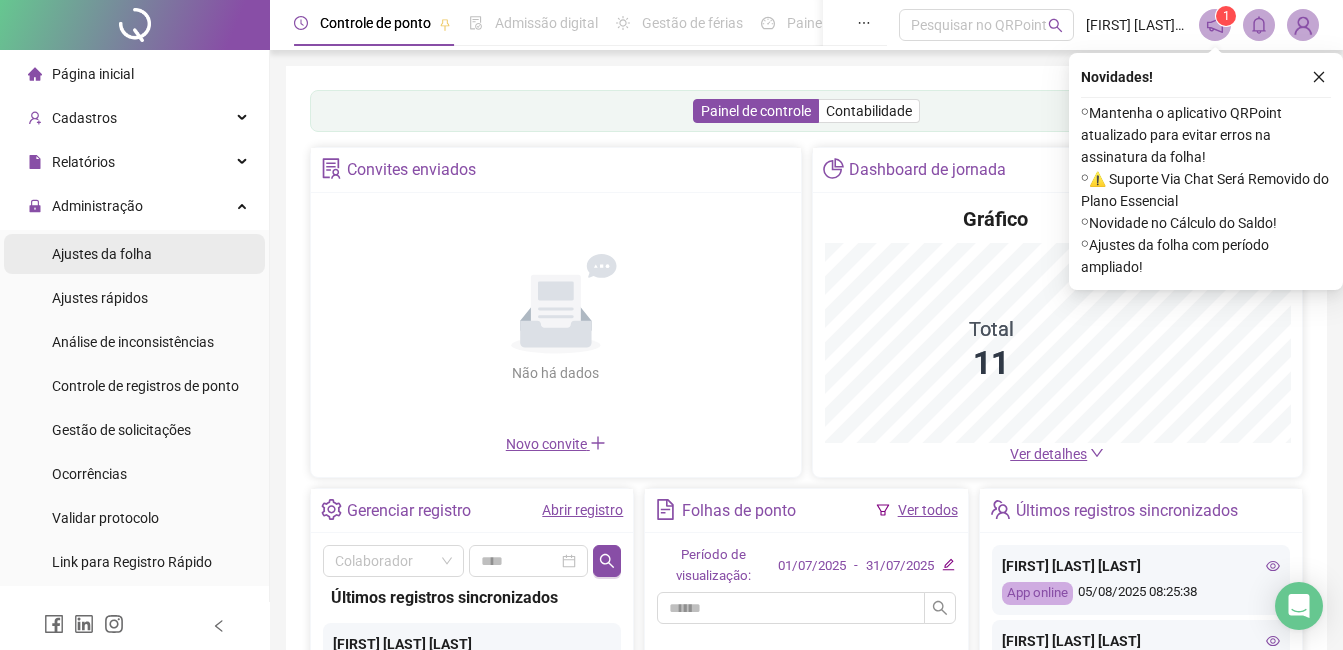 click on "Ajustes da folha" at bounding box center (102, 254) 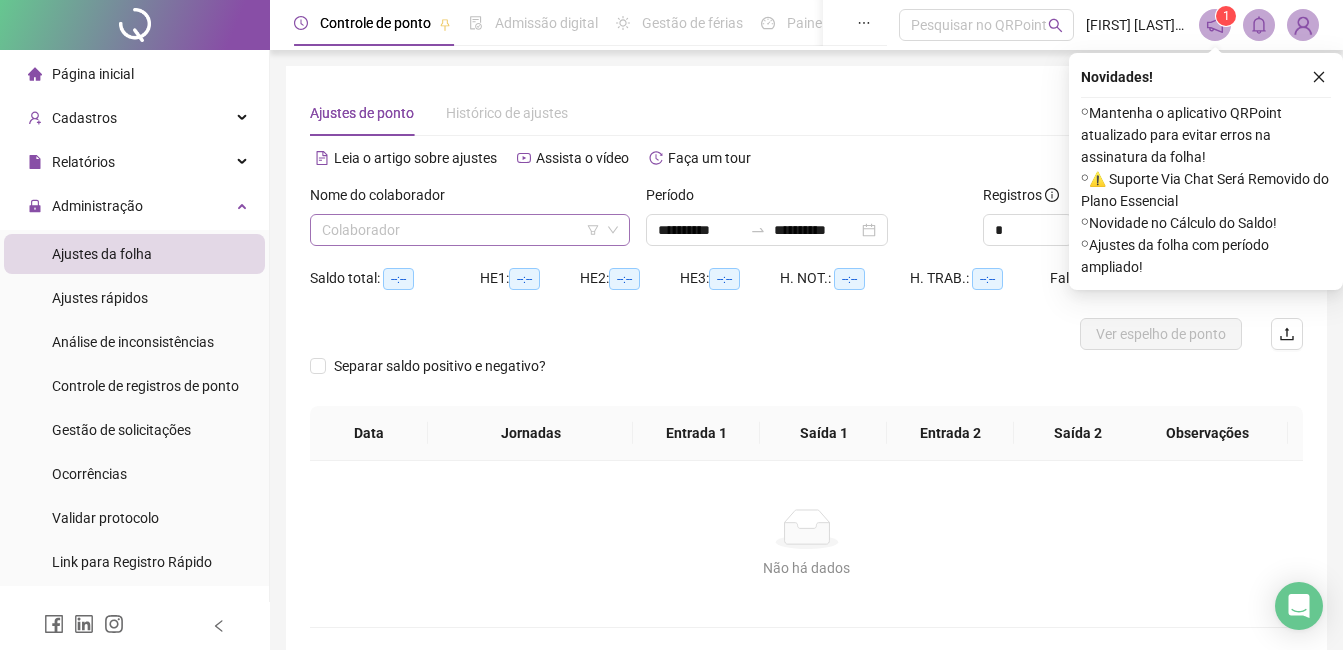 click at bounding box center (461, 230) 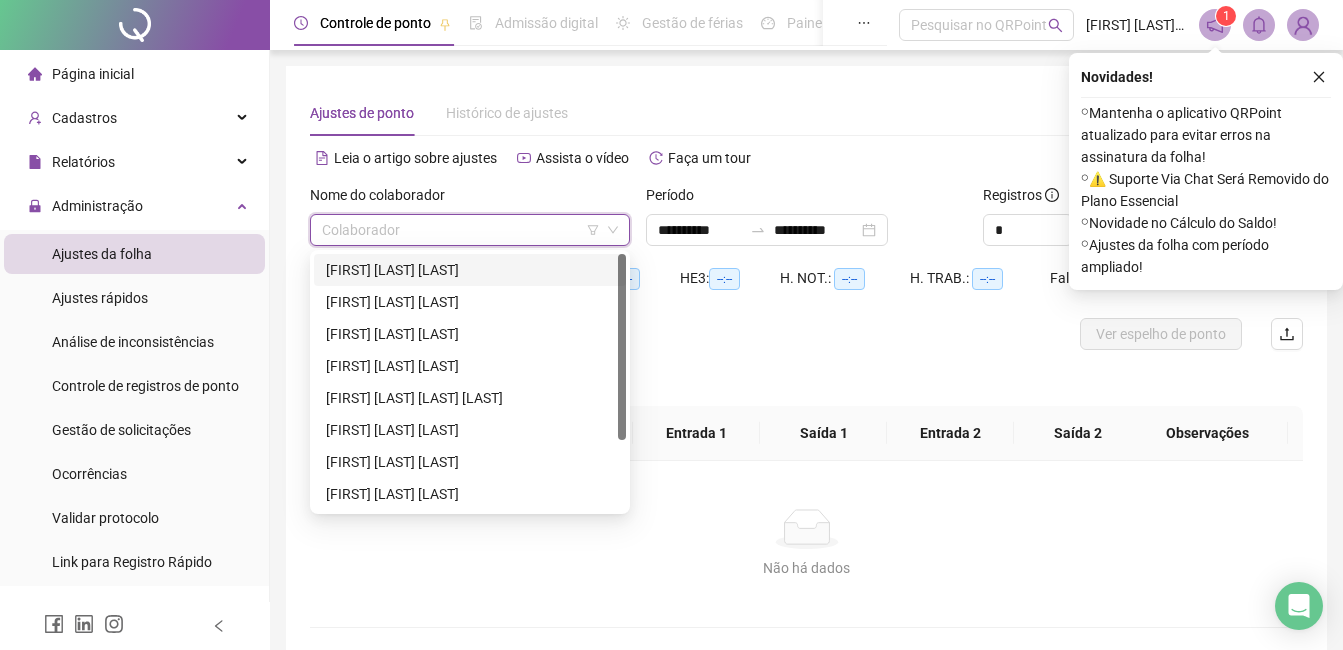 click on "[FIRST] [LAST] [LAST]" at bounding box center (470, 270) 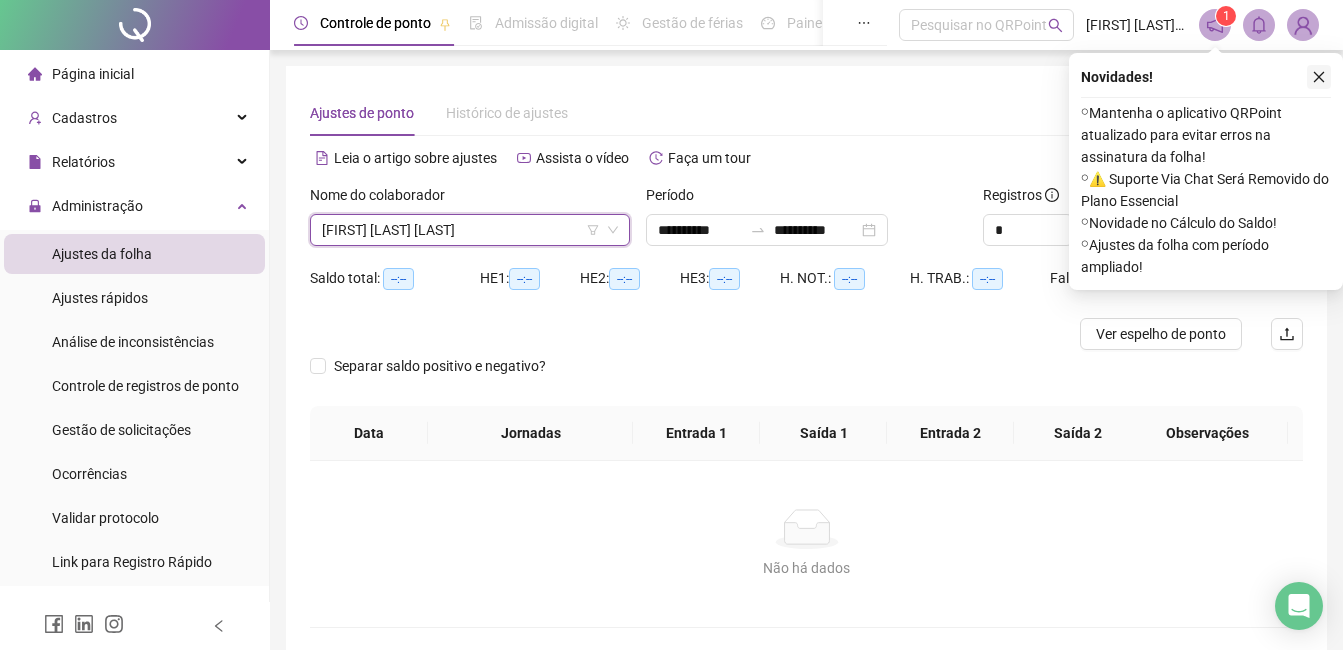 click 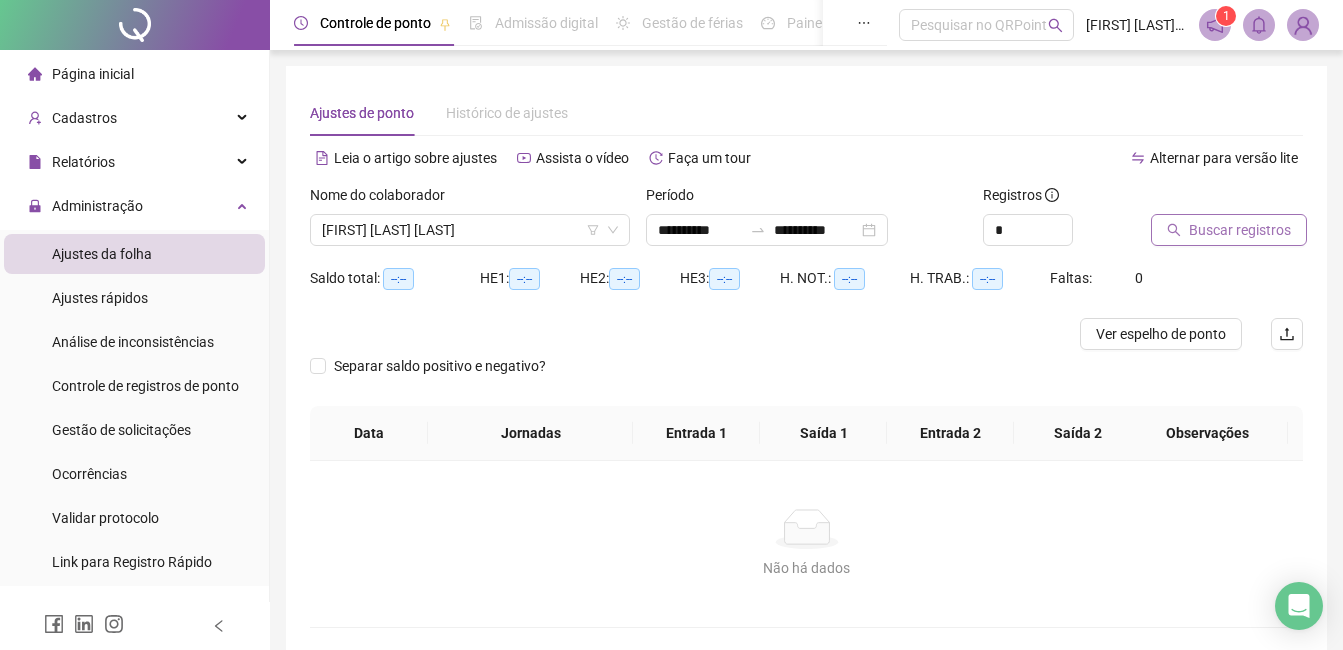 click on "Buscar registros" at bounding box center [1240, 230] 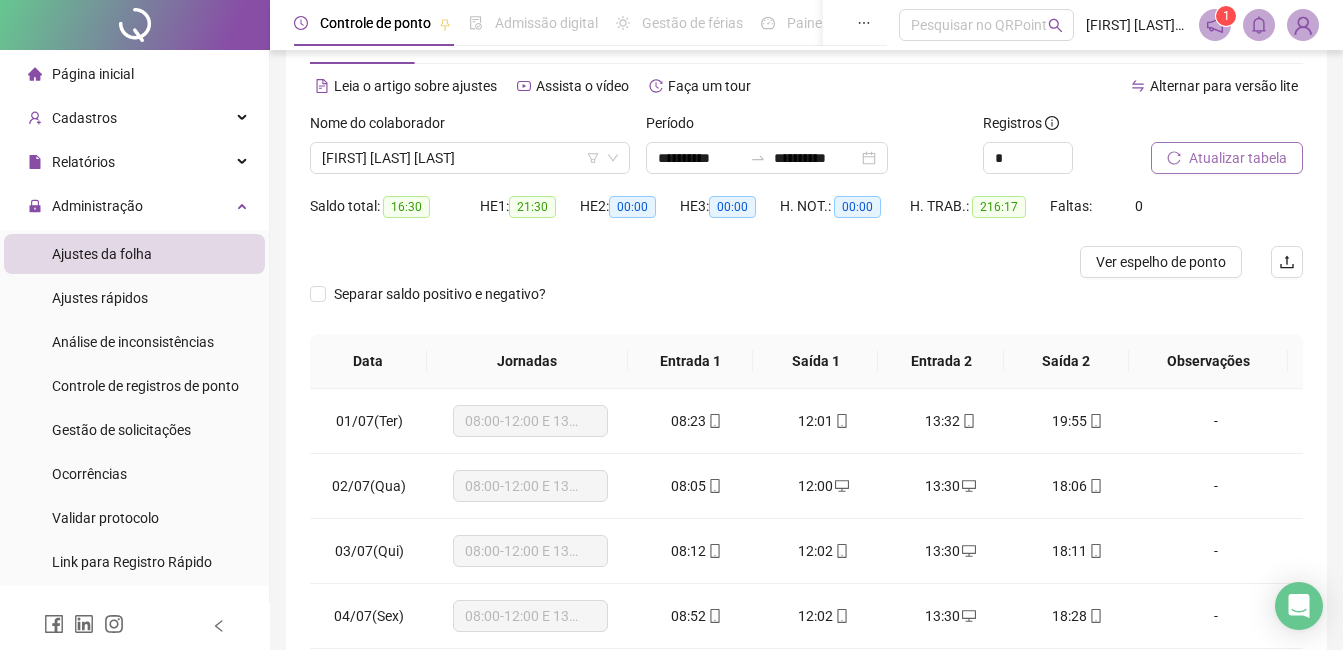 scroll, scrollTop: 0, scrollLeft: 0, axis: both 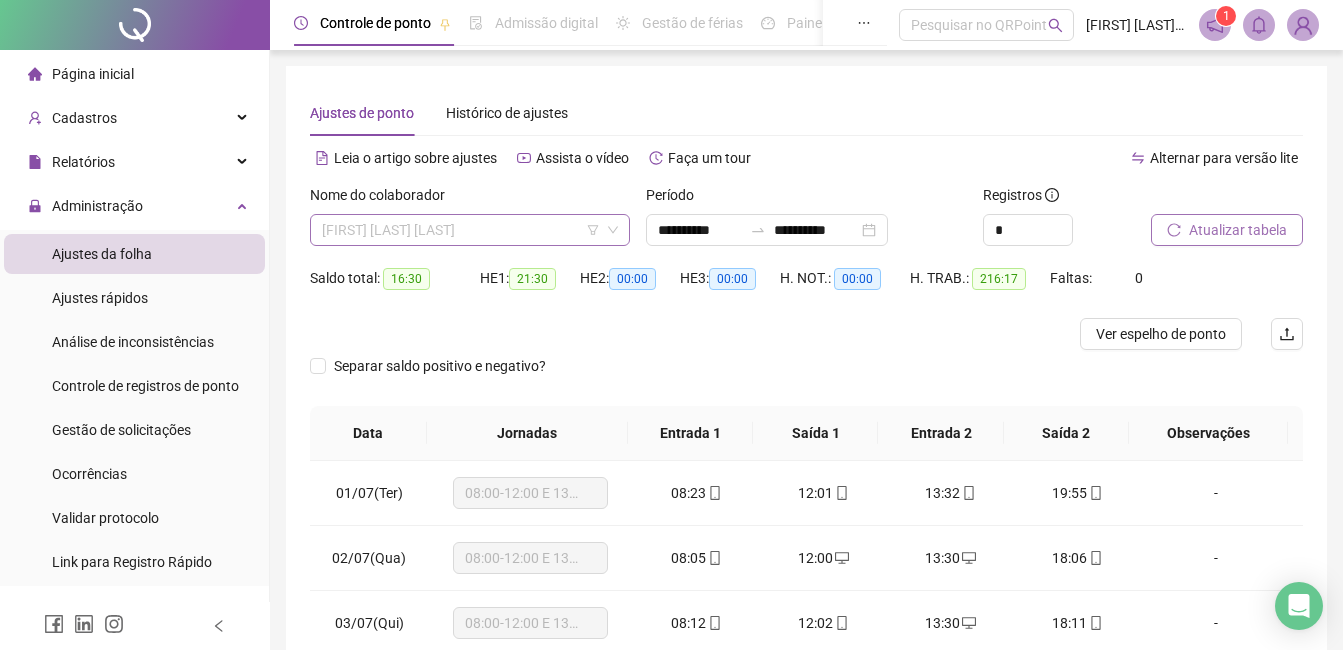 click on "[FIRST] [LAST] [LAST]" at bounding box center (470, 230) 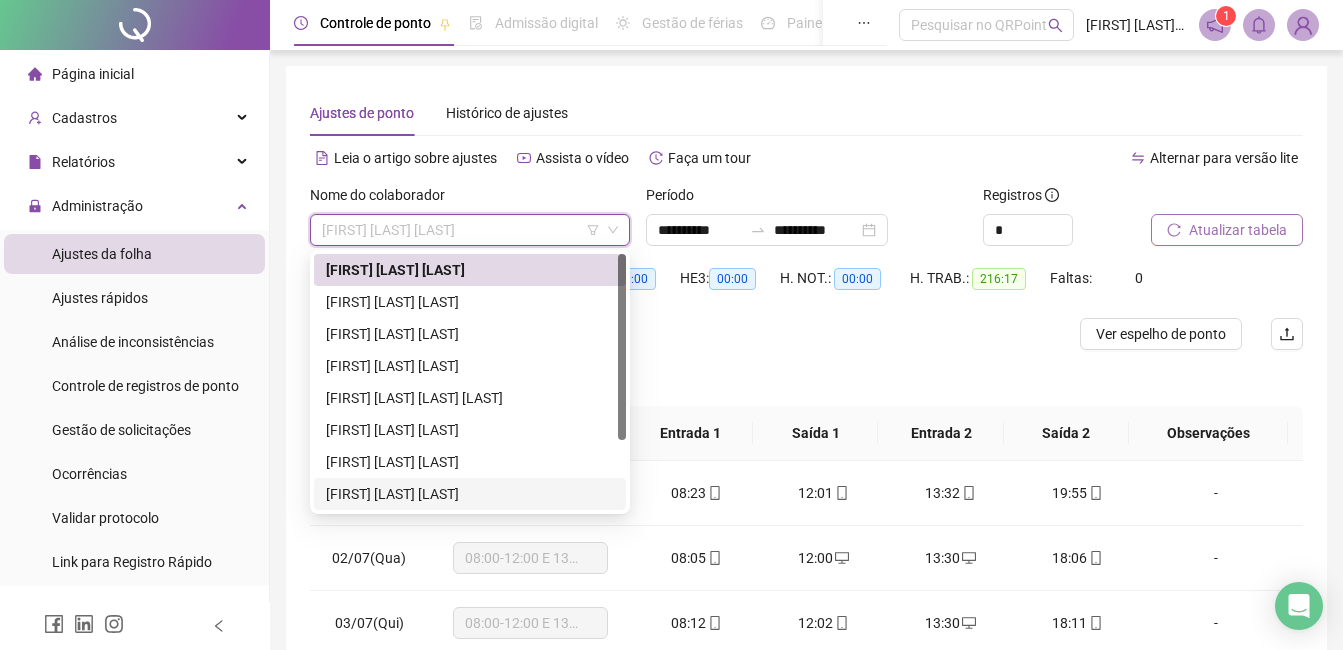 click on "[FIRST] [LAST] [LAST]" at bounding box center [470, 494] 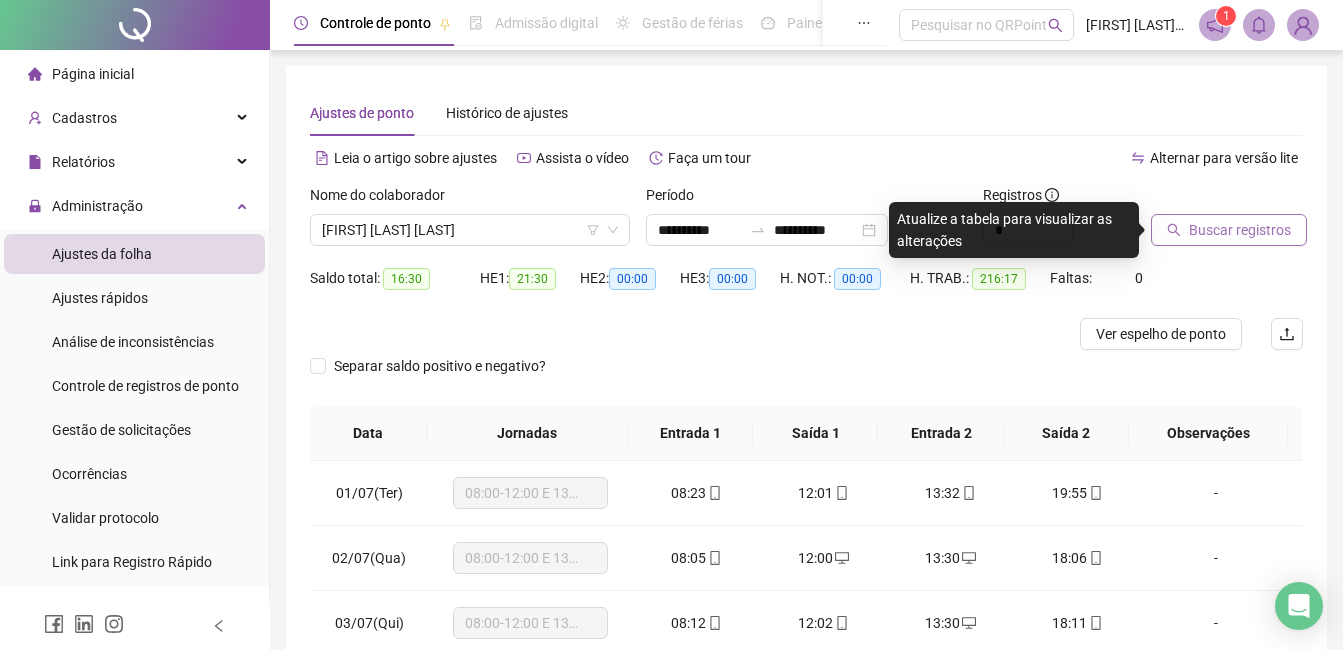 click on "Buscar registros" at bounding box center (1240, 230) 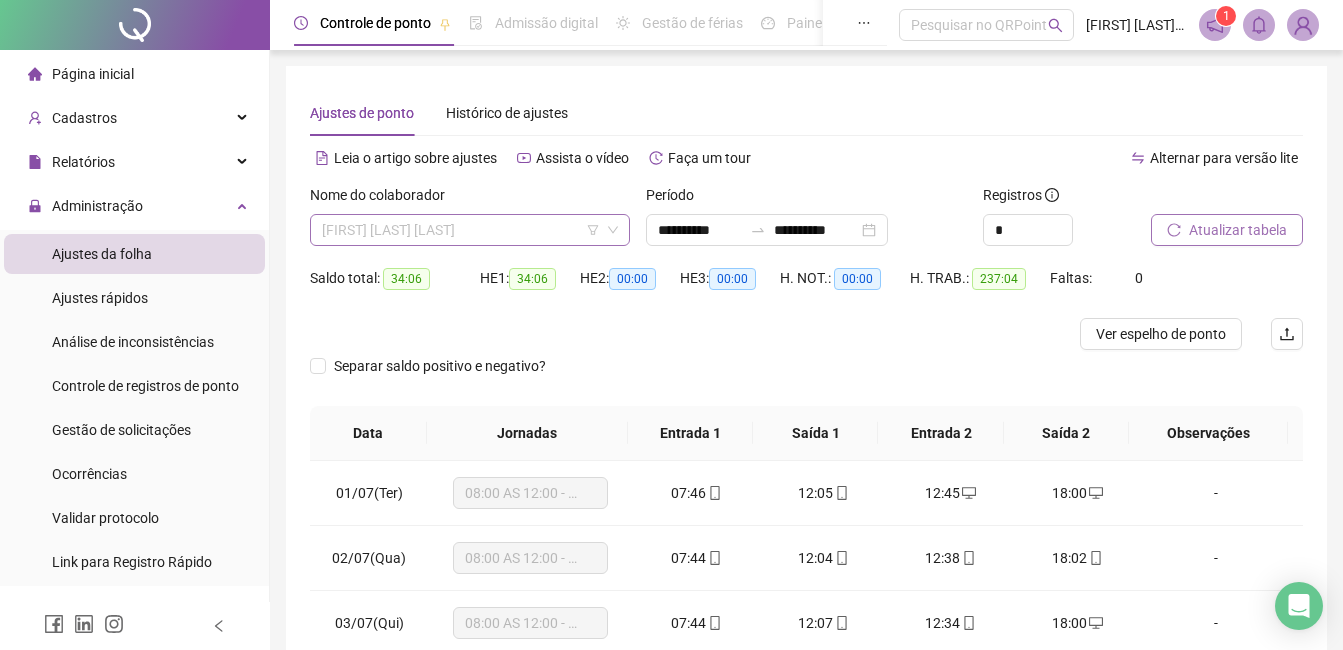 click on "[FIRST] [LAST] [LAST]" at bounding box center (470, 230) 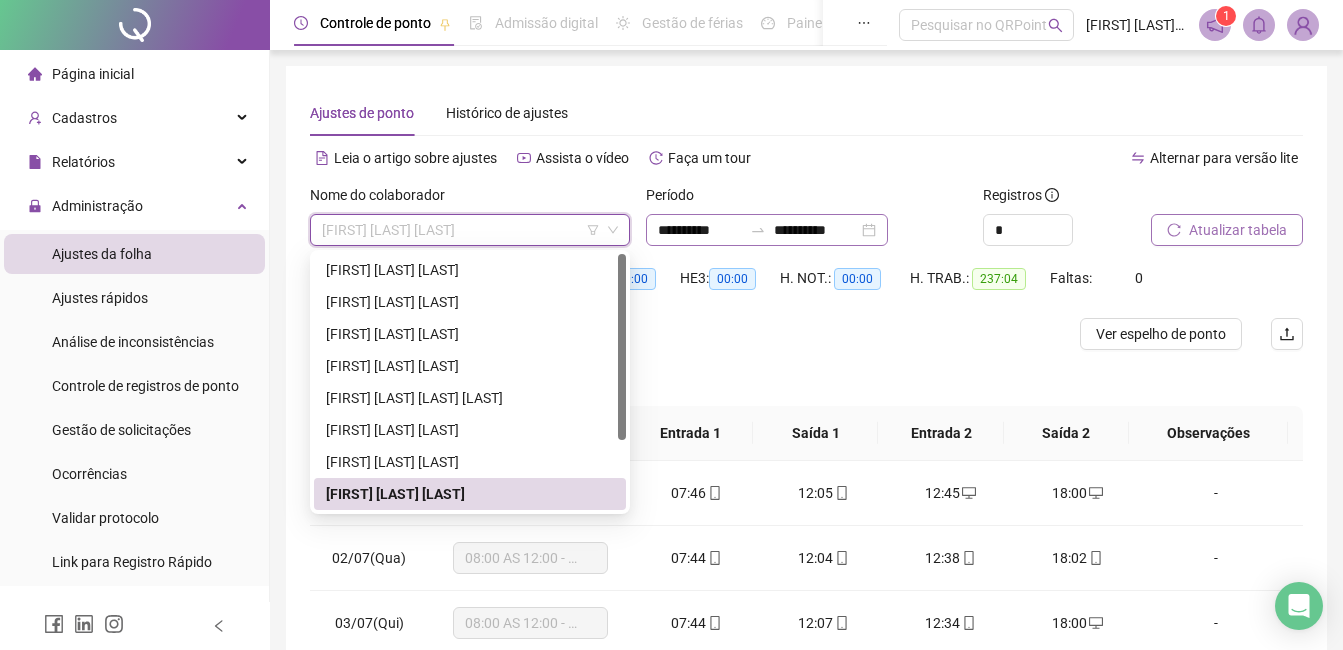click on "**********" at bounding box center [767, 230] 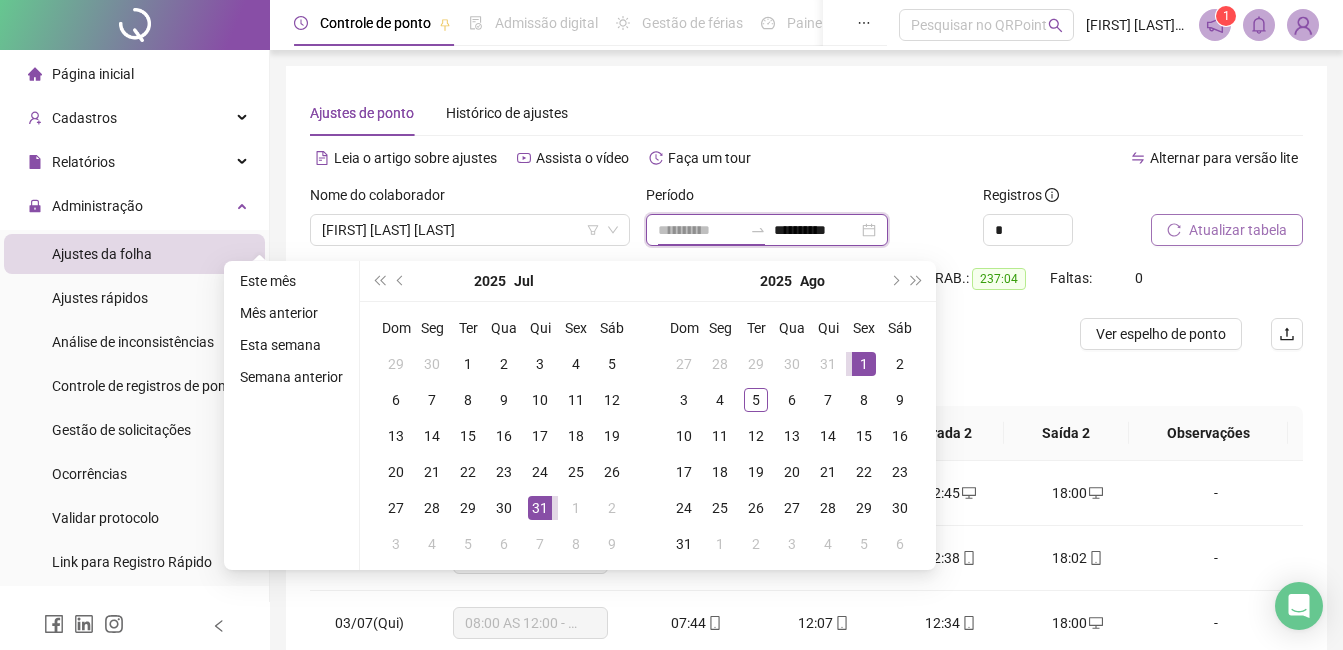type on "**********" 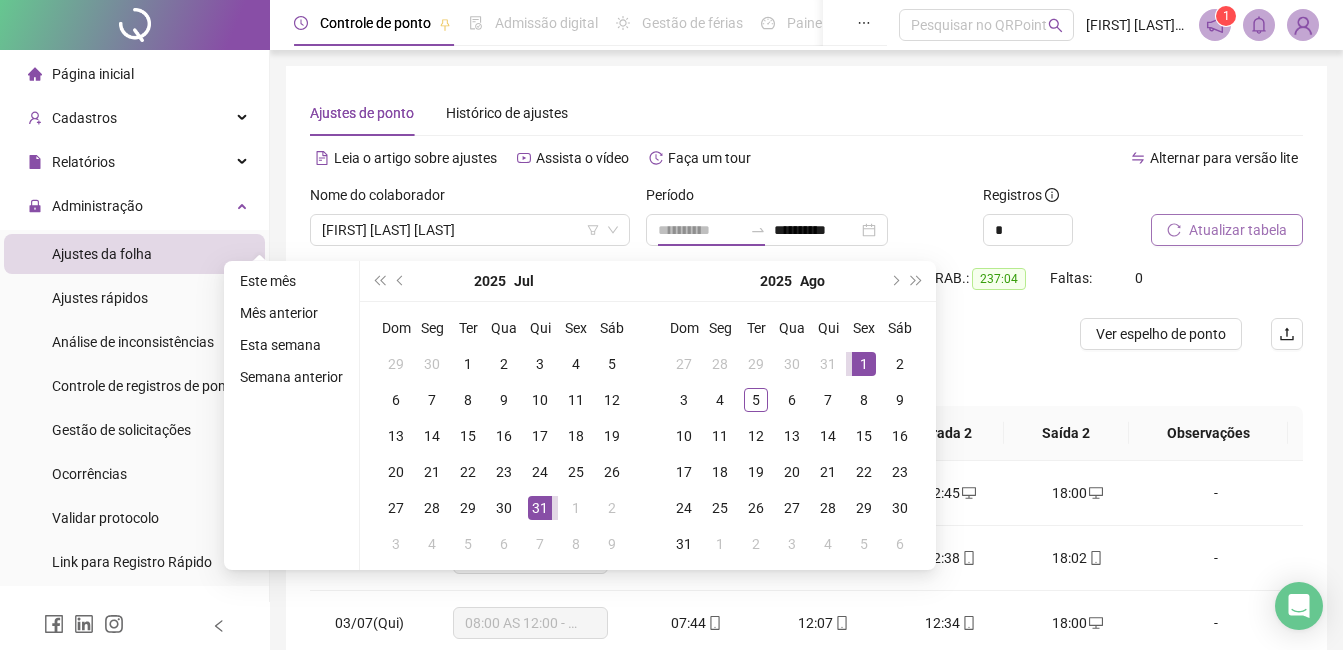 click on "1" at bounding box center [864, 364] 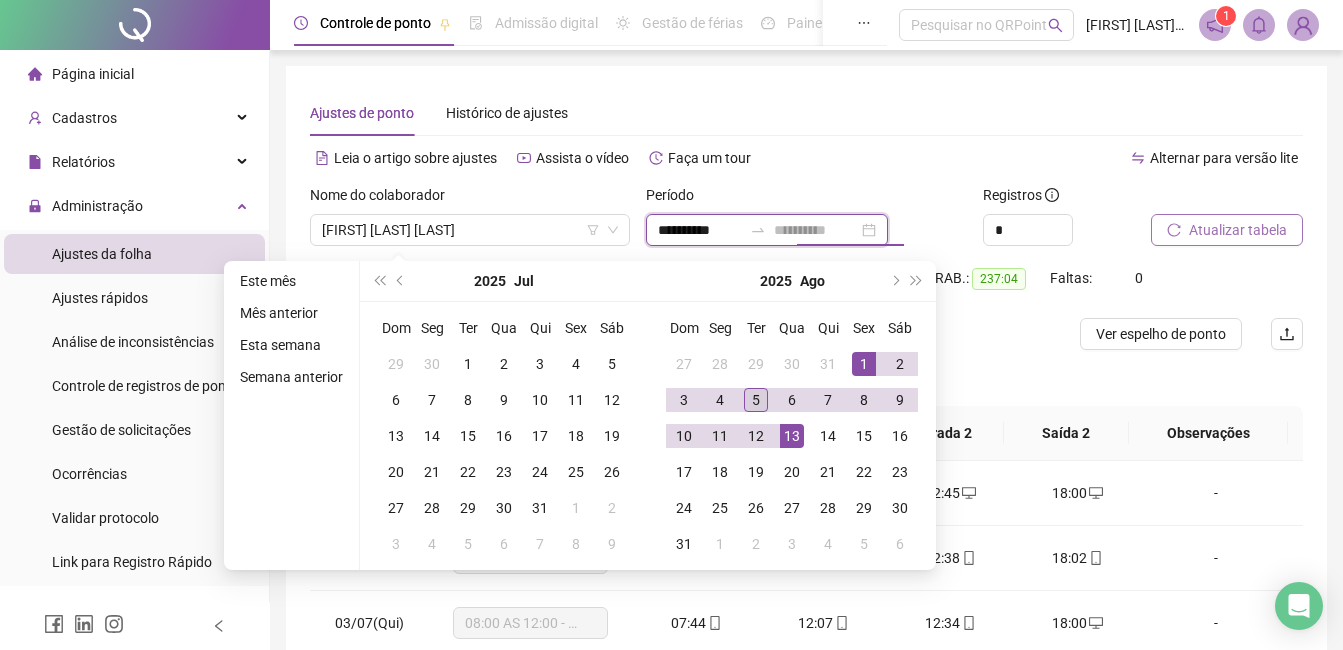 type on "**********" 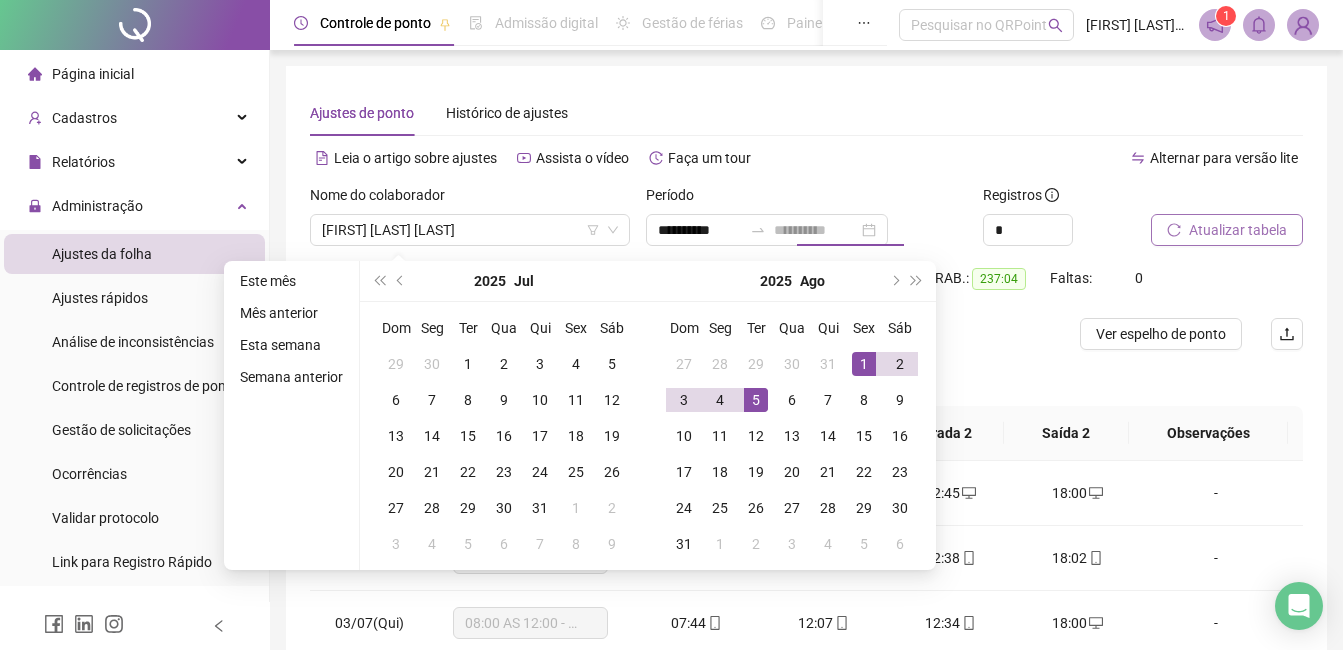click on "5" at bounding box center (756, 400) 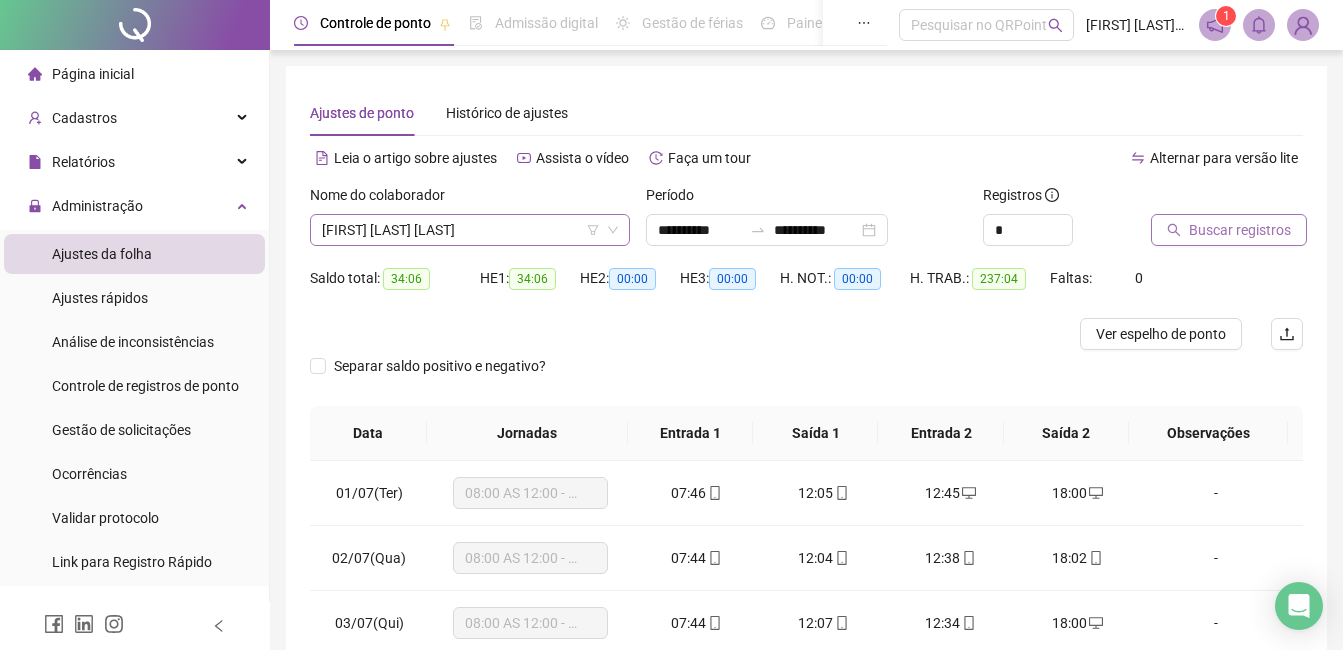 click on "[FIRST] [LAST] [LAST]" at bounding box center [470, 230] 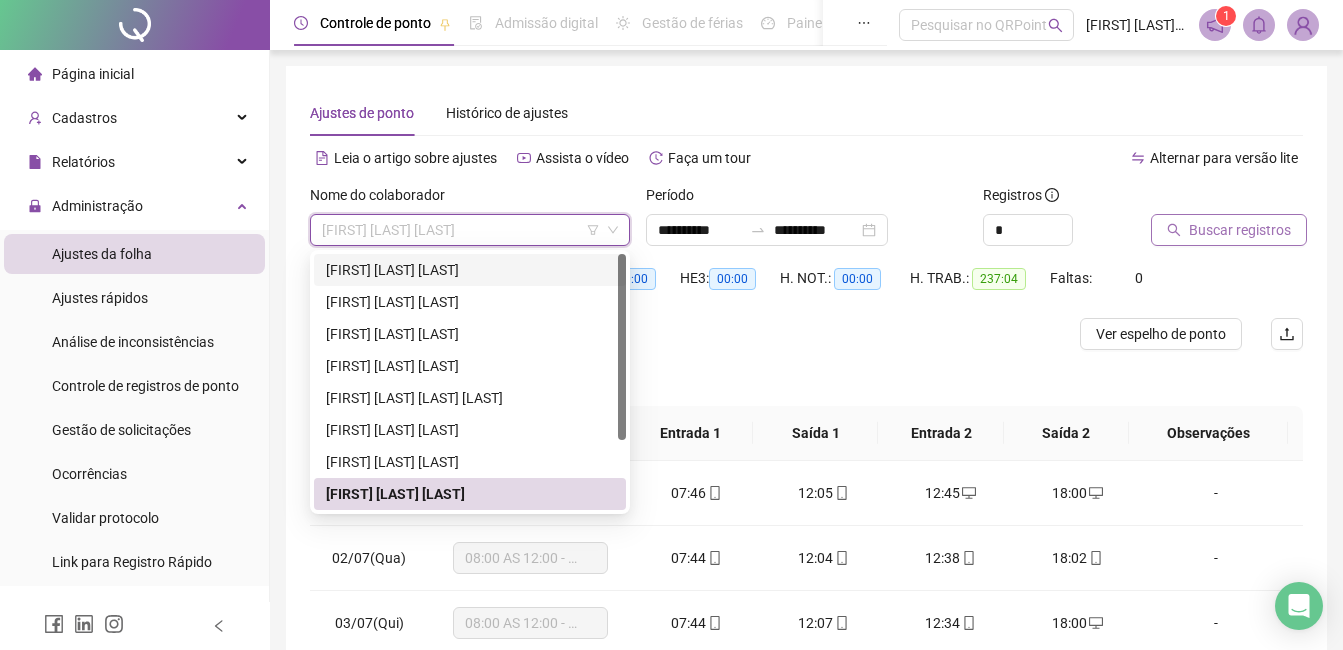 click on "[FIRST] [LAST] [LAST]" at bounding box center (470, 270) 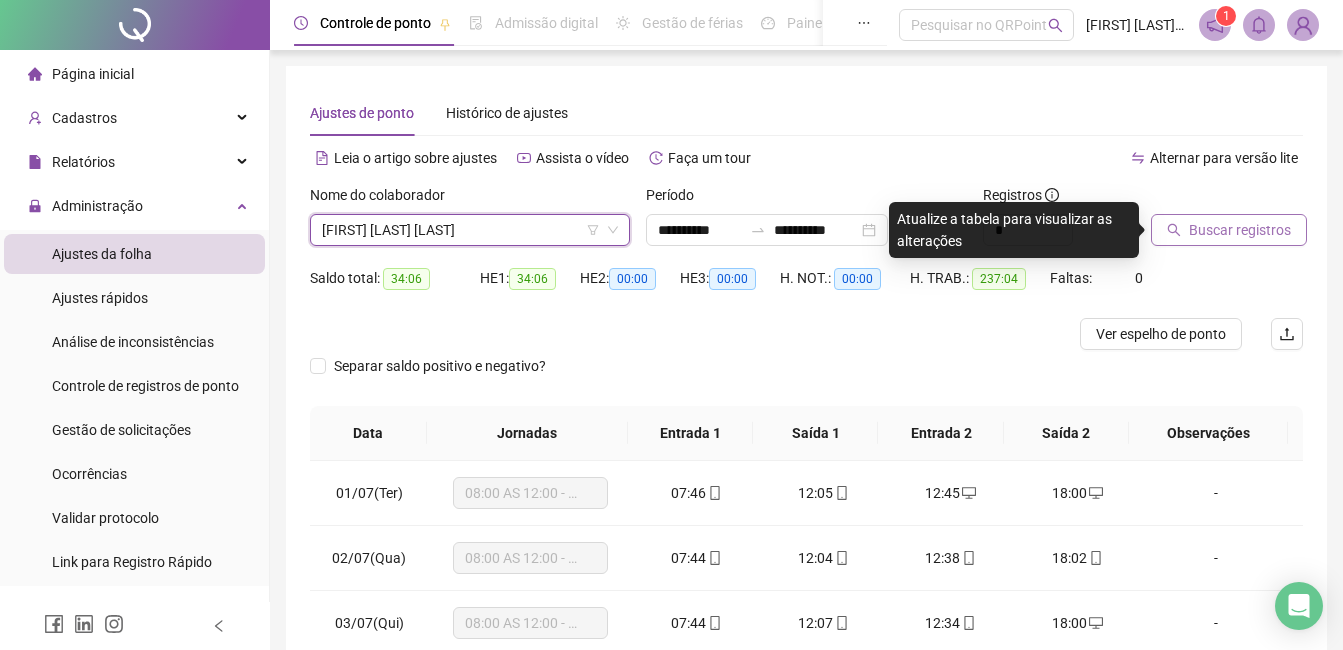click on "Buscar registros" at bounding box center (1240, 230) 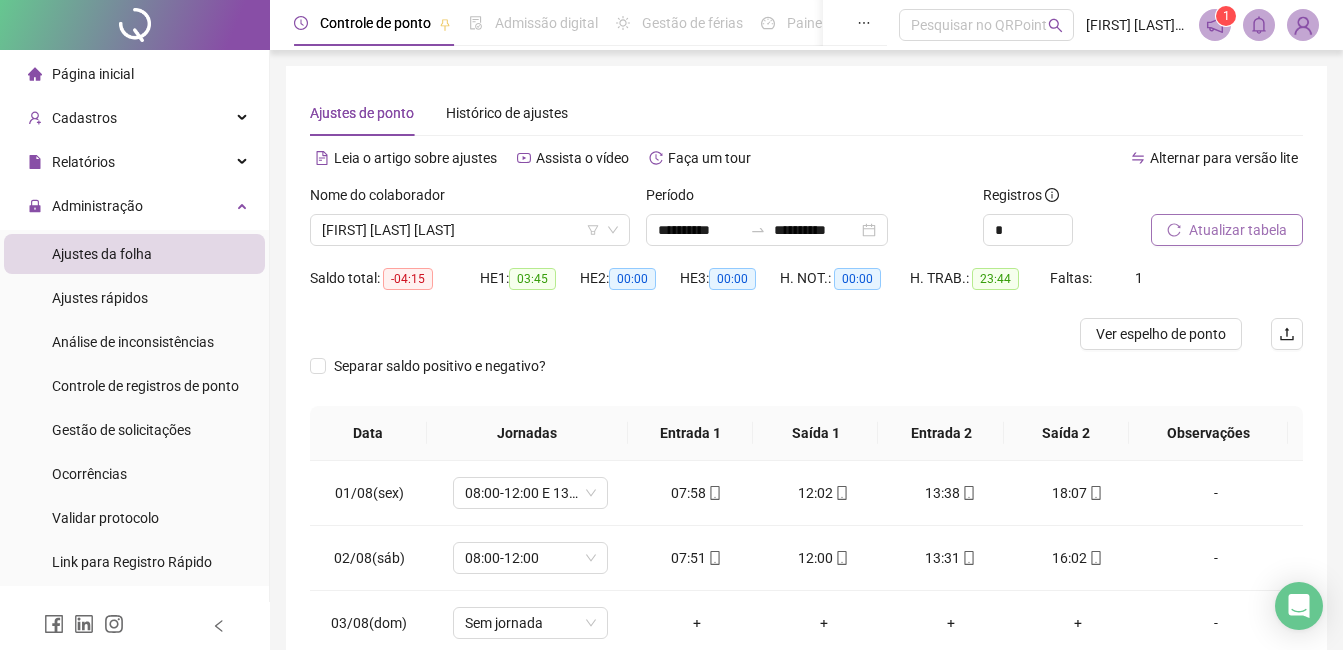 click on "Atualizar tabela" at bounding box center [1238, 230] 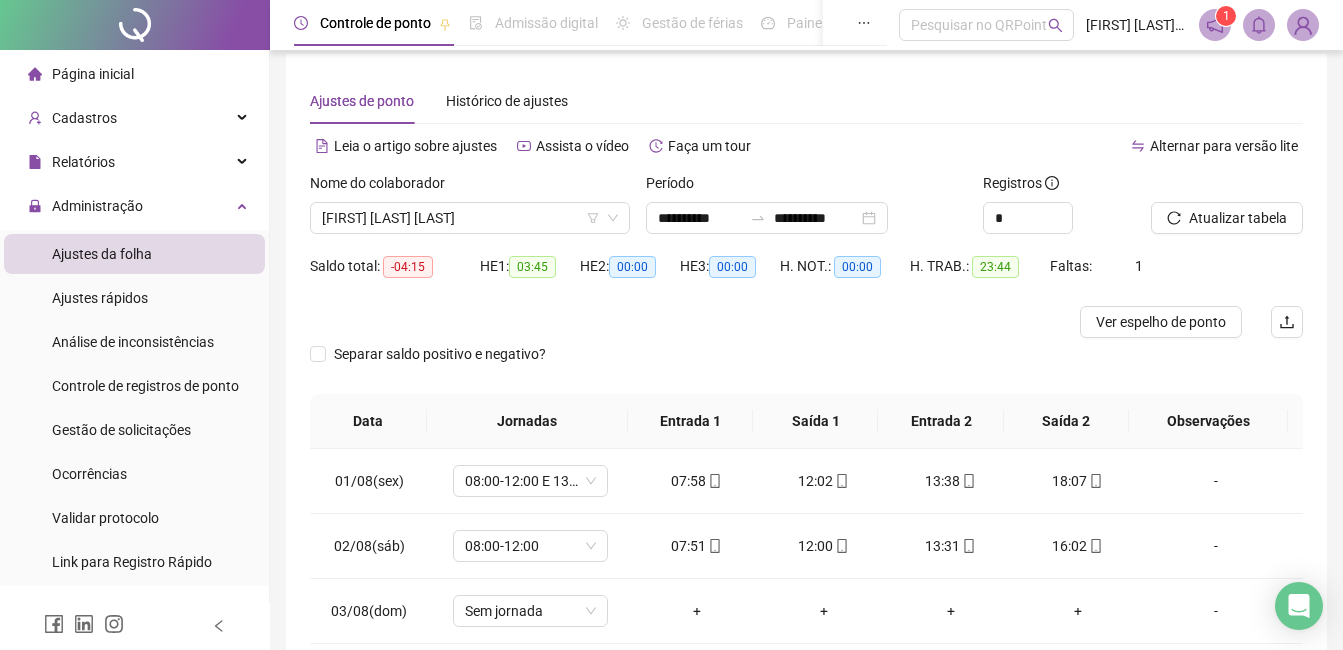 scroll, scrollTop: 0, scrollLeft: 0, axis: both 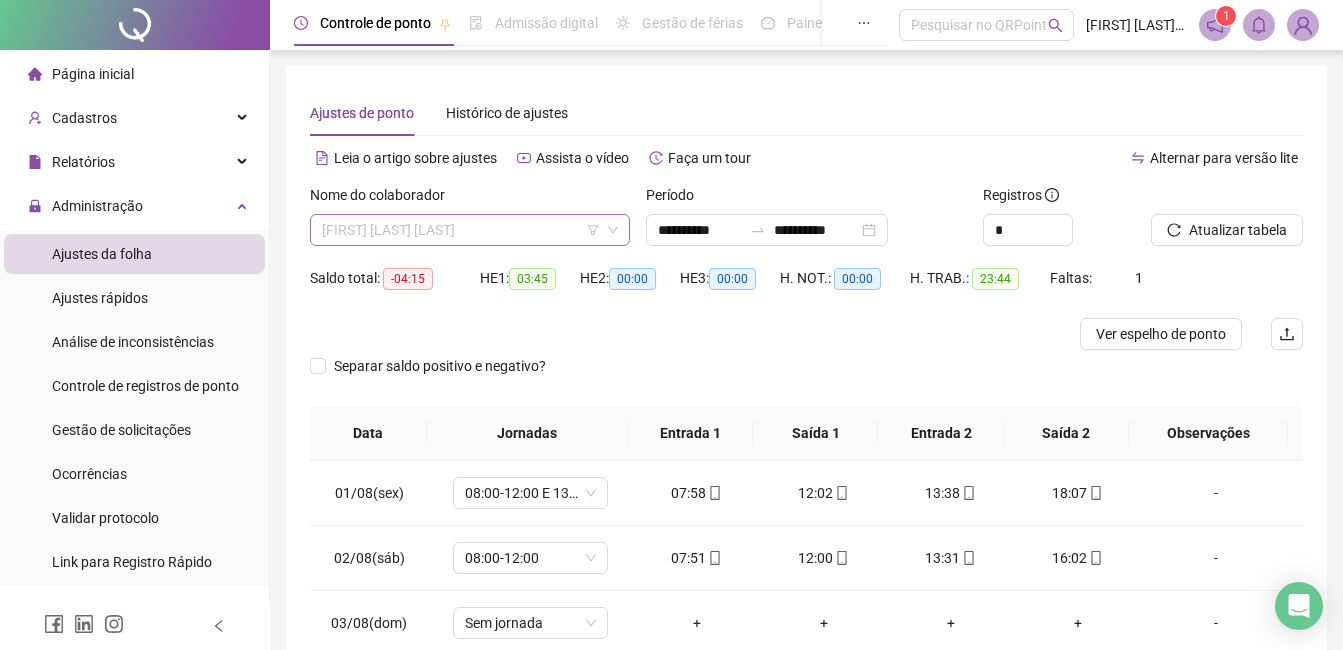 click on "[FIRST] [LAST] [LAST]" at bounding box center [470, 230] 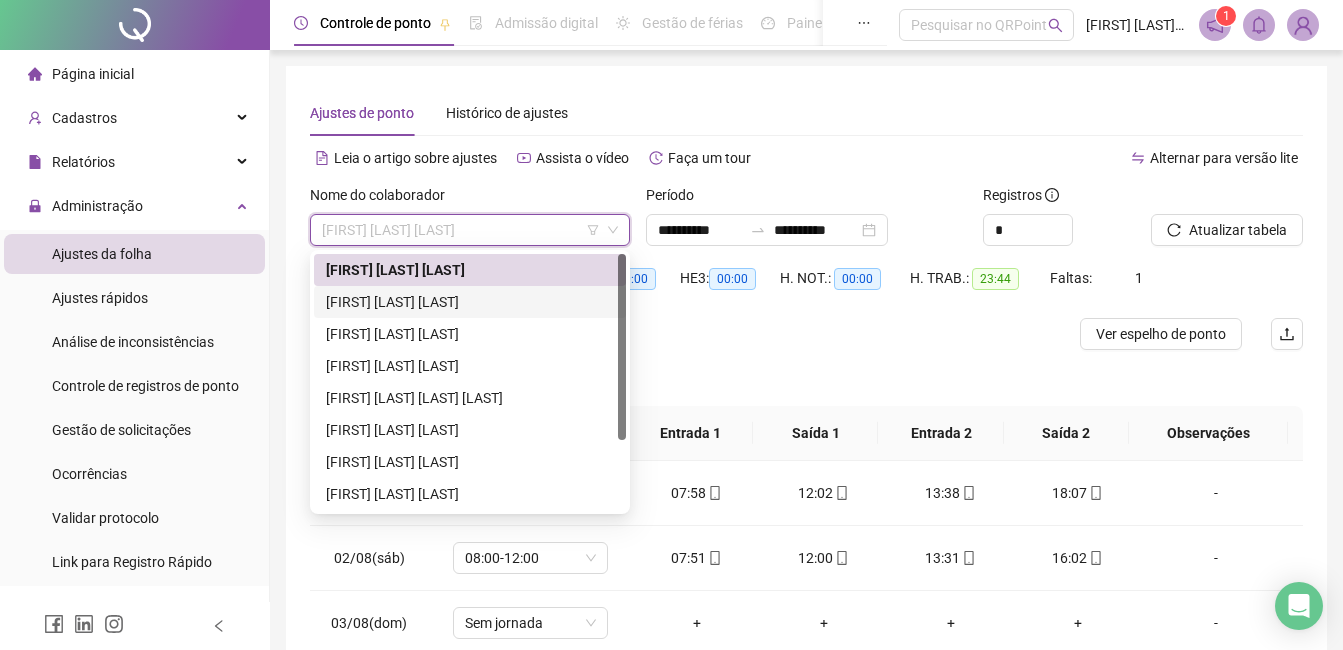 click on "[FIRST] [LAST] [LAST]" at bounding box center (470, 302) 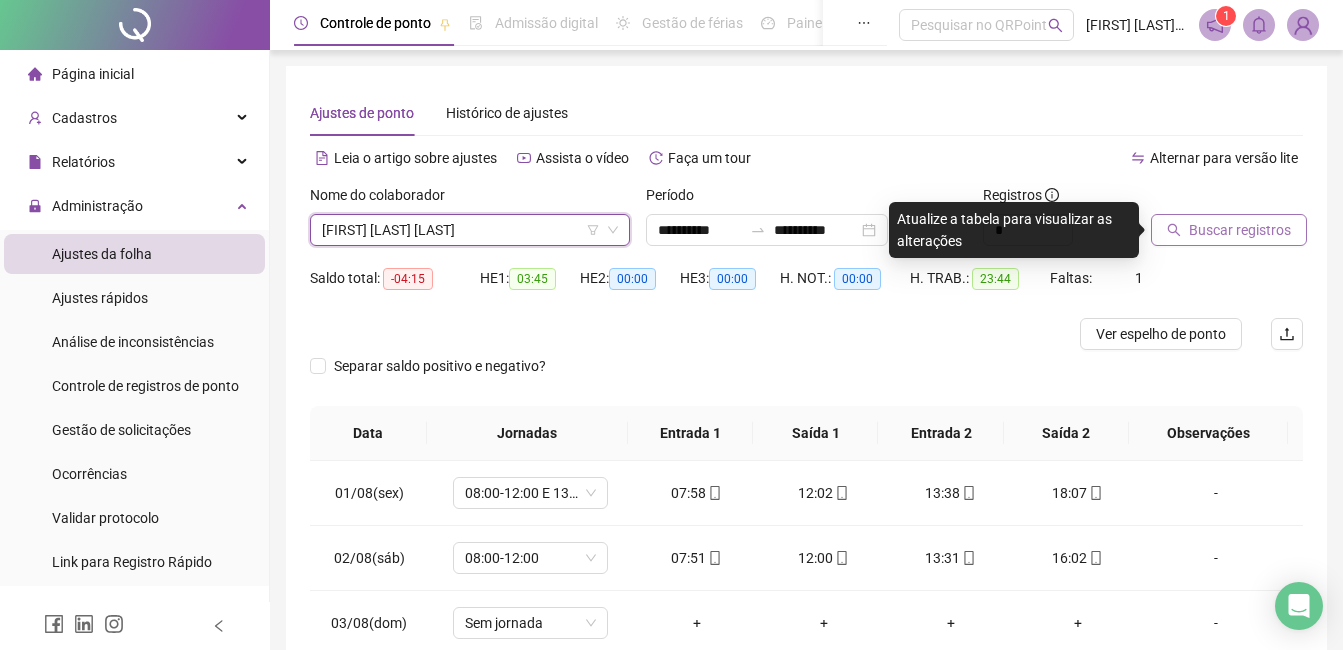 click on "Buscar registros" at bounding box center [1240, 230] 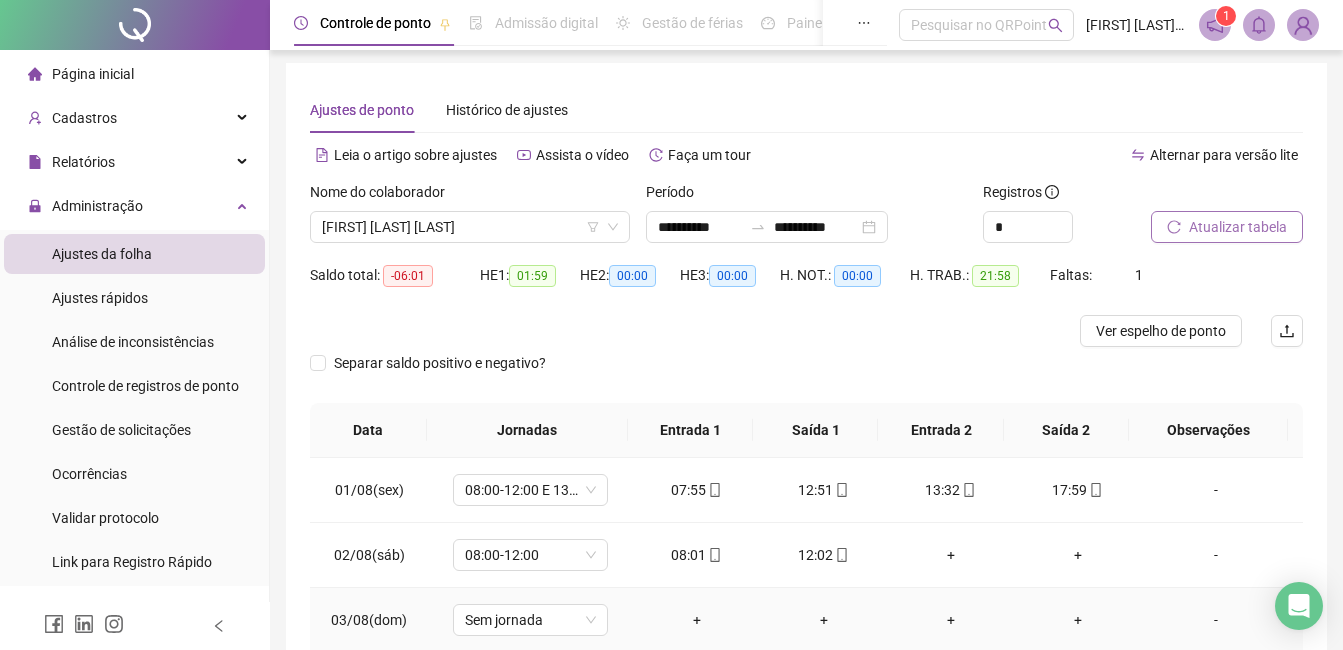scroll, scrollTop: 0, scrollLeft: 0, axis: both 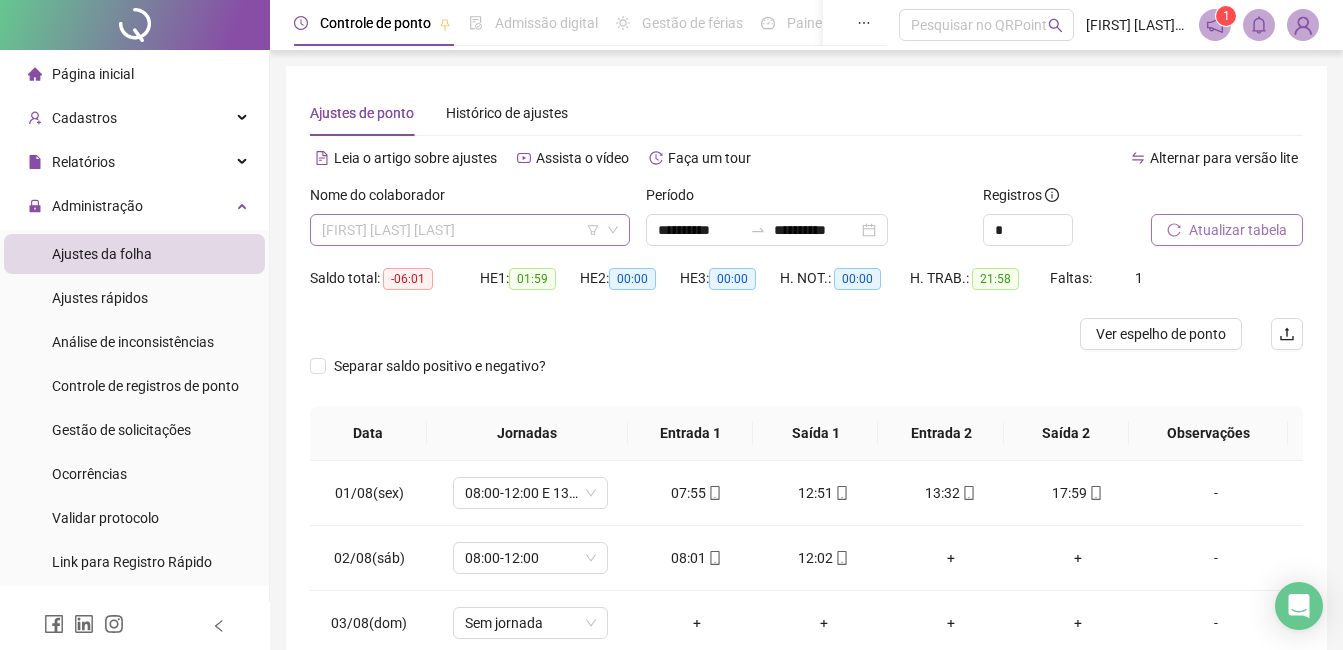 click on "[FIRST] [LAST] [LAST]" at bounding box center [470, 230] 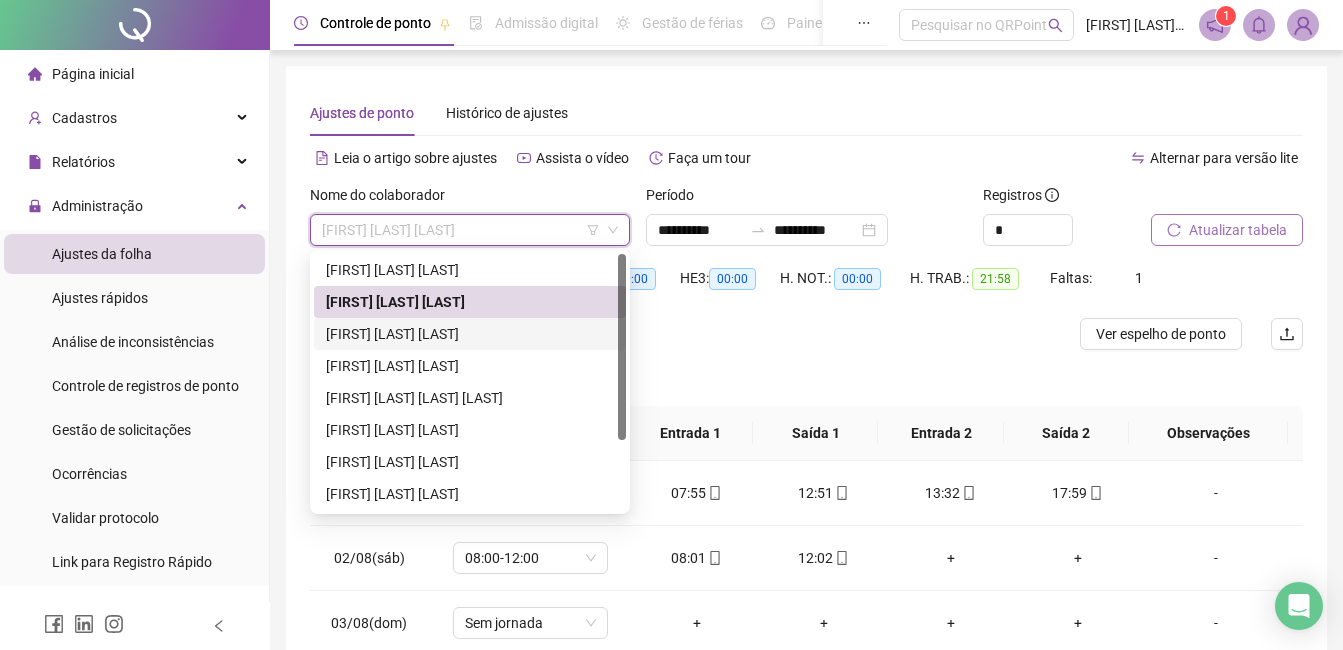 click on "[FIRST] [LAST] [LAST]" at bounding box center [470, 334] 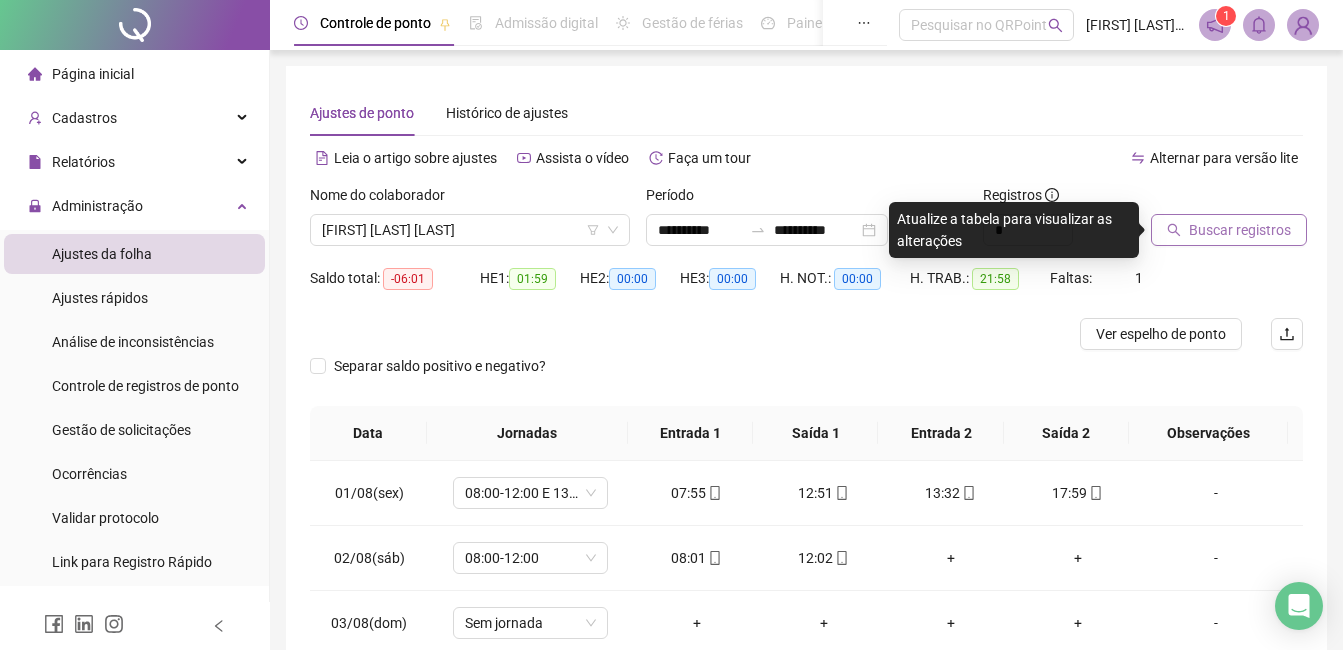 click on "Buscar registros" at bounding box center [1240, 230] 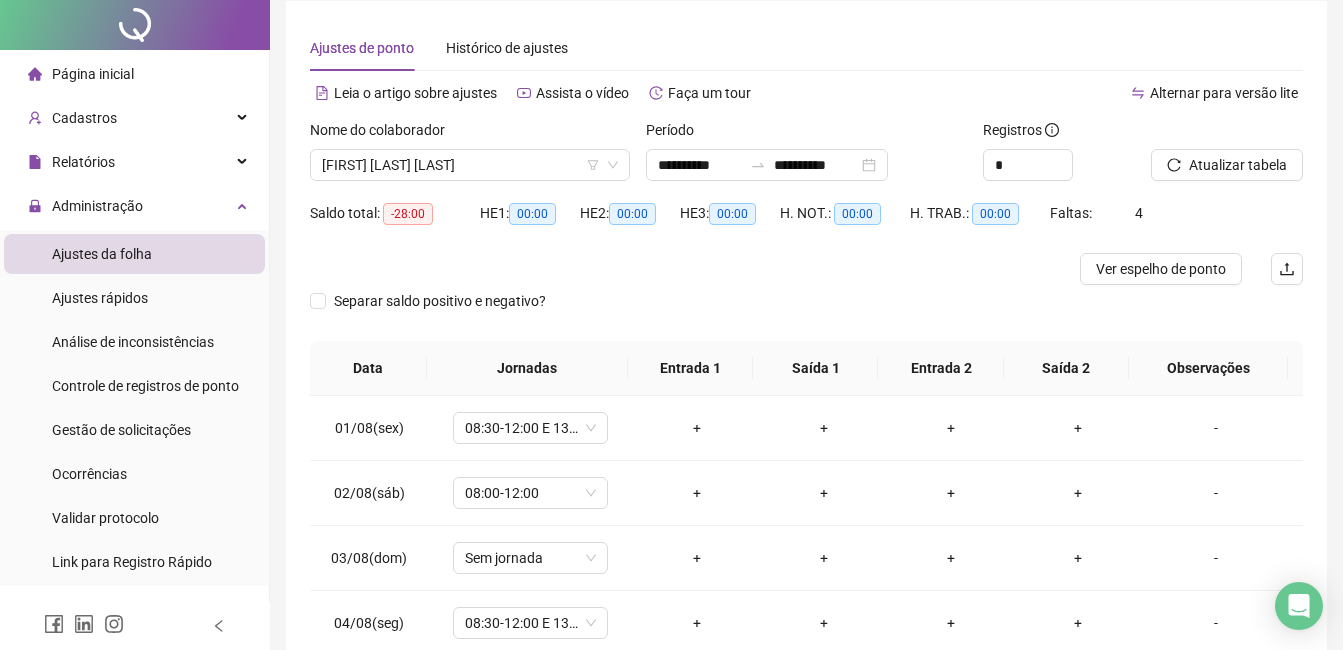 scroll, scrollTop: 100, scrollLeft: 0, axis: vertical 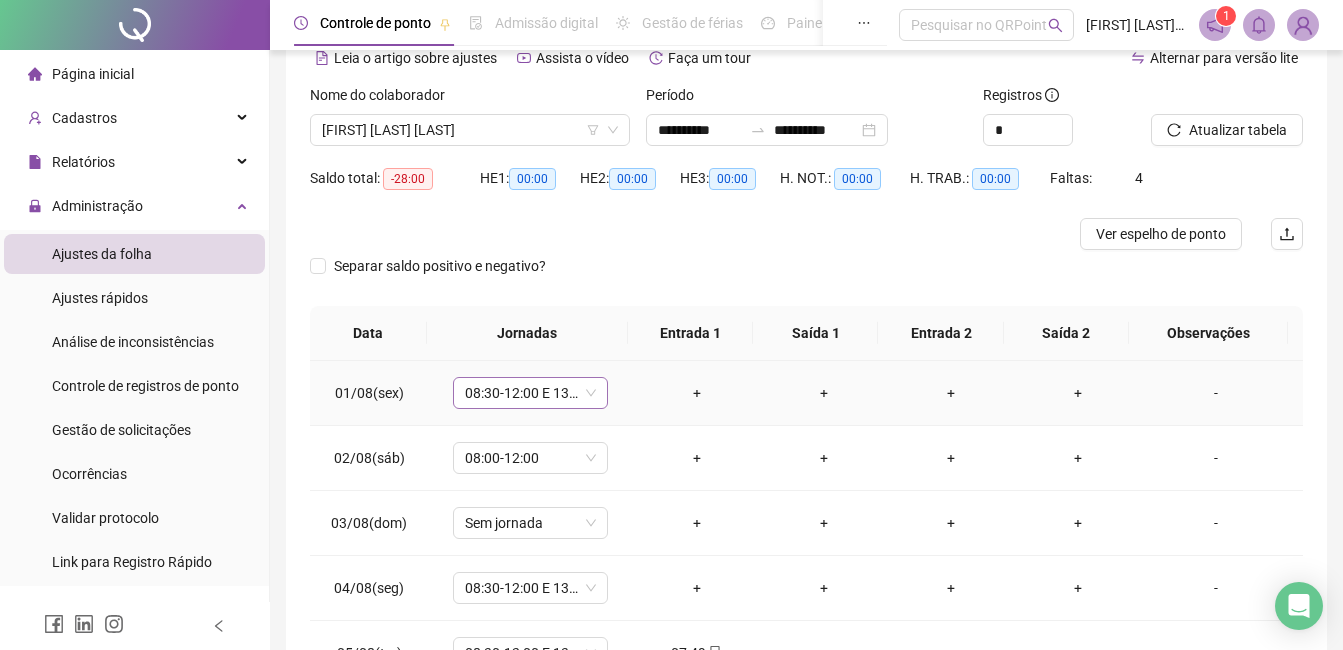 click on "08:30-12:00 E 13:30-18:00" at bounding box center (530, 393) 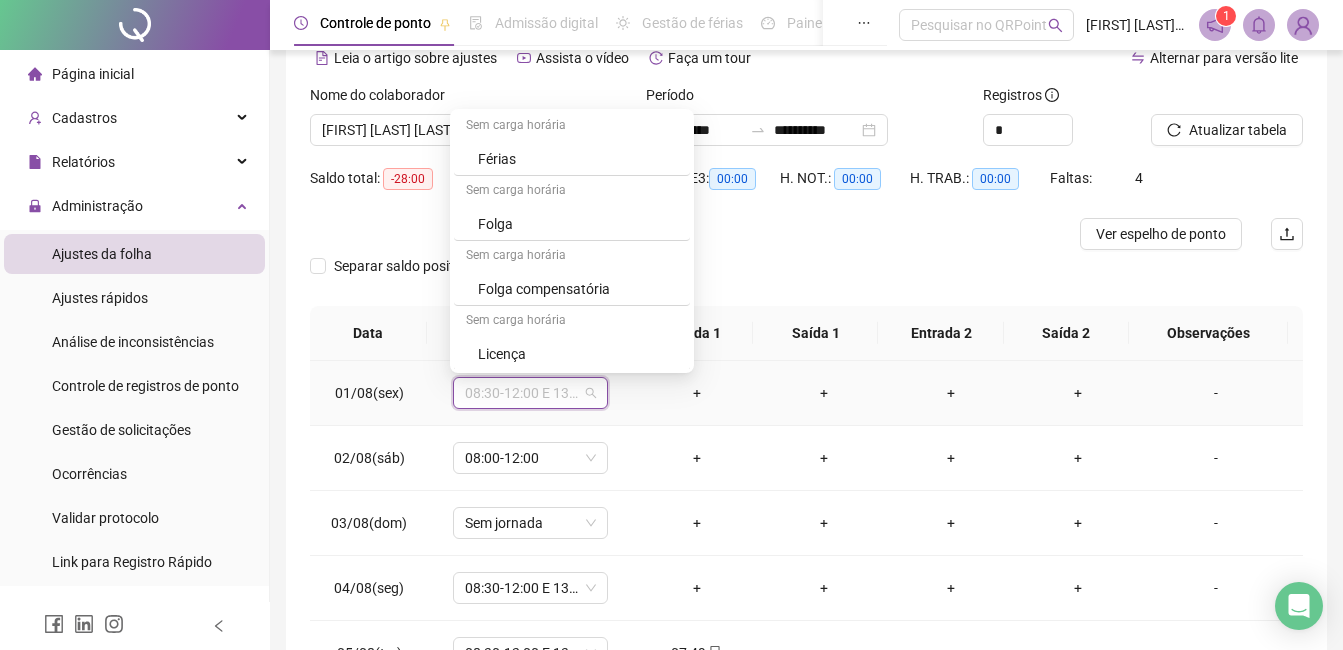 scroll, scrollTop: 1694, scrollLeft: 0, axis: vertical 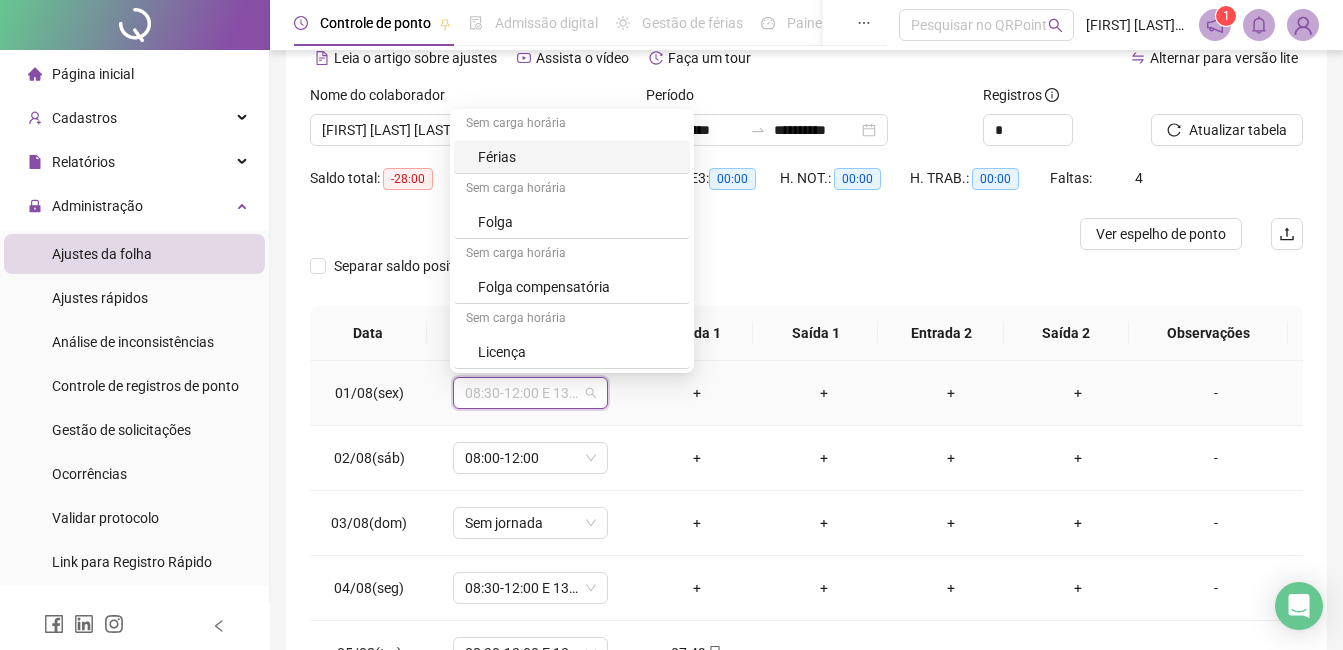 click on "Férias" at bounding box center (578, 157) 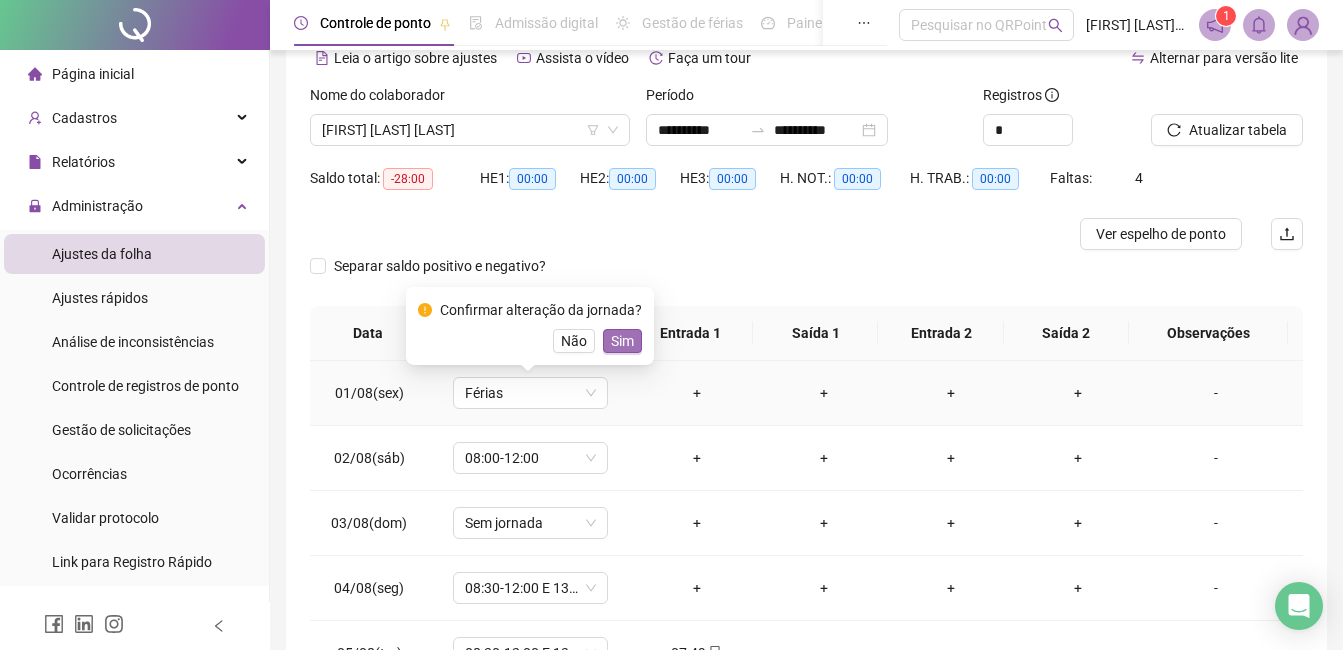 click on "Sim" at bounding box center (622, 341) 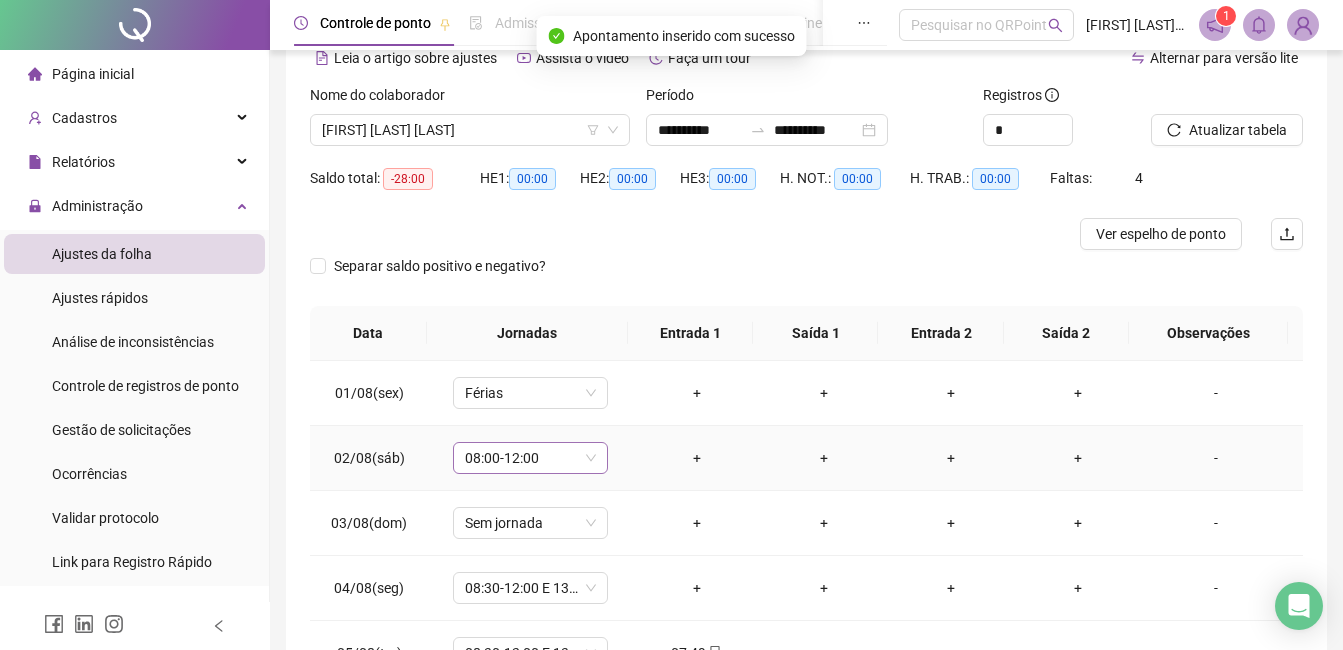 click on "08:00-12:00" at bounding box center (530, 458) 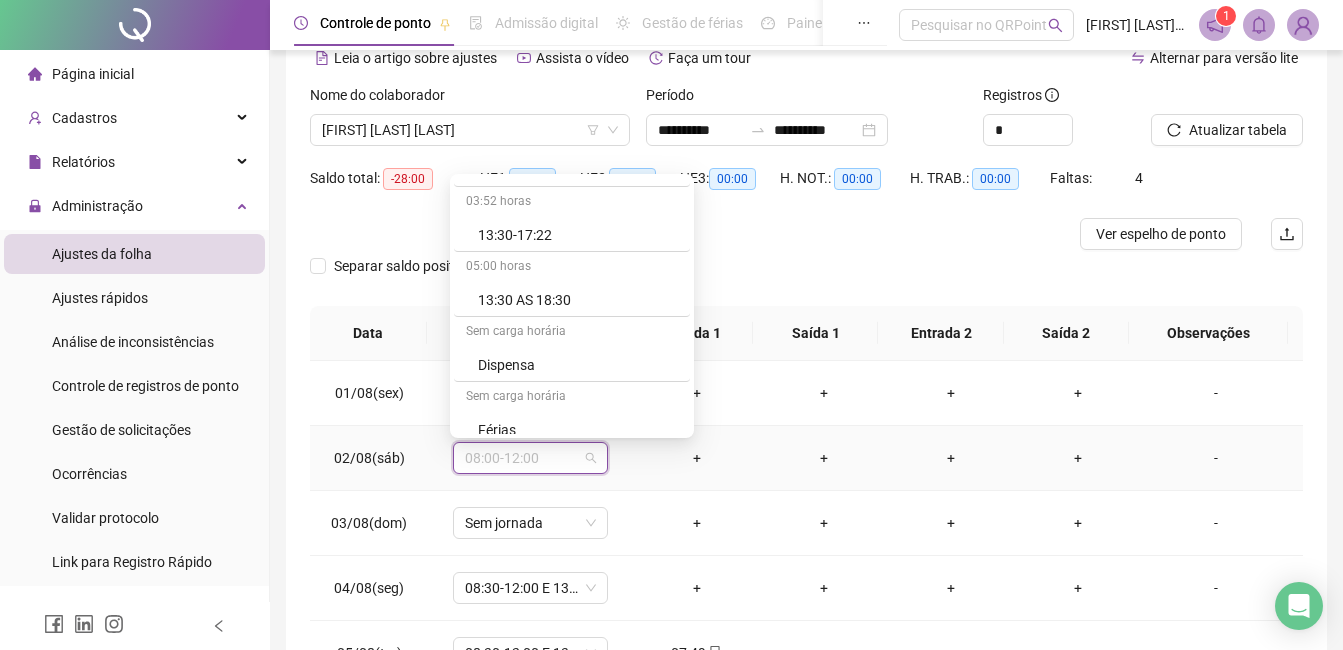 scroll, scrollTop: 1600, scrollLeft: 0, axis: vertical 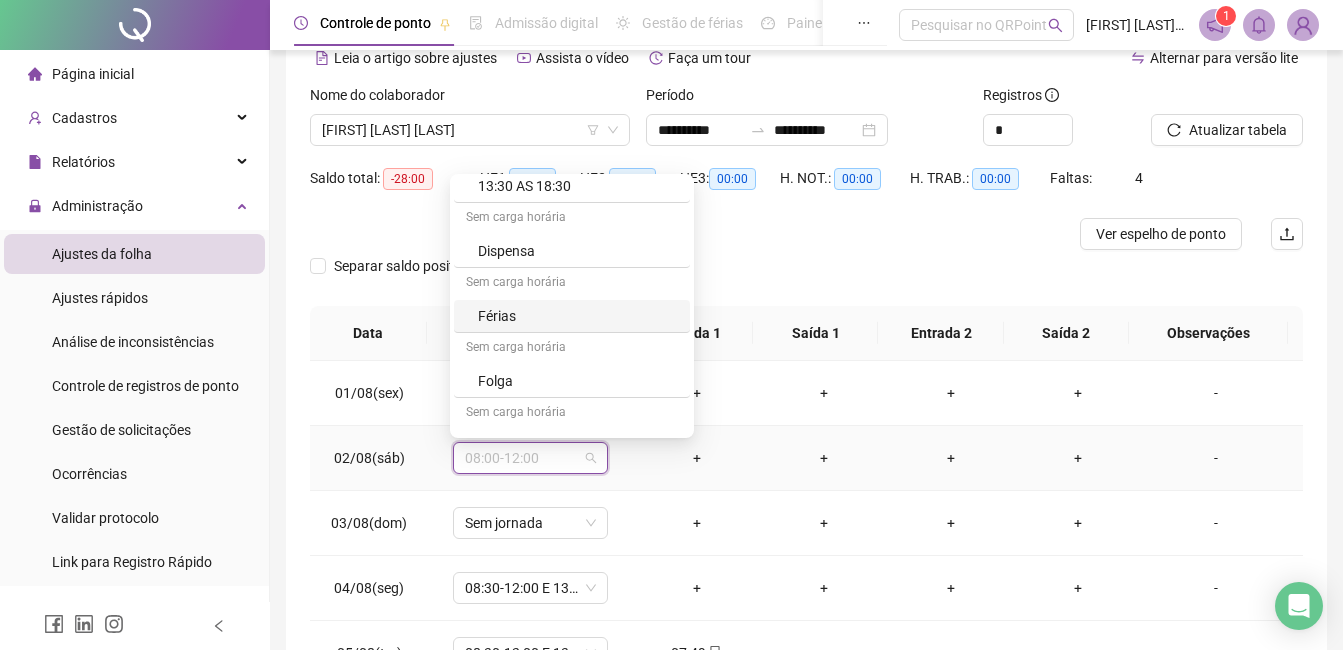 click on "Férias" at bounding box center [578, 316] 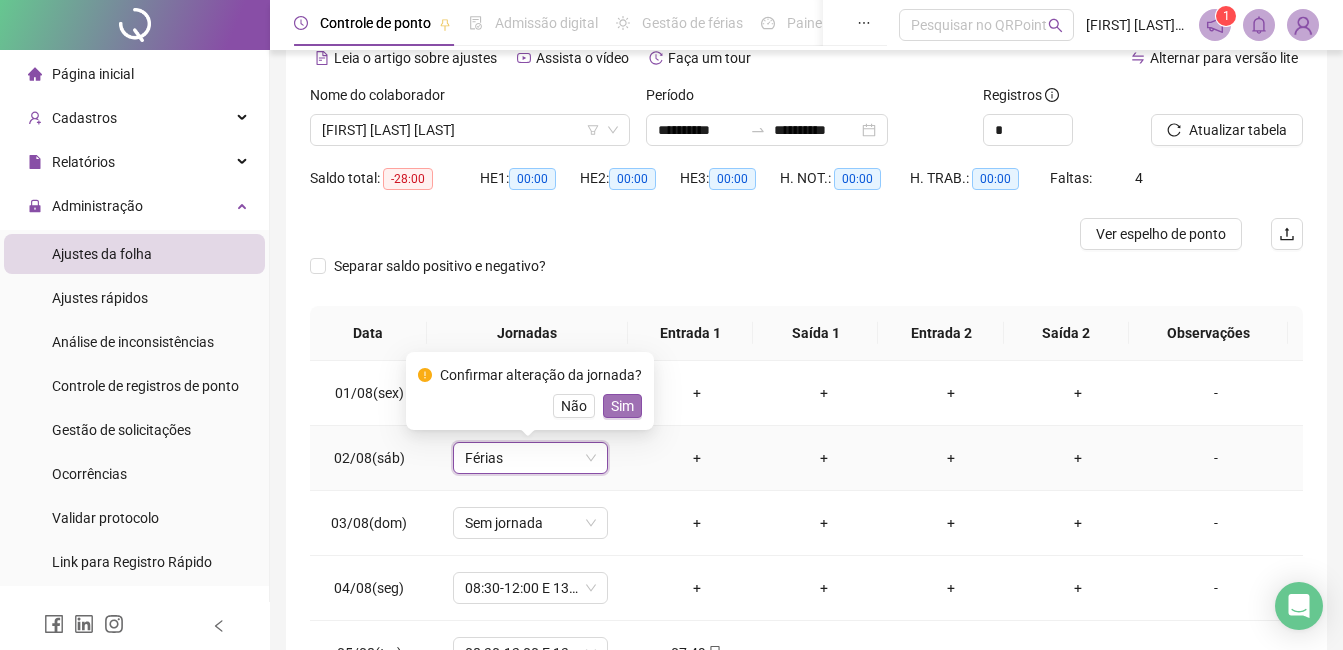 click on "Sim" at bounding box center [622, 406] 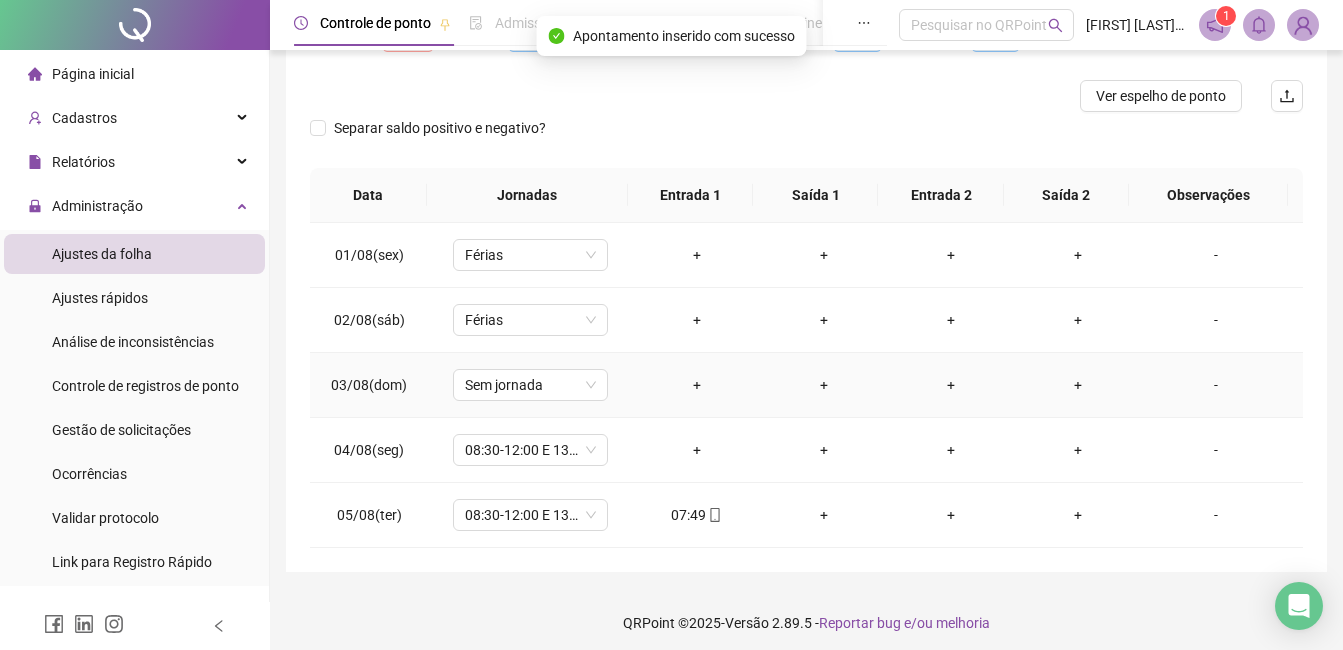scroll, scrollTop: 246, scrollLeft: 0, axis: vertical 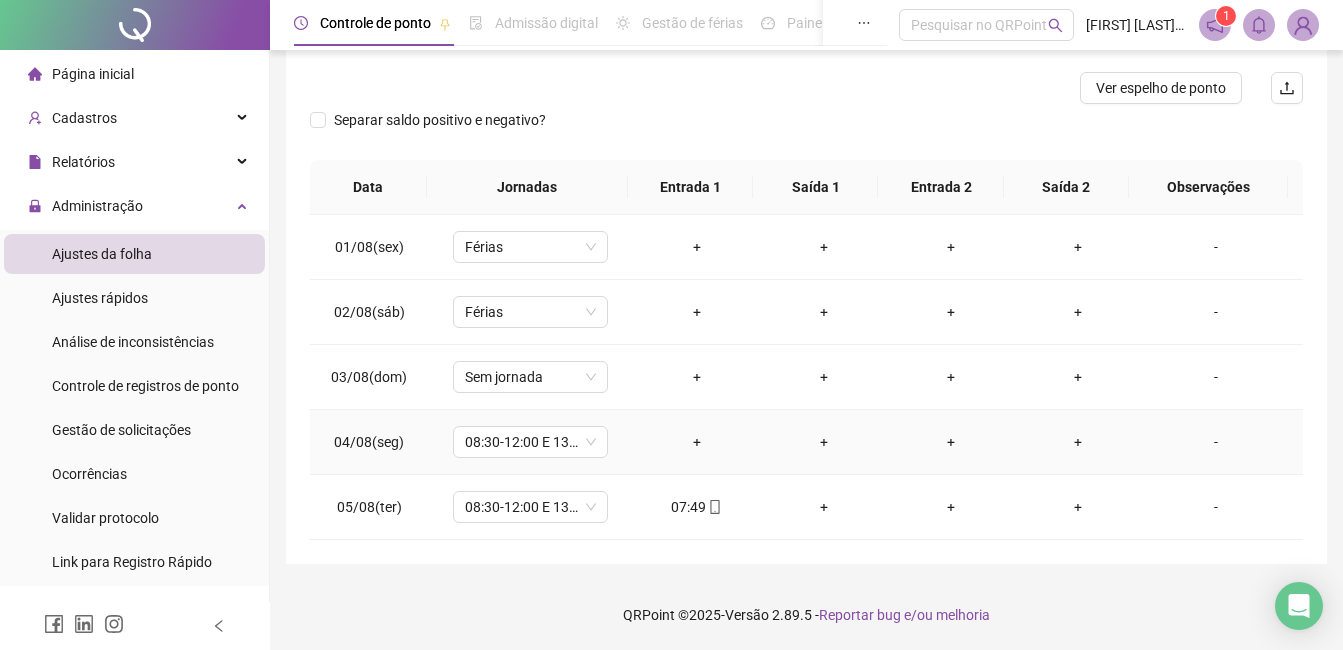 click on "08:30-12:00 E 13:30-18:00" at bounding box center (530, 442) 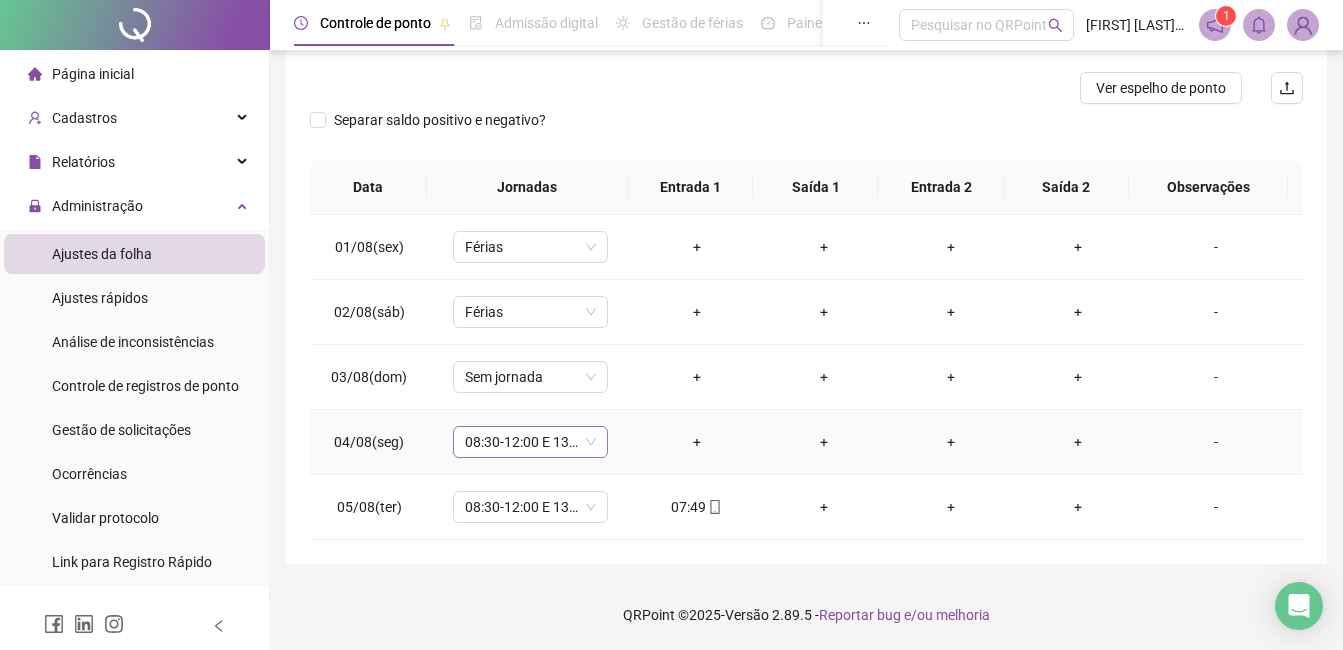 click on "08:30-12:00 E 13:30-18:00" at bounding box center [530, 442] 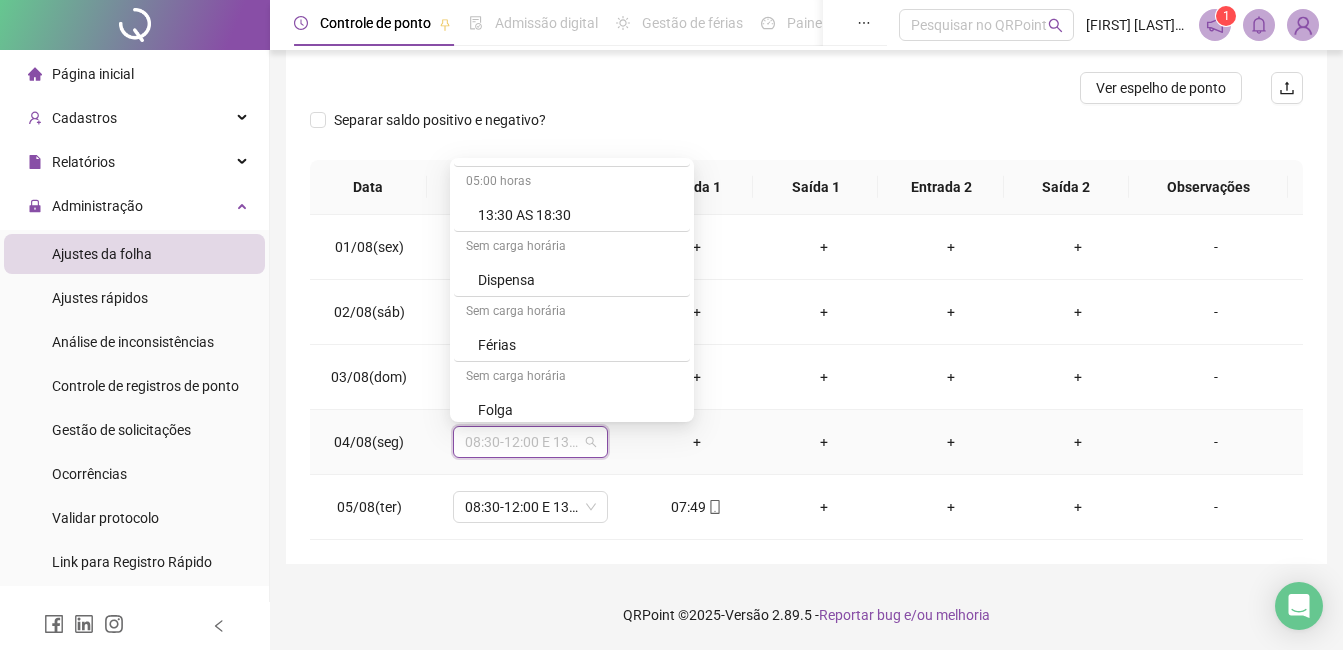 scroll, scrollTop: 1600, scrollLeft: 0, axis: vertical 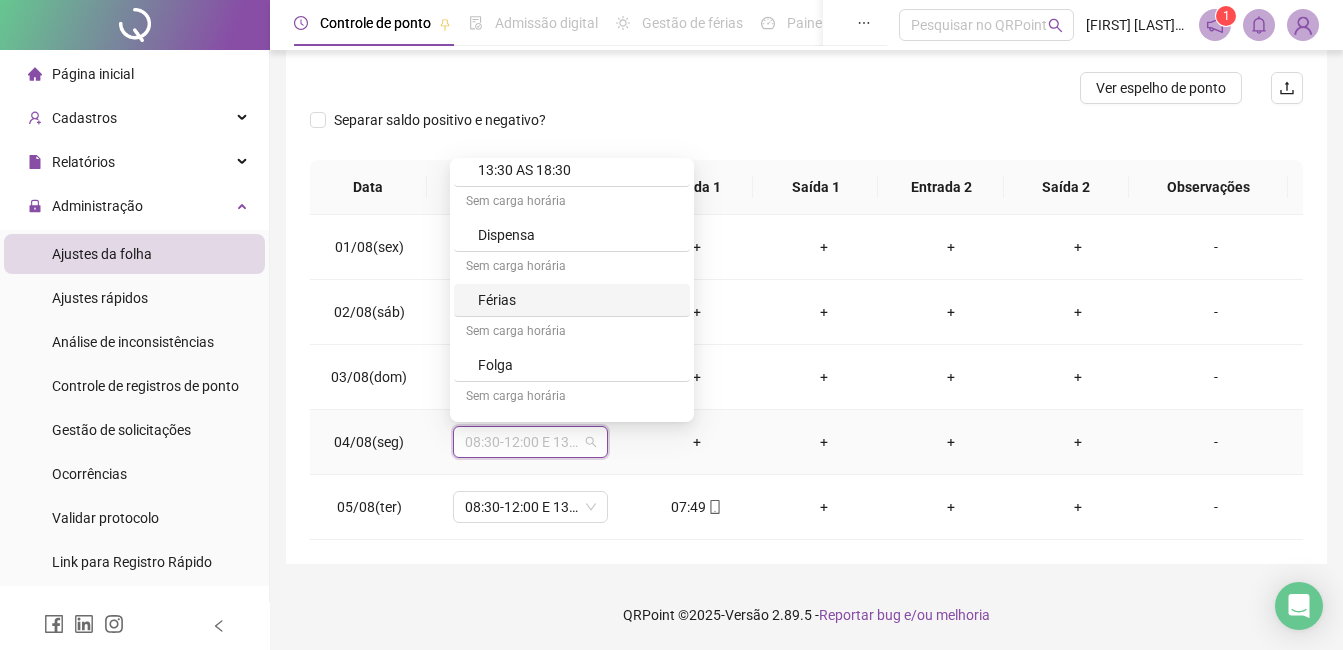 click on "Férias" at bounding box center (578, 300) 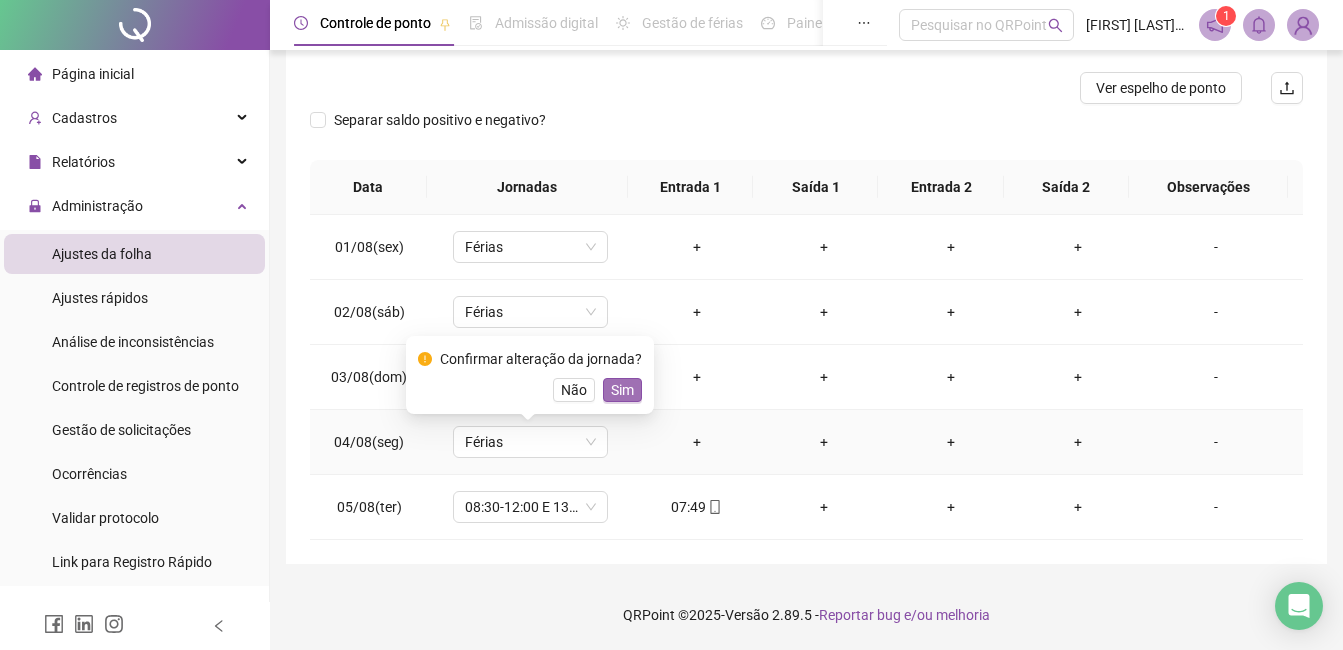 click on "Sim" at bounding box center (622, 390) 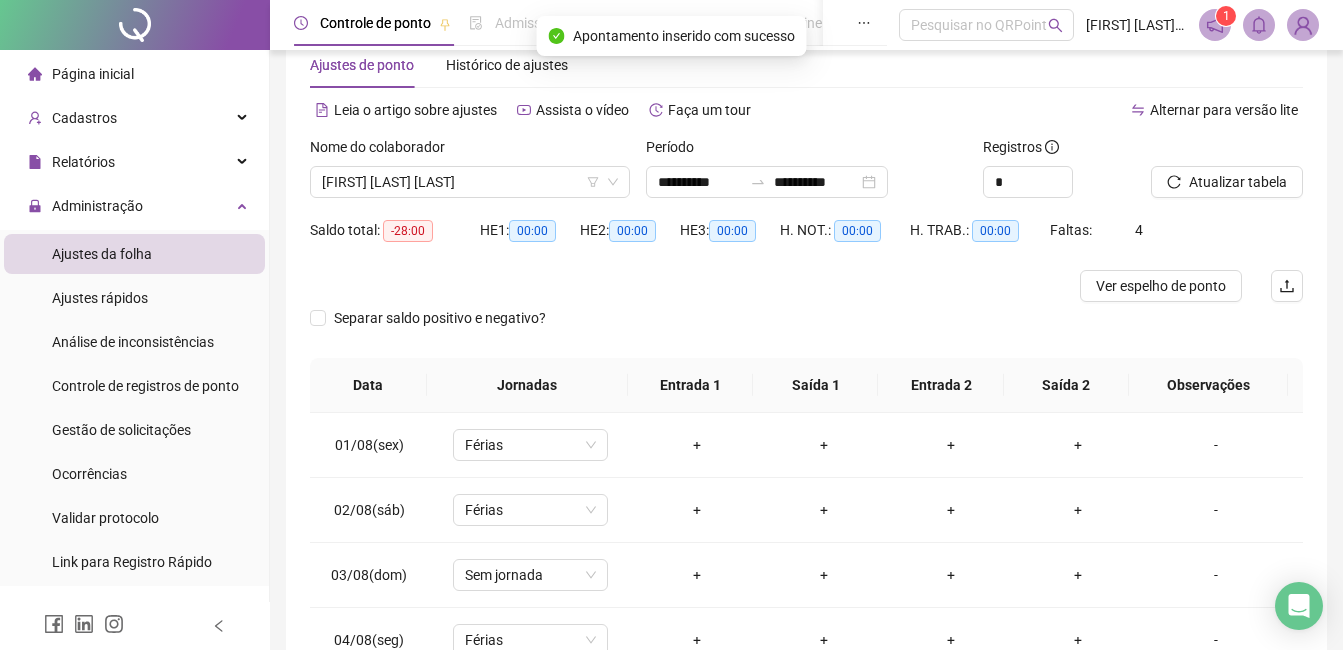 scroll, scrollTop: 46, scrollLeft: 0, axis: vertical 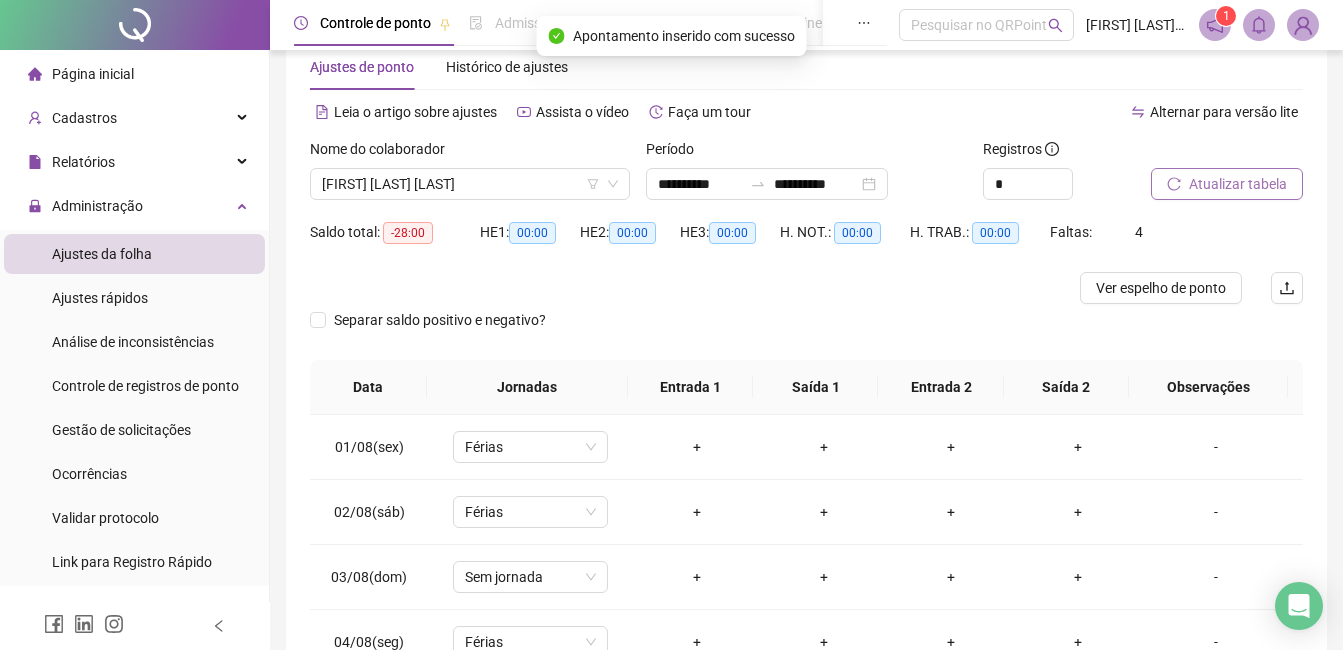 click on "Atualizar tabela" at bounding box center [1238, 184] 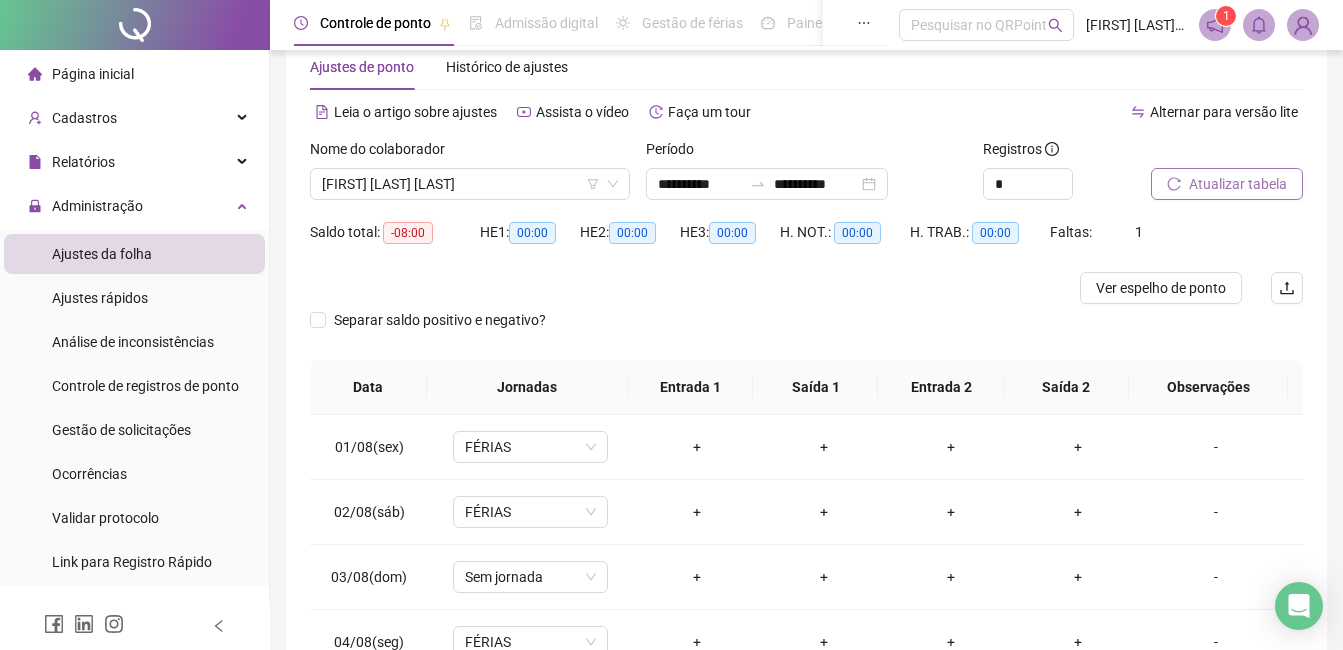 click on "Atualizar tabela" at bounding box center [1238, 184] 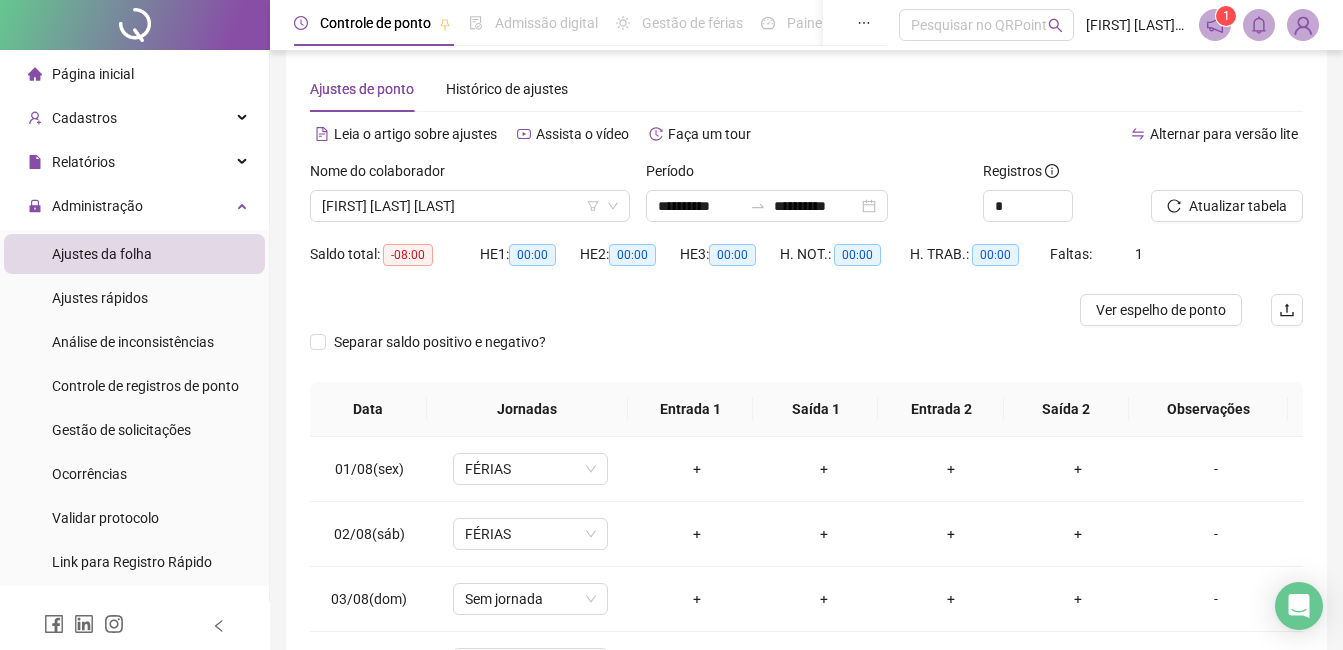 scroll, scrollTop: 0, scrollLeft: 0, axis: both 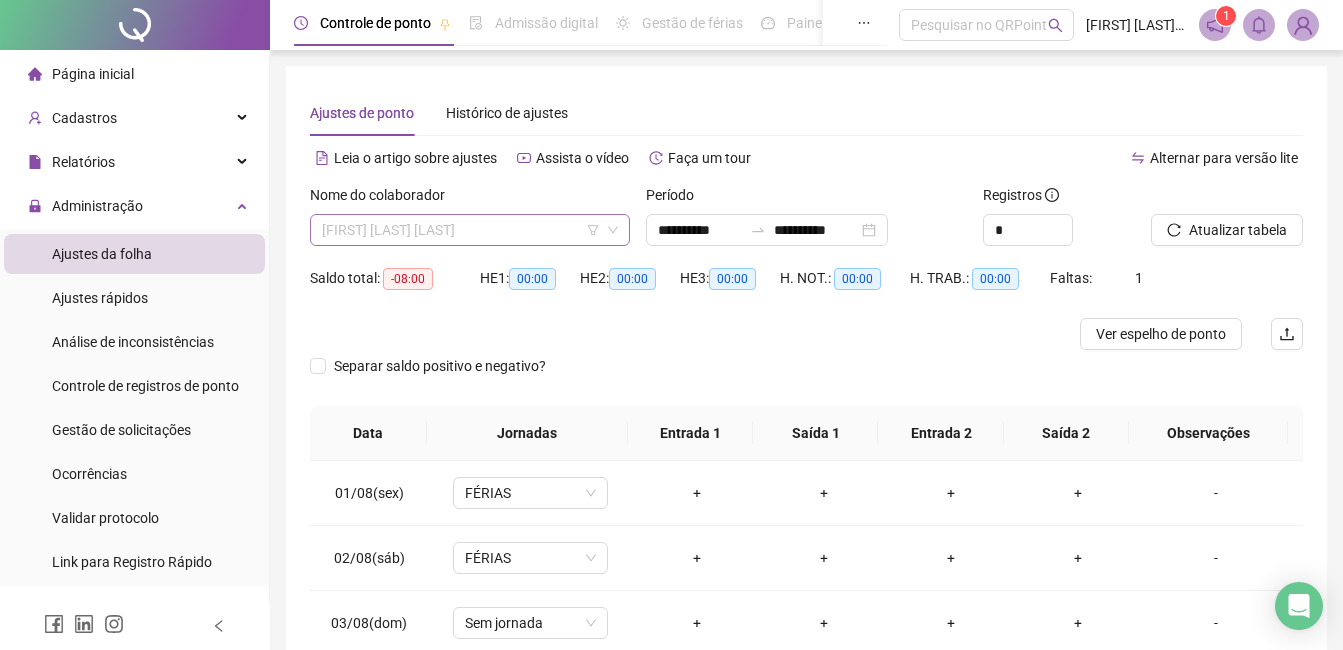 click on "[FIRST] [LAST] [LAST]" at bounding box center (470, 230) 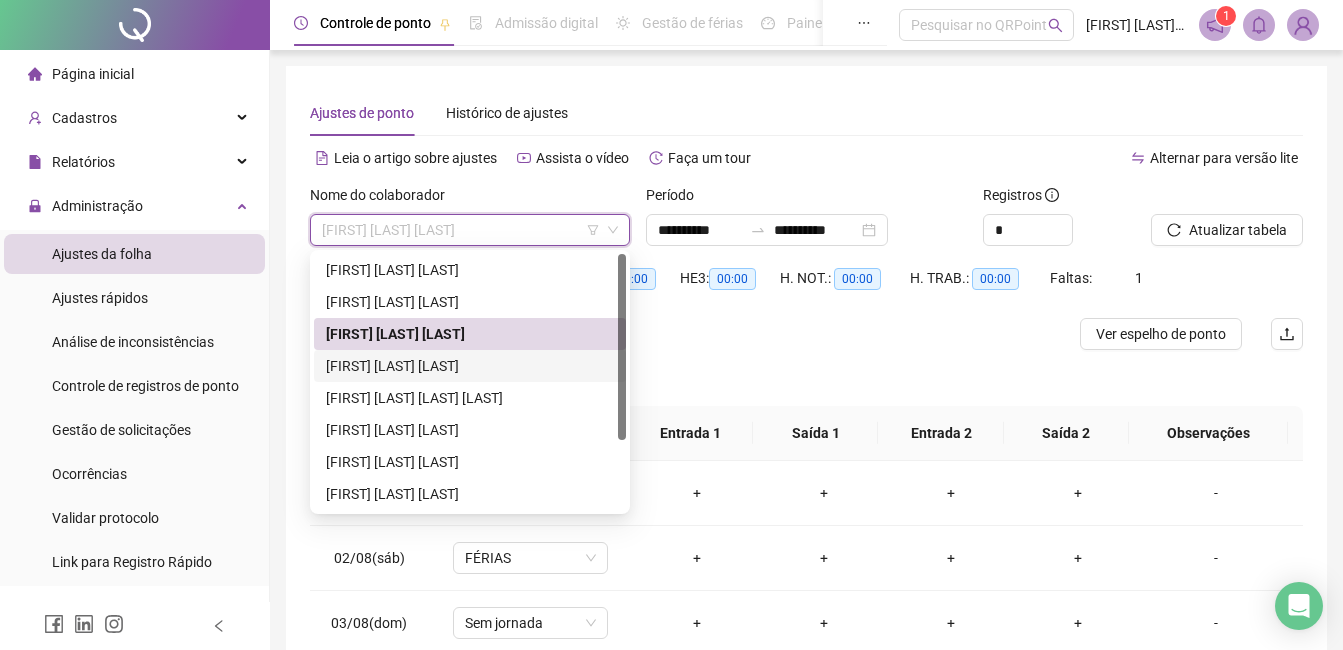 click on "[FIRST] [LAST] [LAST]" at bounding box center (470, 366) 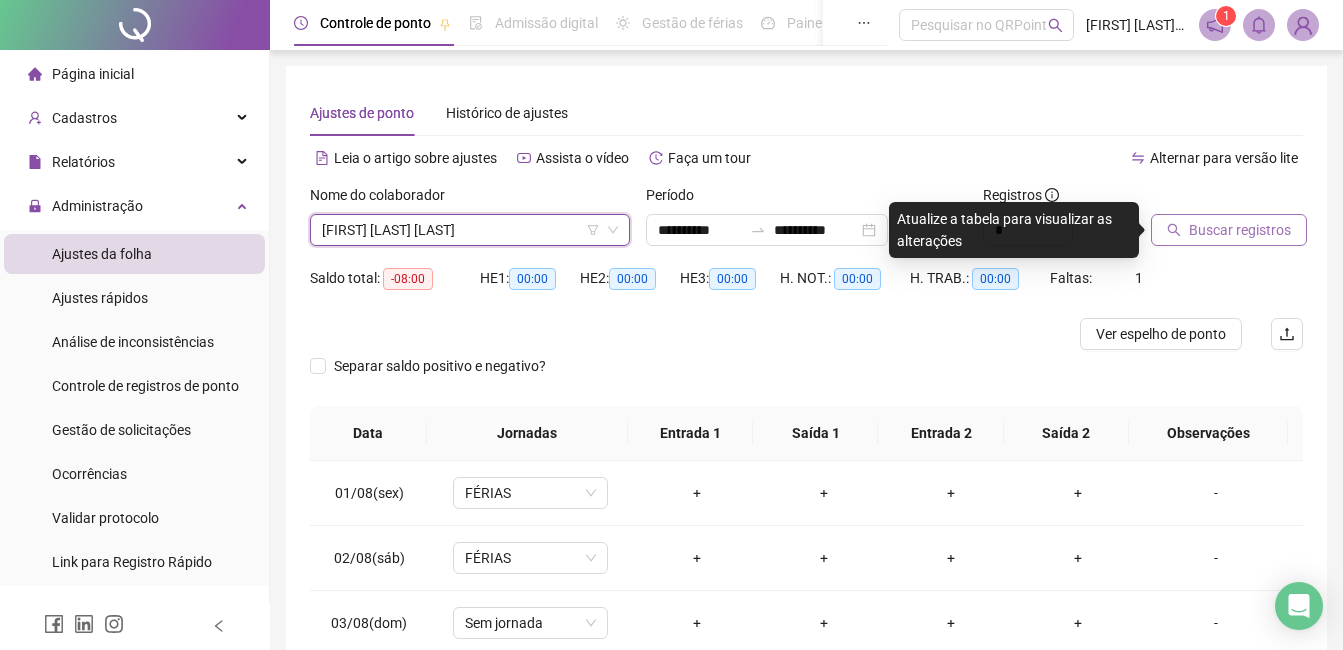 click on "Buscar registros" at bounding box center [1240, 230] 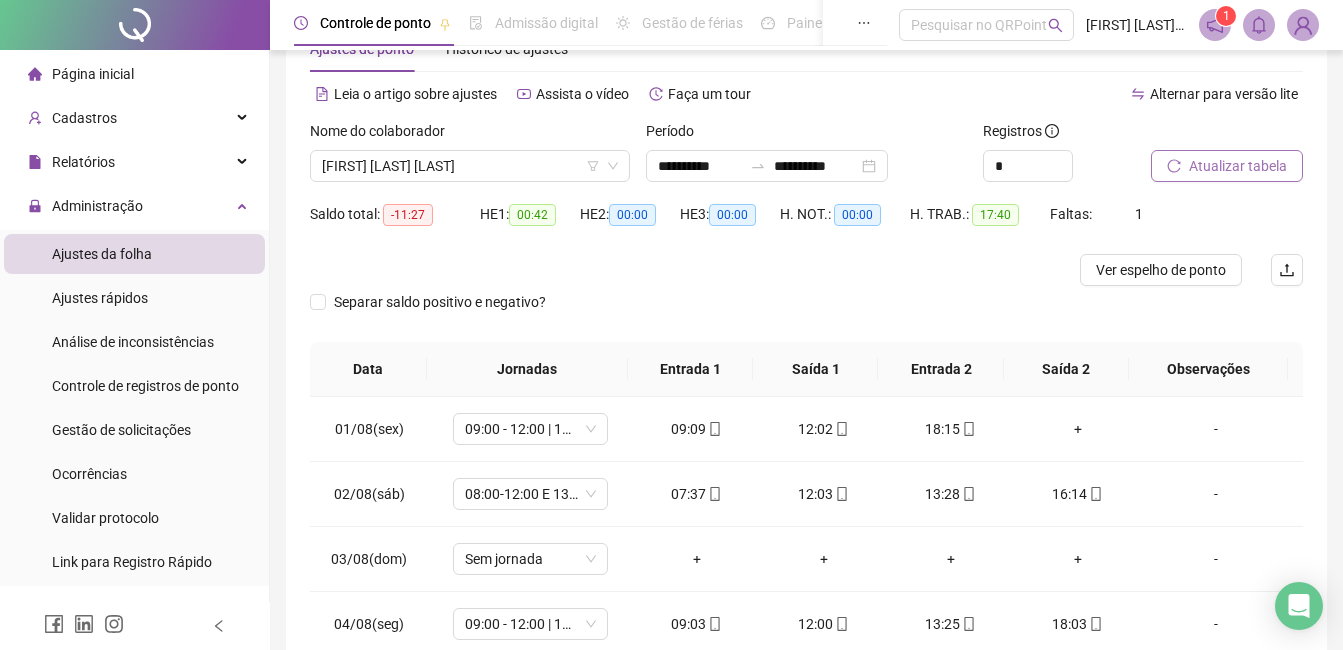 scroll, scrollTop: 100, scrollLeft: 0, axis: vertical 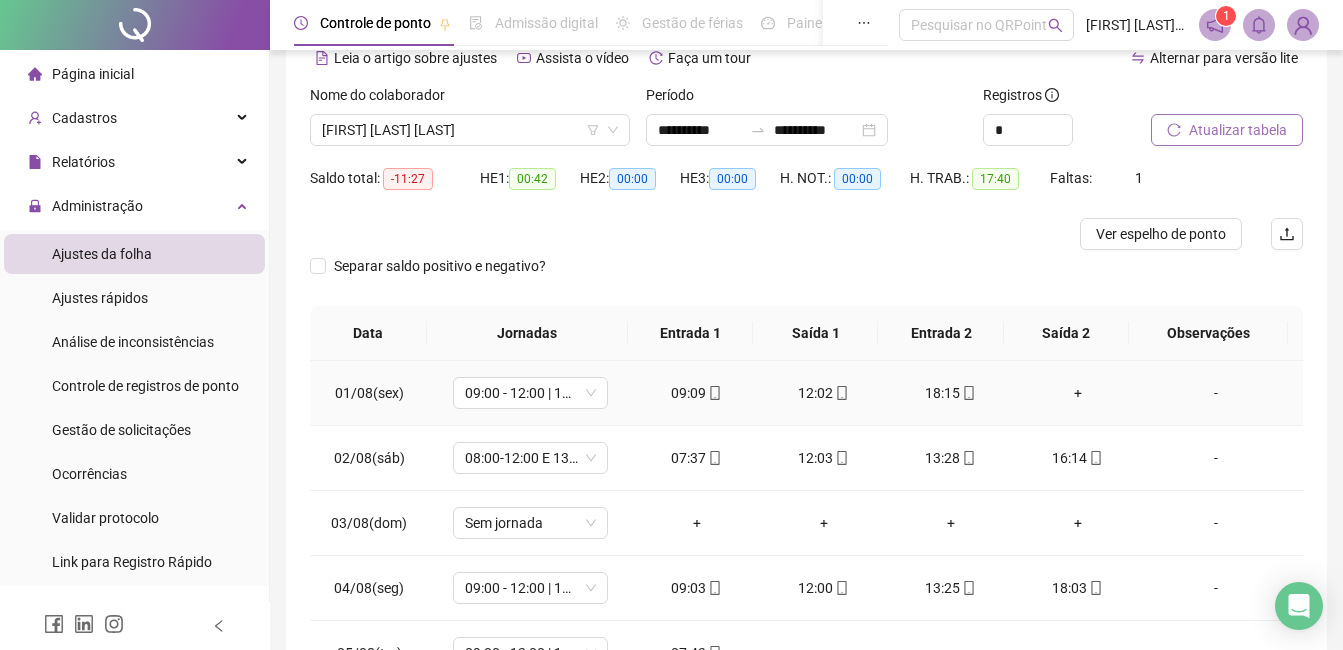 click on "+" at bounding box center (1077, 393) 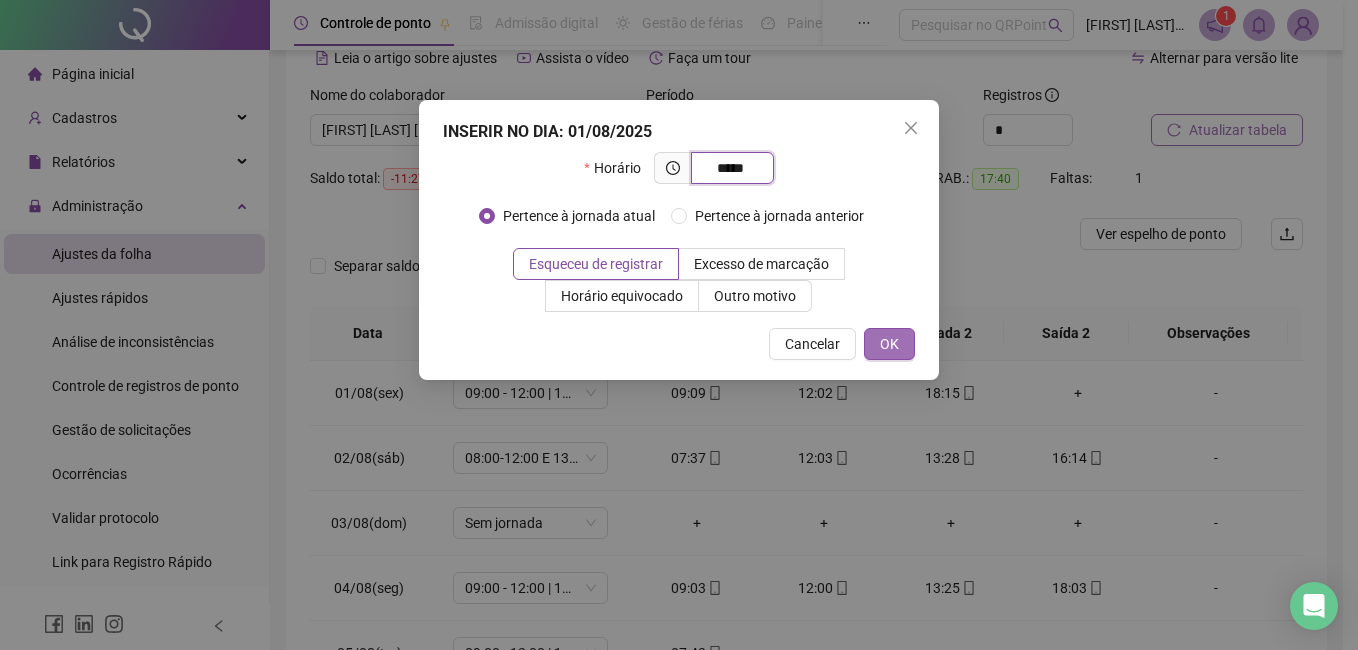 type on "*****" 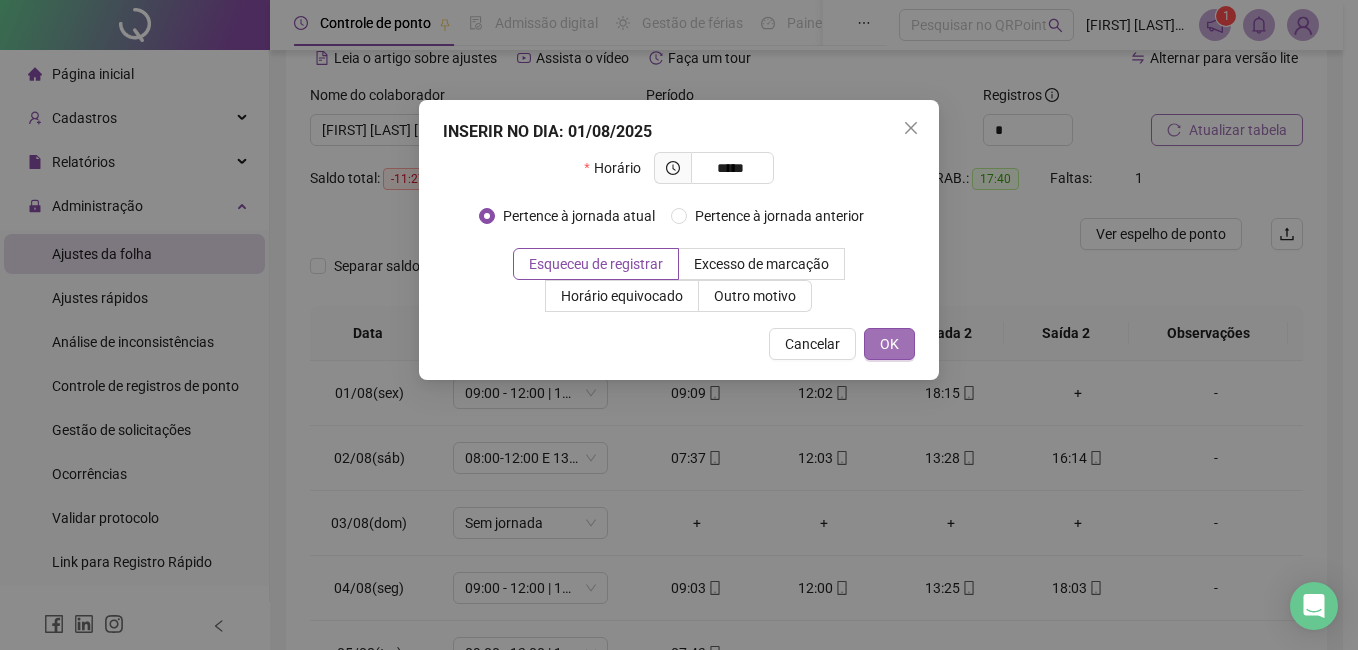 click on "OK" at bounding box center (889, 344) 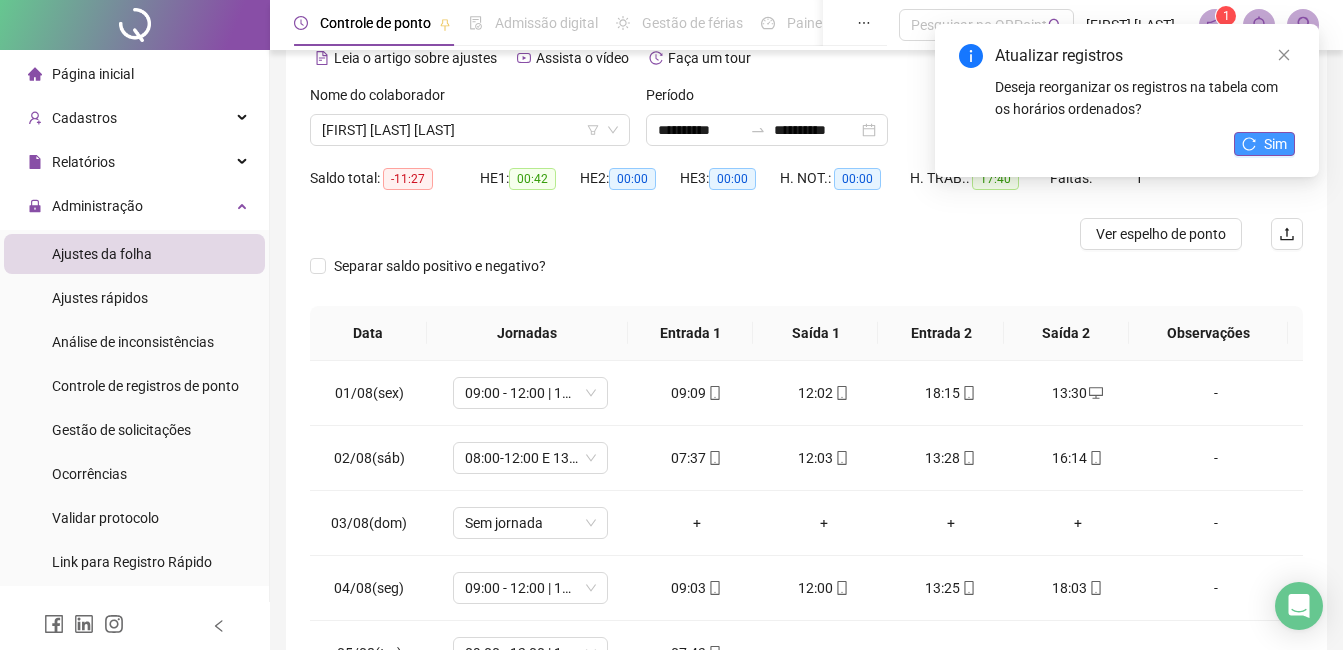 click on "Sim" at bounding box center [1275, 144] 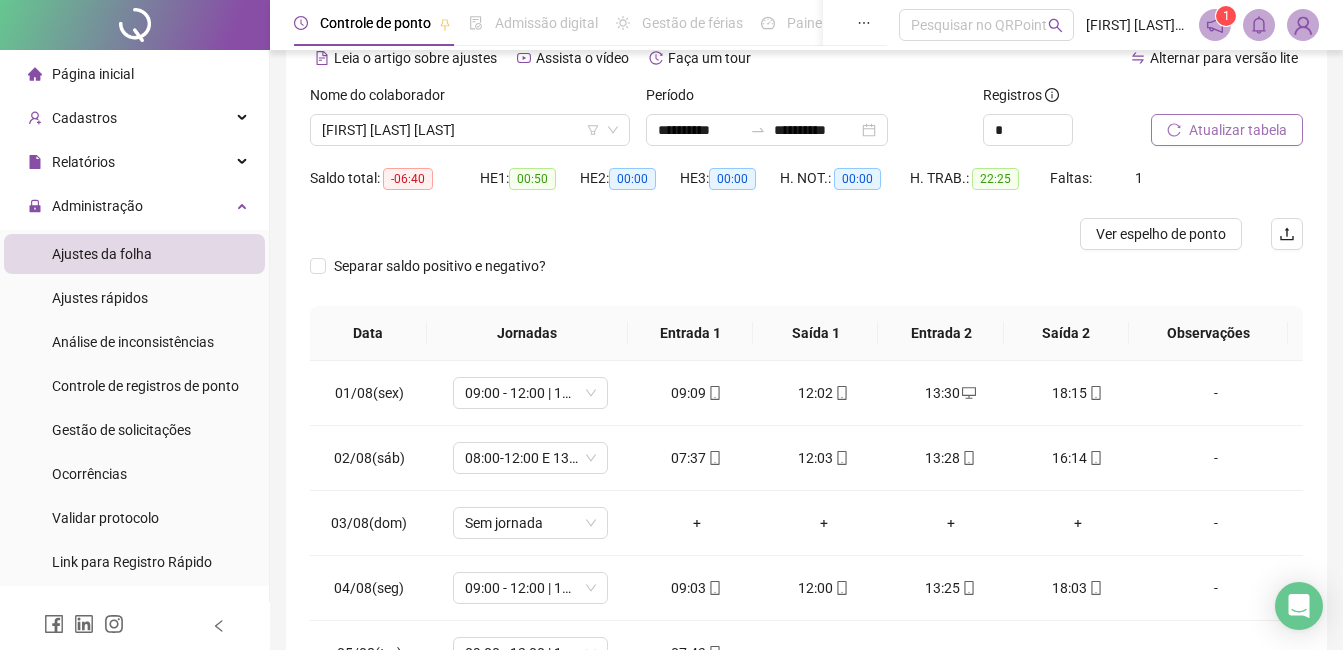click on "Atualizar tabela" at bounding box center (1238, 130) 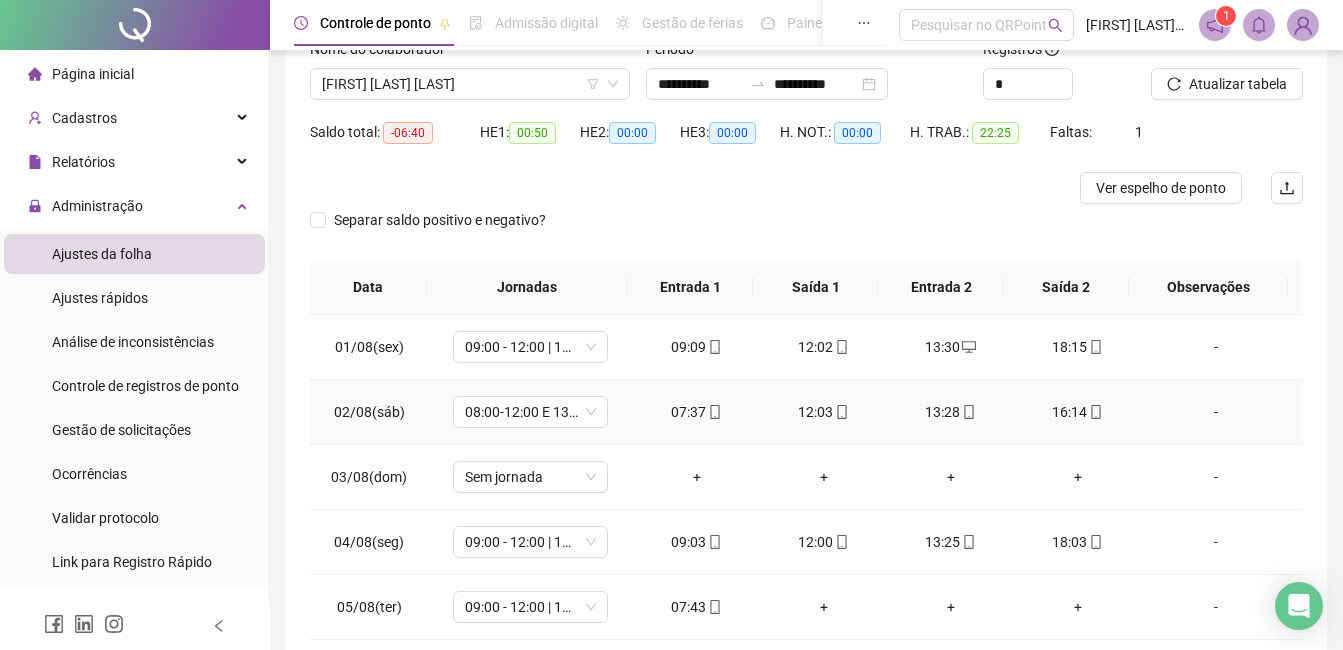 scroll, scrollTop: 46, scrollLeft: 0, axis: vertical 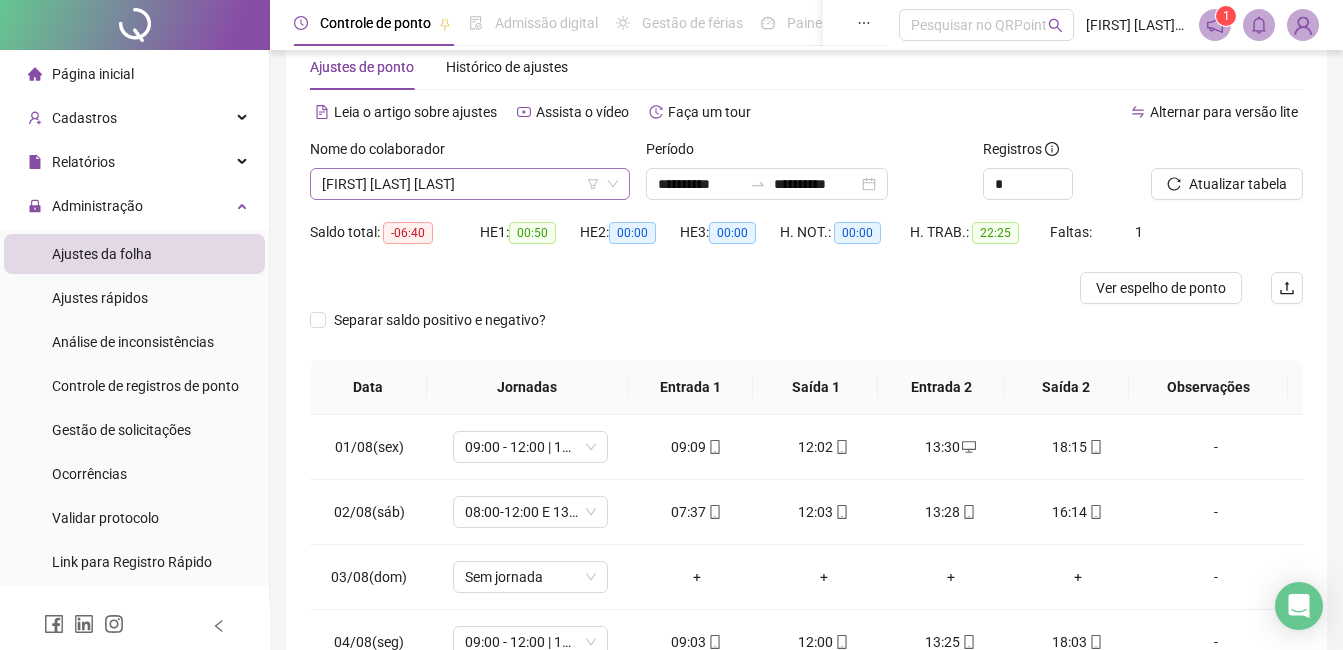 click on "[FIRST] [LAST] [LAST]" at bounding box center [470, 184] 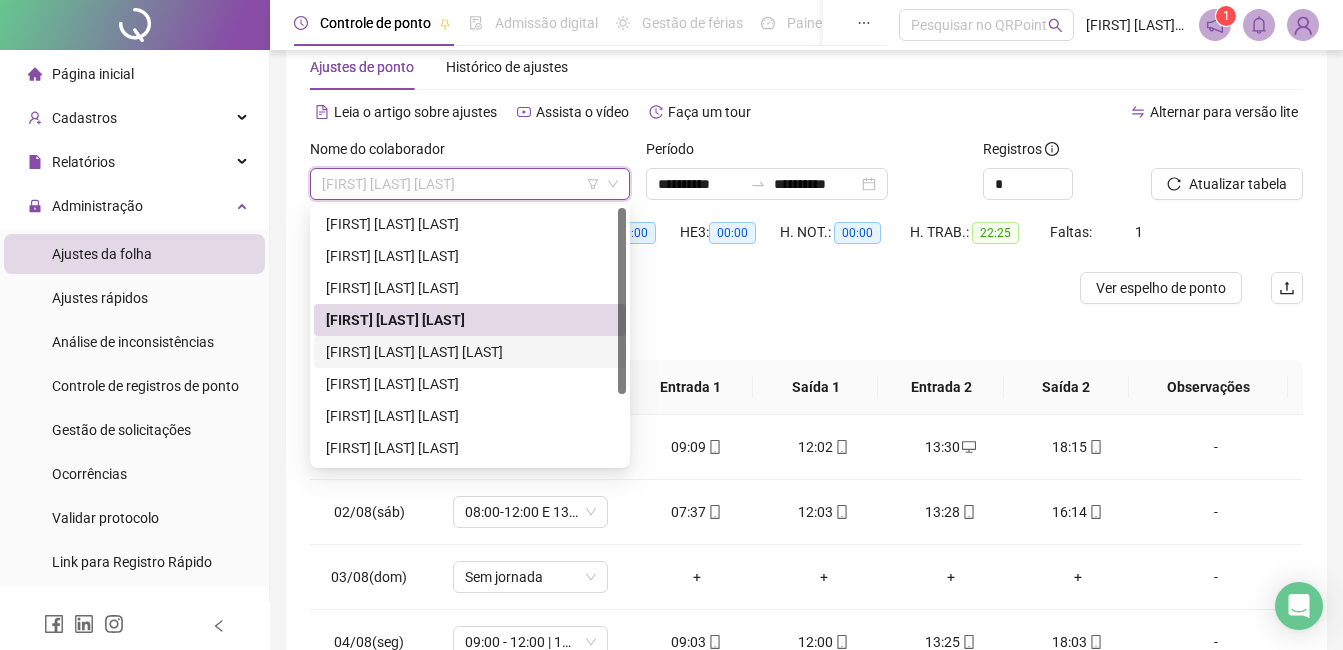 click on "[FIRST] [LAST] [LAST] [LAST]" at bounding box center (470, 352) 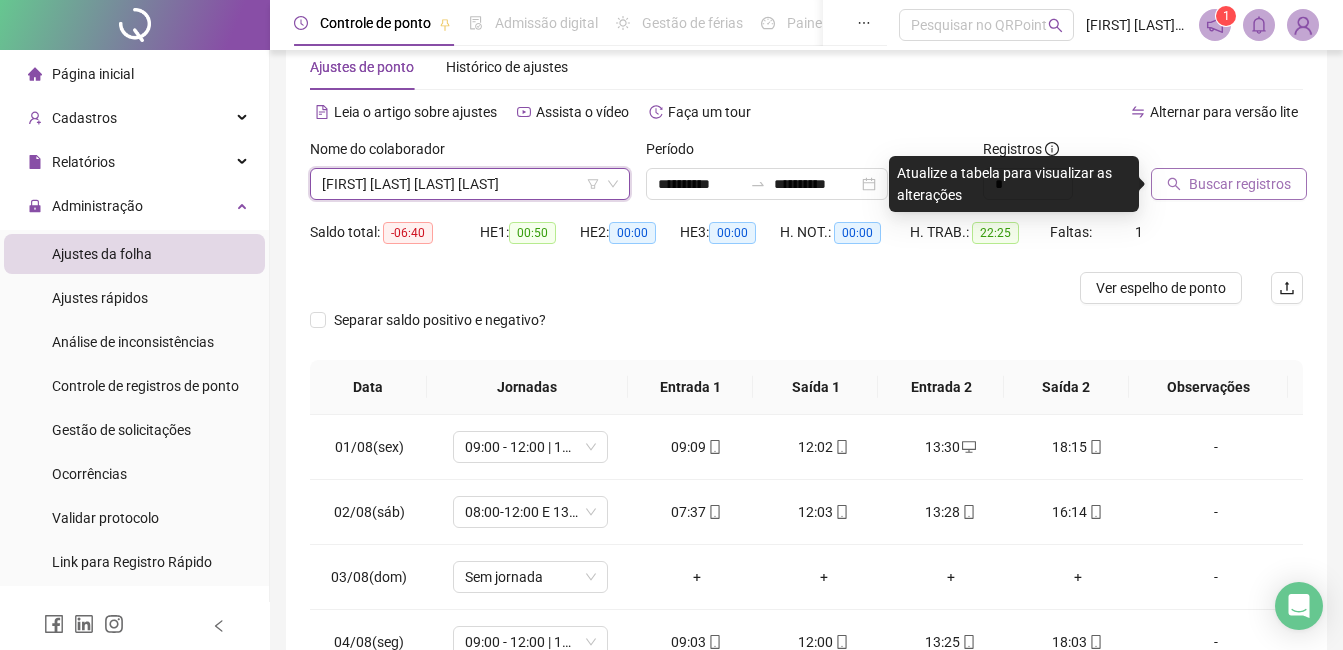click on "Buscar registros" at bounding box center [1240, 184] 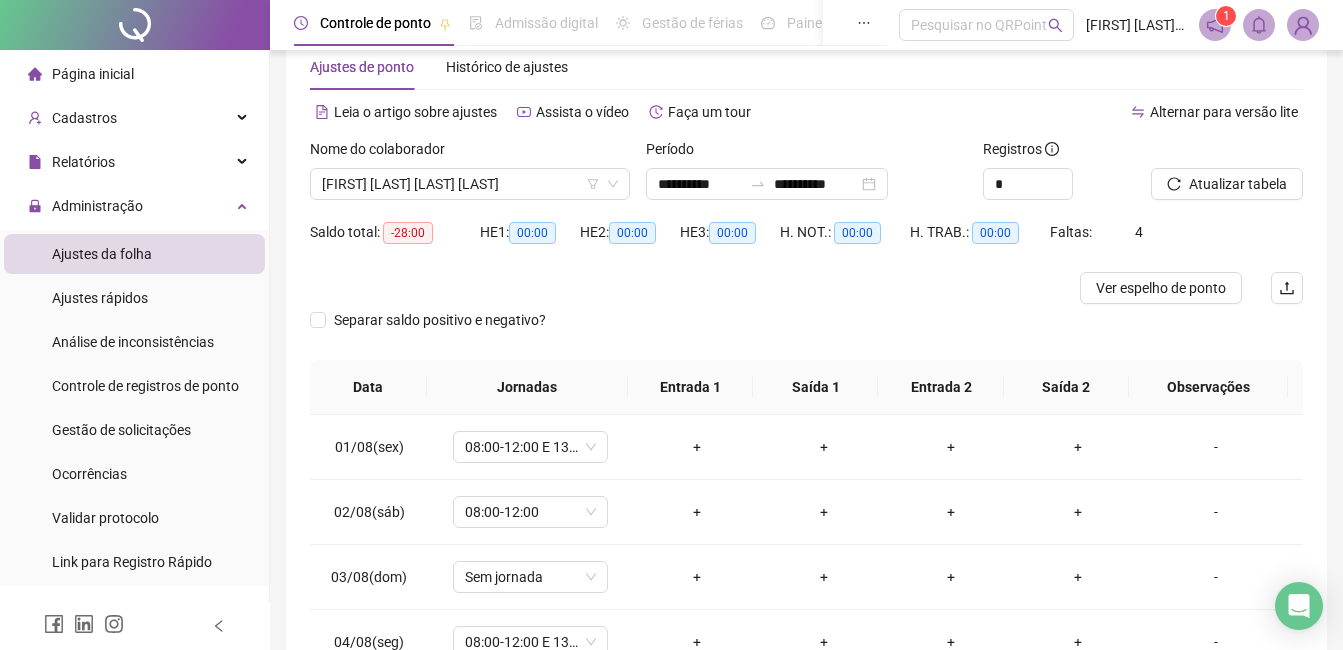 scroll, scrollTop: 146, scrollLeft: 0, axis: vertical 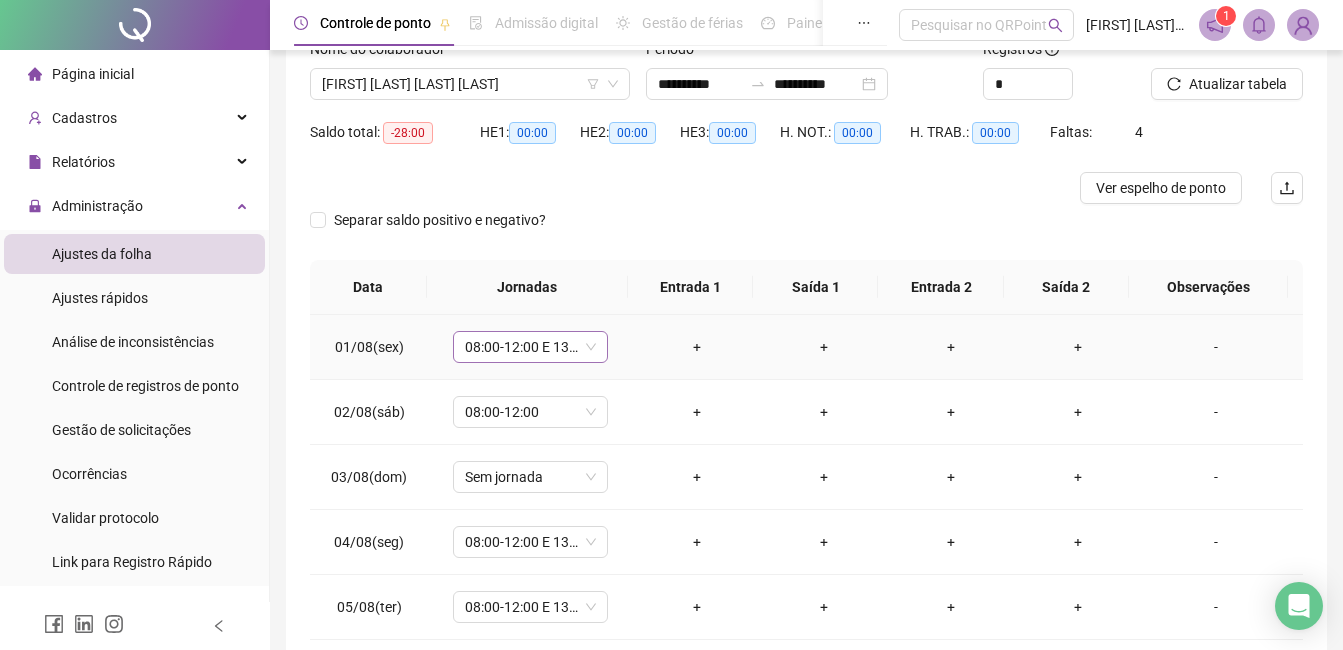 click on "08:00-12:00 E 13:30-17:30" at bounding box center (530, 347) 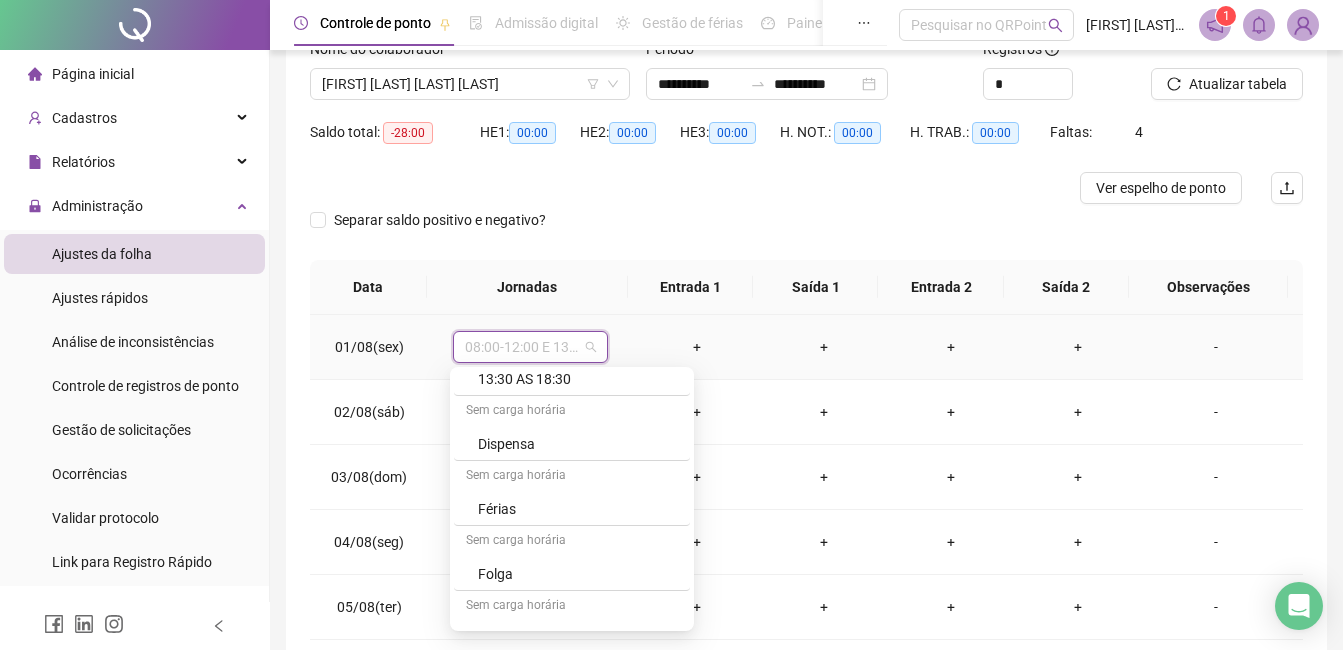 scroll, scrollTop: 1694, scrollLeft: 0, axis: vertical 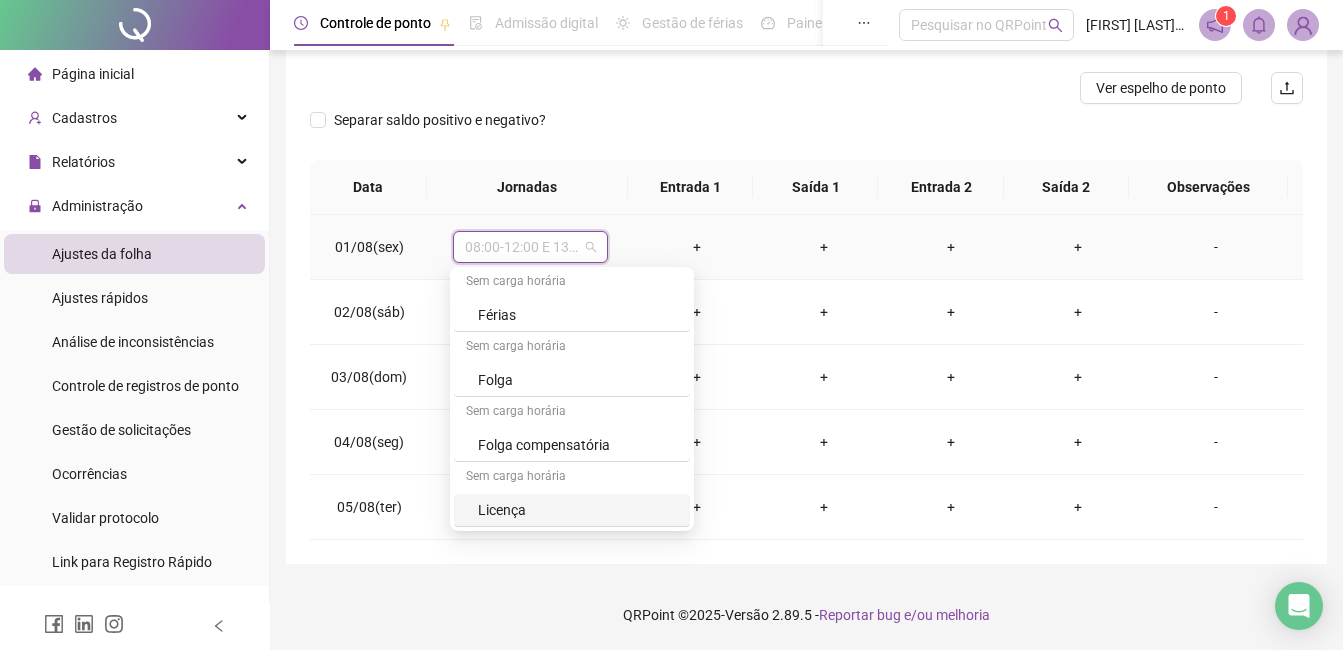 click on "Licença" at bounding box center [578, 510] 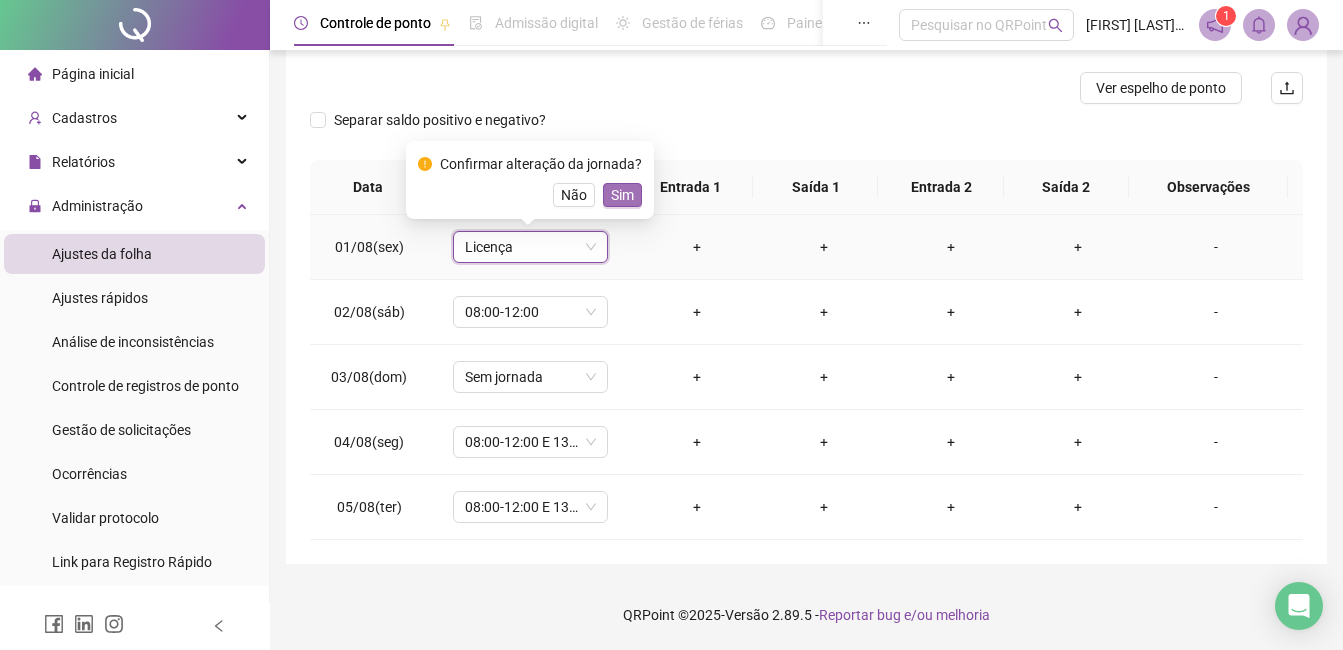 click on "Sim" at bounding box center (622, 195) 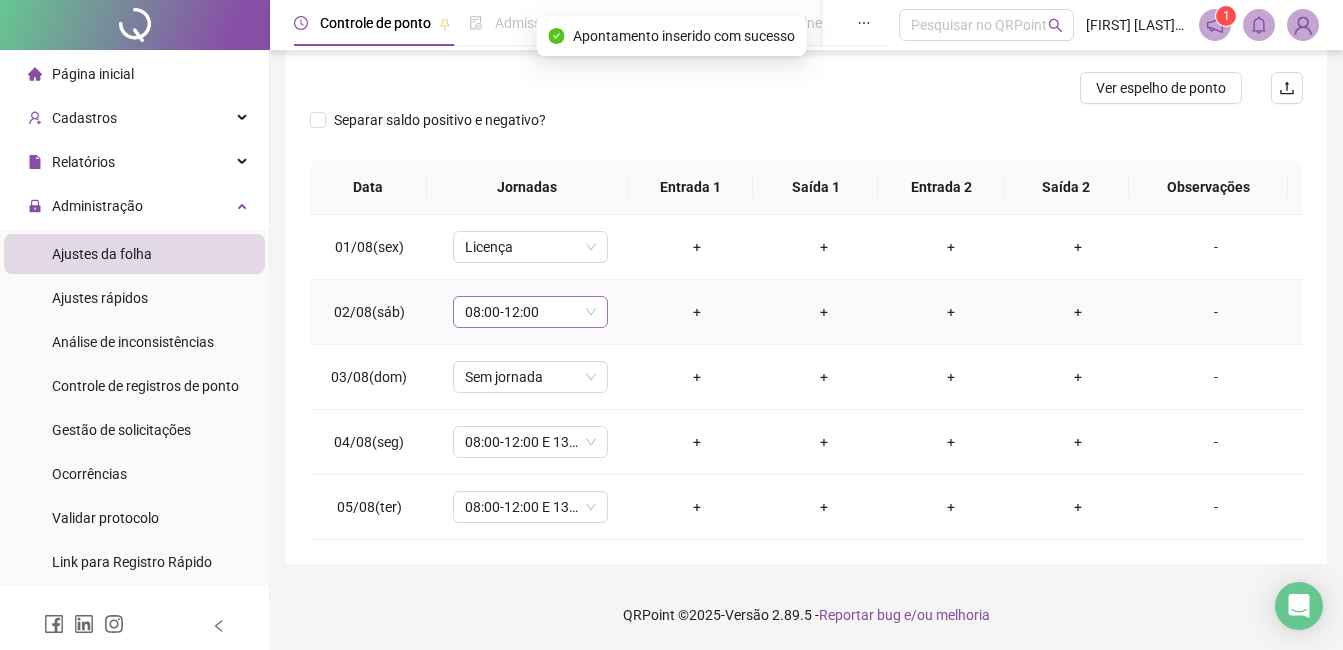 click on "08:00-12:00" at bounding box center [530, 312] 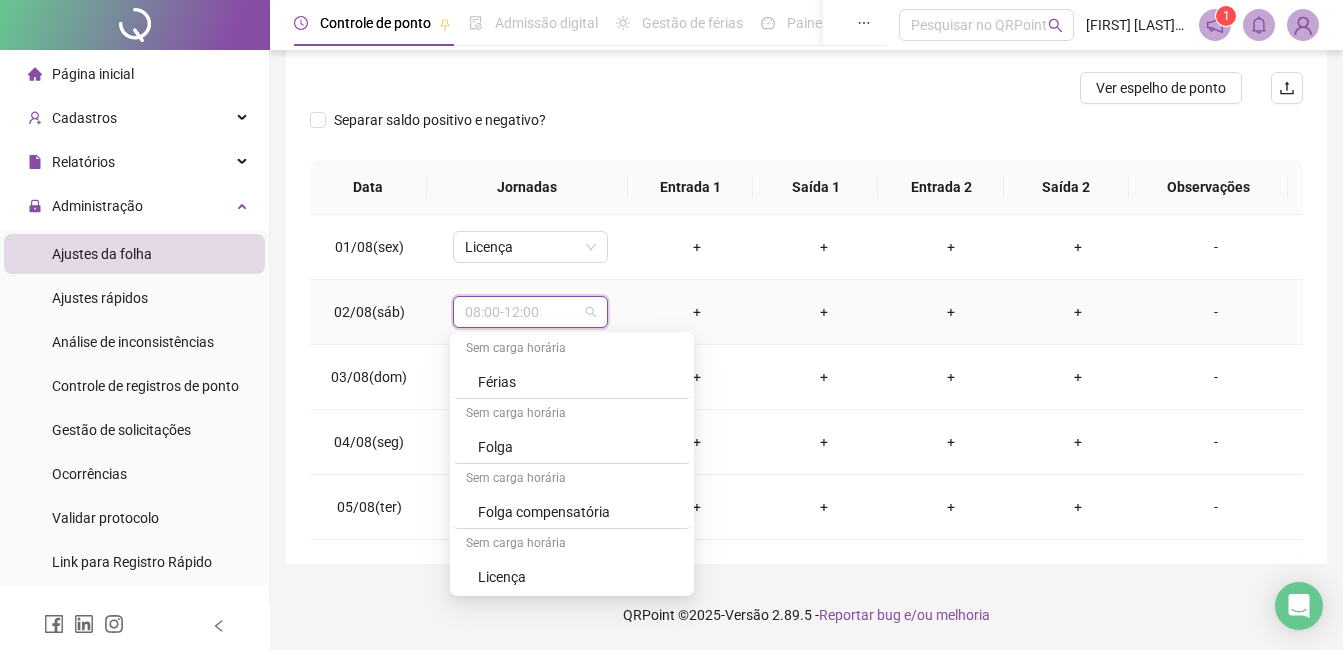 scroll, scrollTop: 1694, scrollLeft: 0, axis: vertical 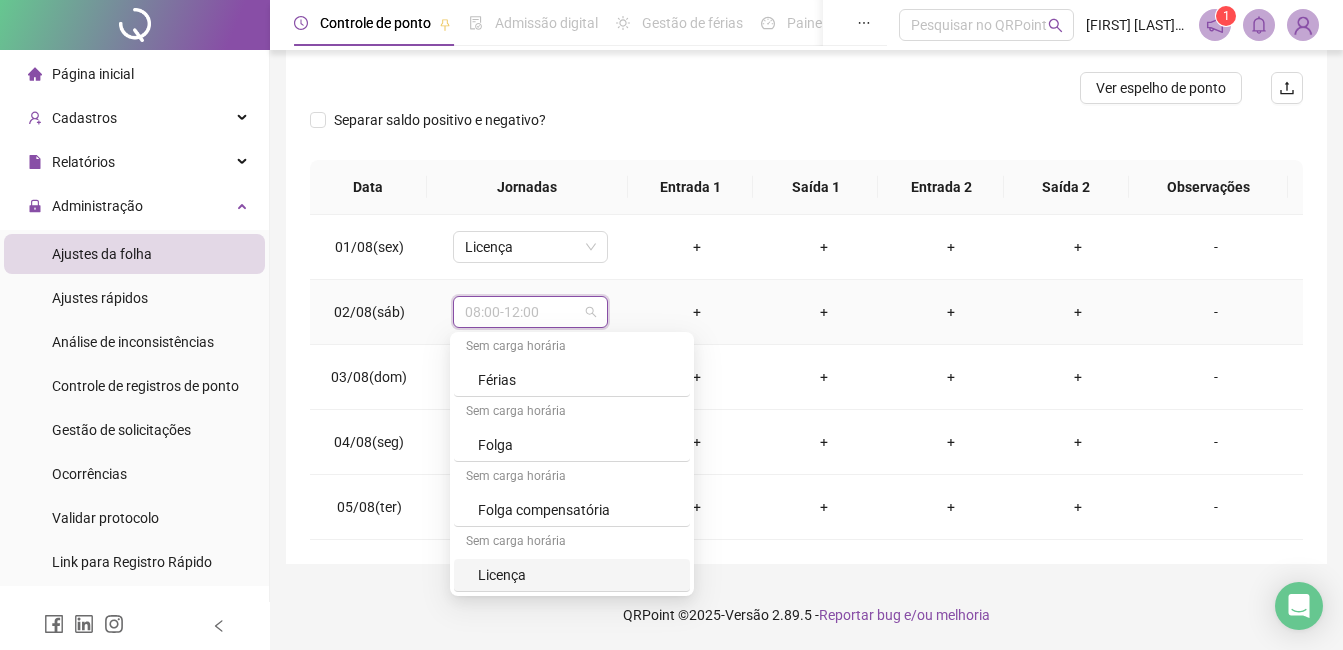 click on "Licença" at bounding box center (578, 575) 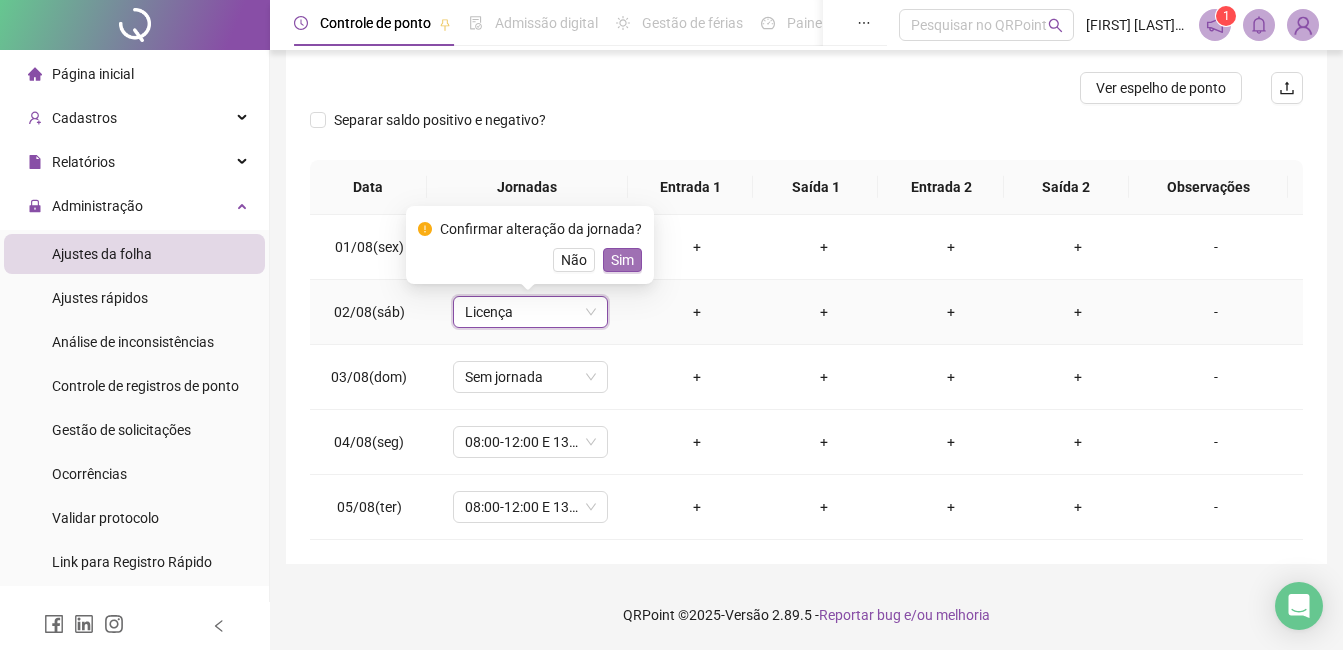 click on "Sim" at bounding box center (622, 260) 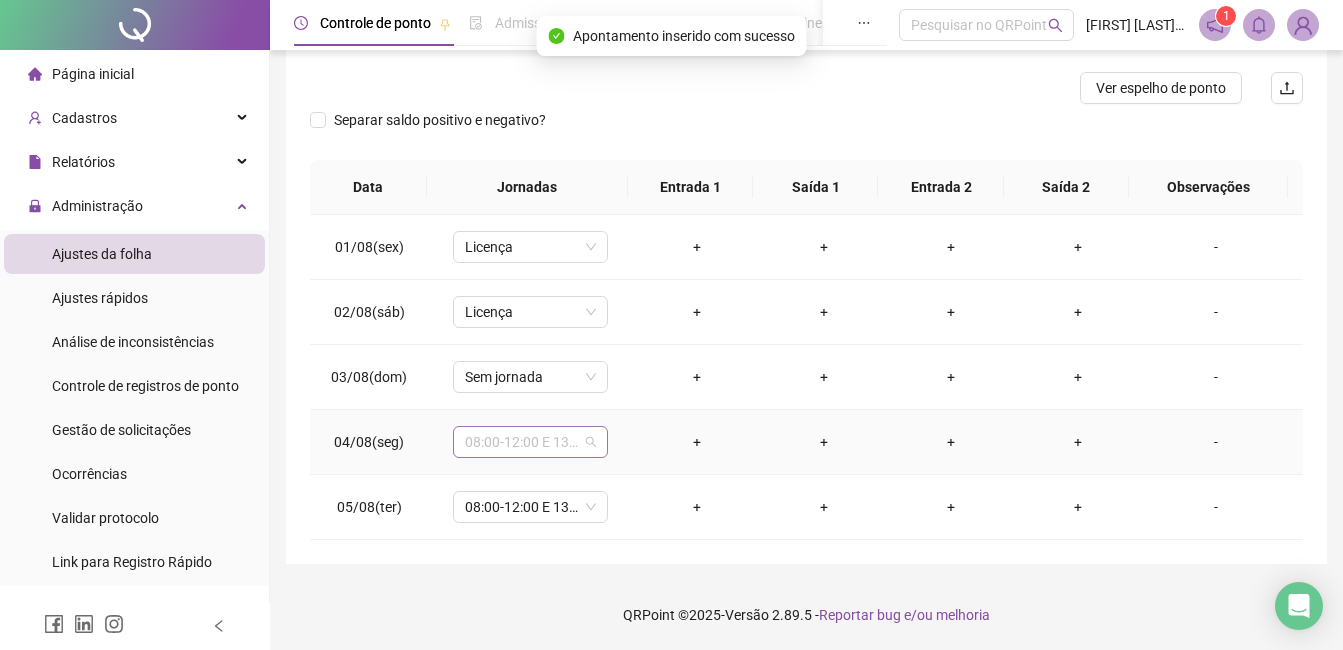 click on "08:00-12:00 E 13:30-17:30" at bounding box center [530, 442] 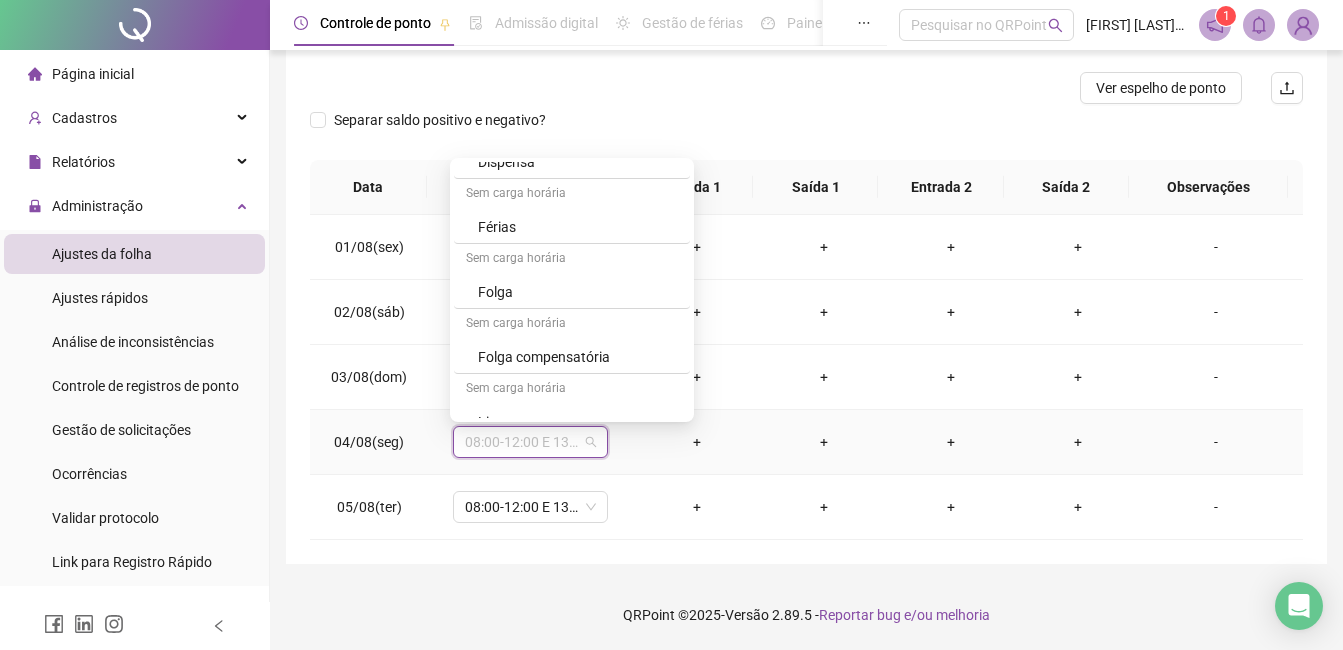 scroll, scrollTop: 1694, scrollLeft: 0, axis: vertical 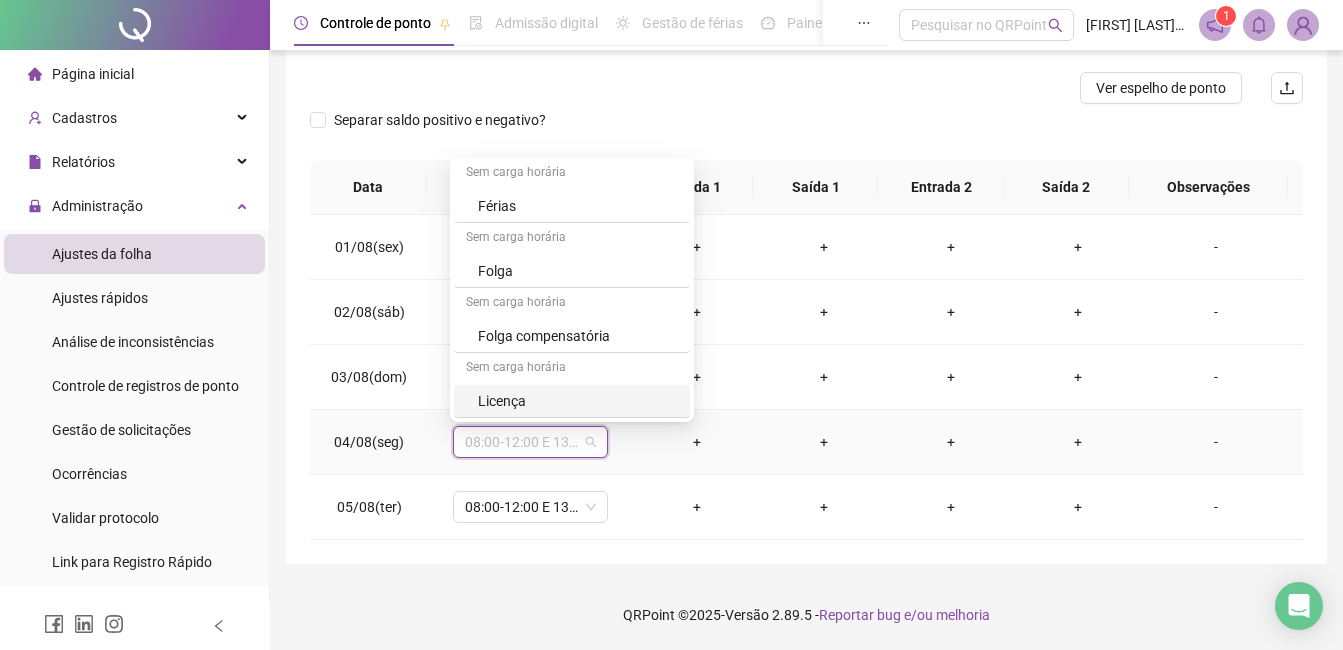 click on "Licença" at bounding box center (572, 401) 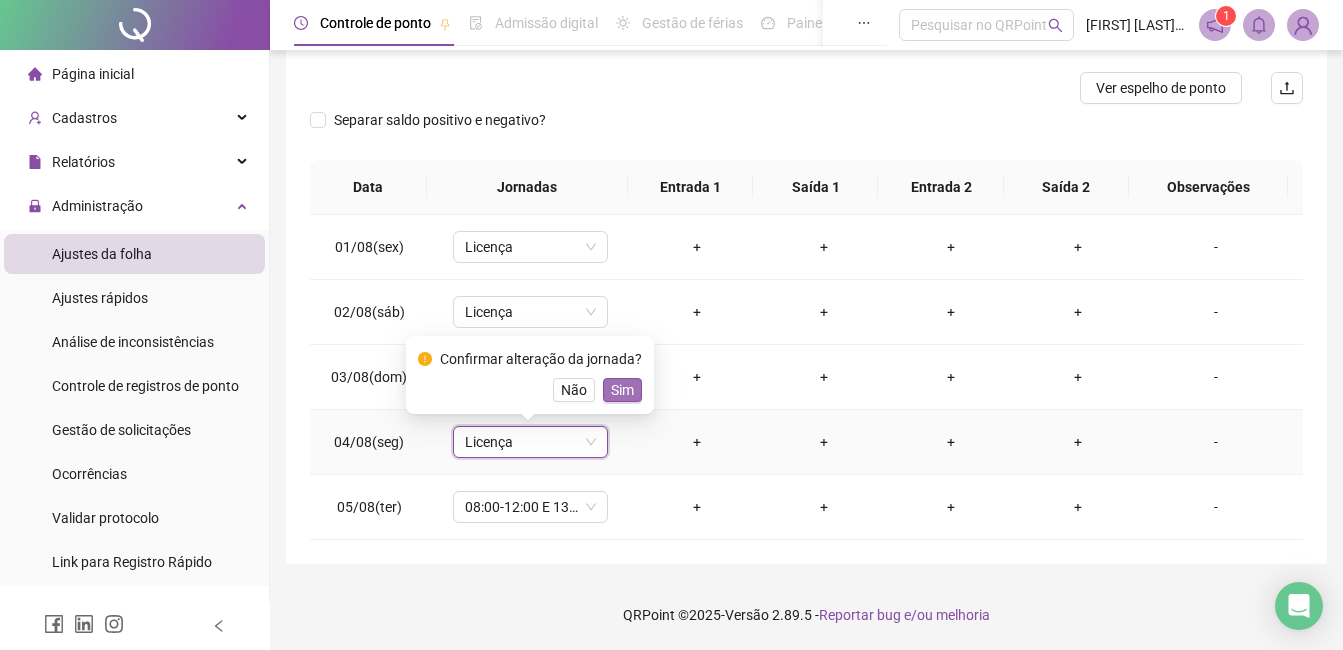 click on "Sim" at bounding box center [622, 390] 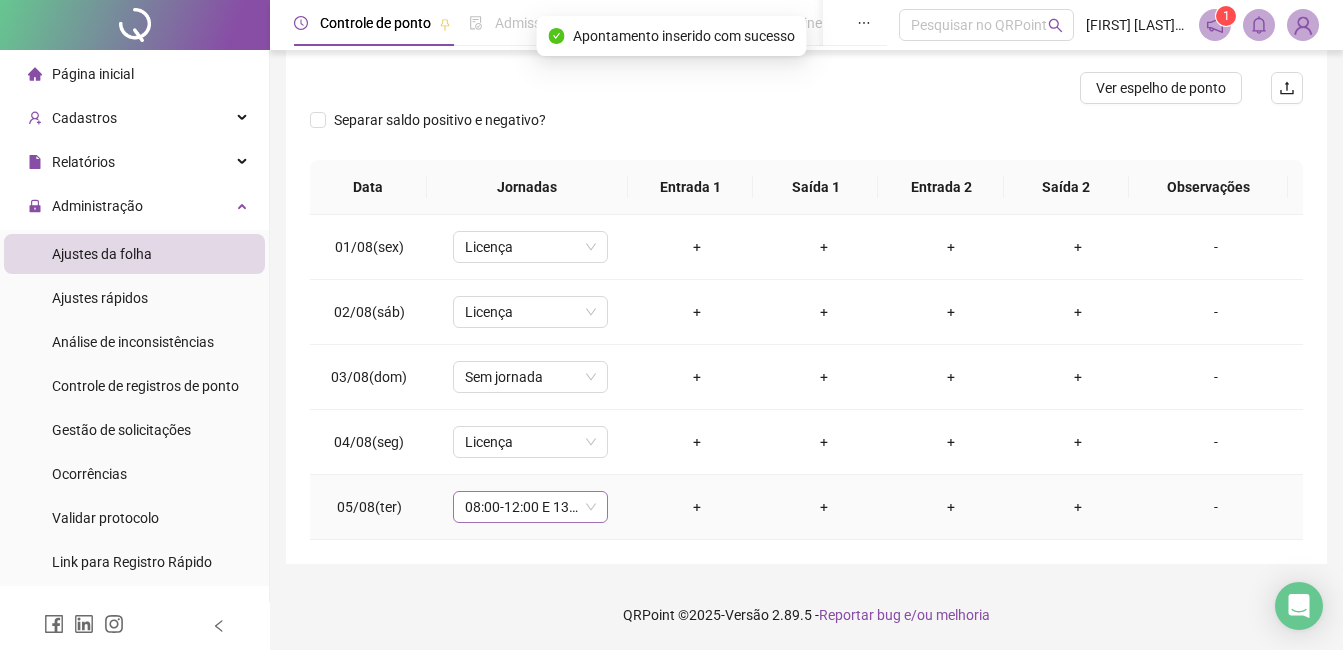 click on "08:00-12:00 E 13:30-17:30" at bounding box center (530, 507) 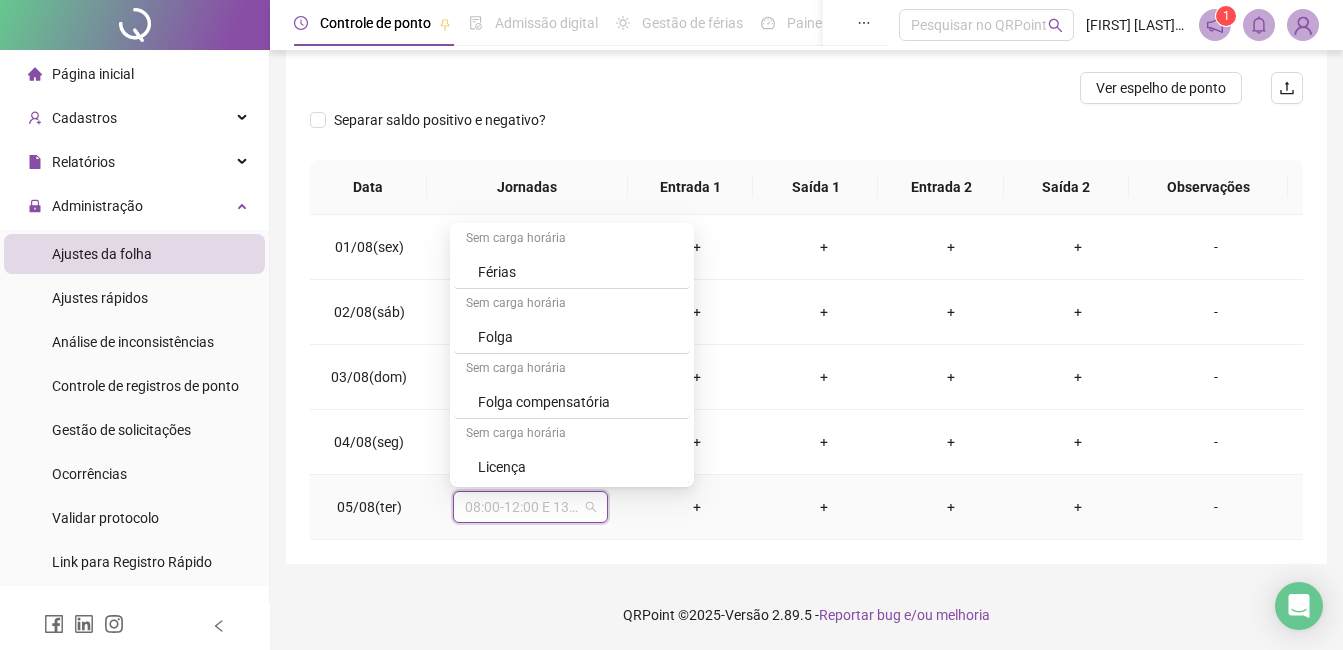 scroll, scrollTop: 1694, scrollLeft: 0, axis: vertical 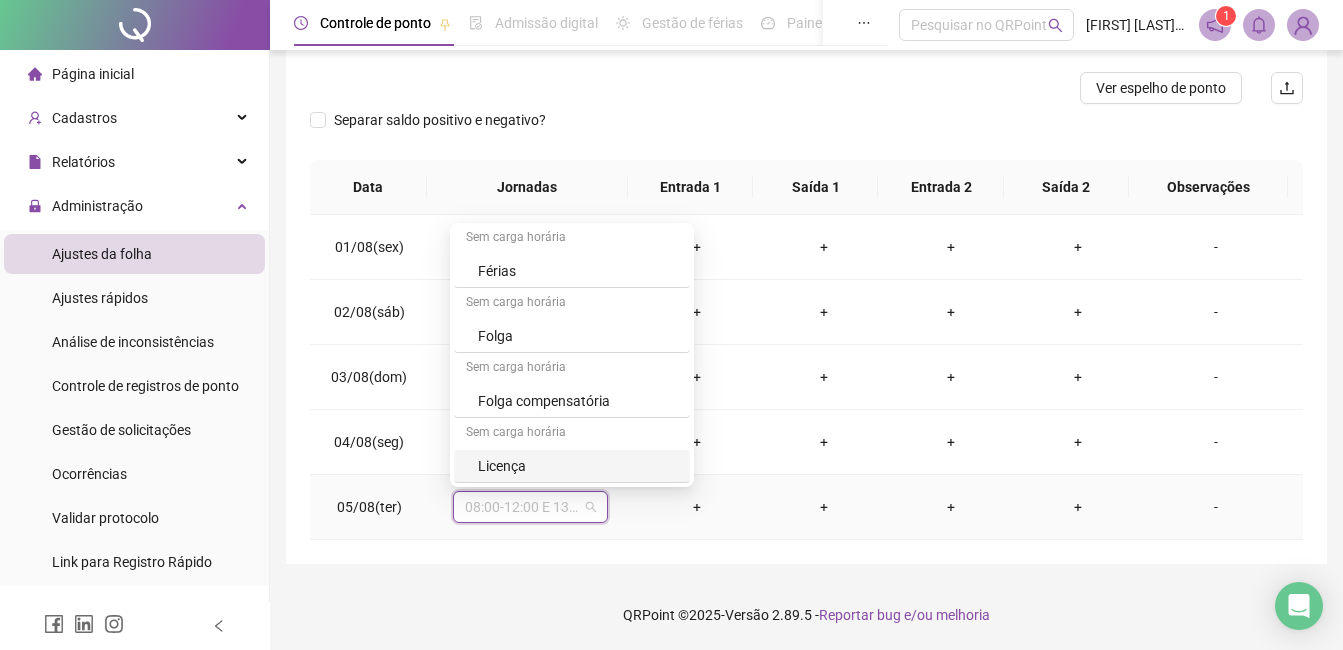 click on "Licença" at bounding box center (578, 466) 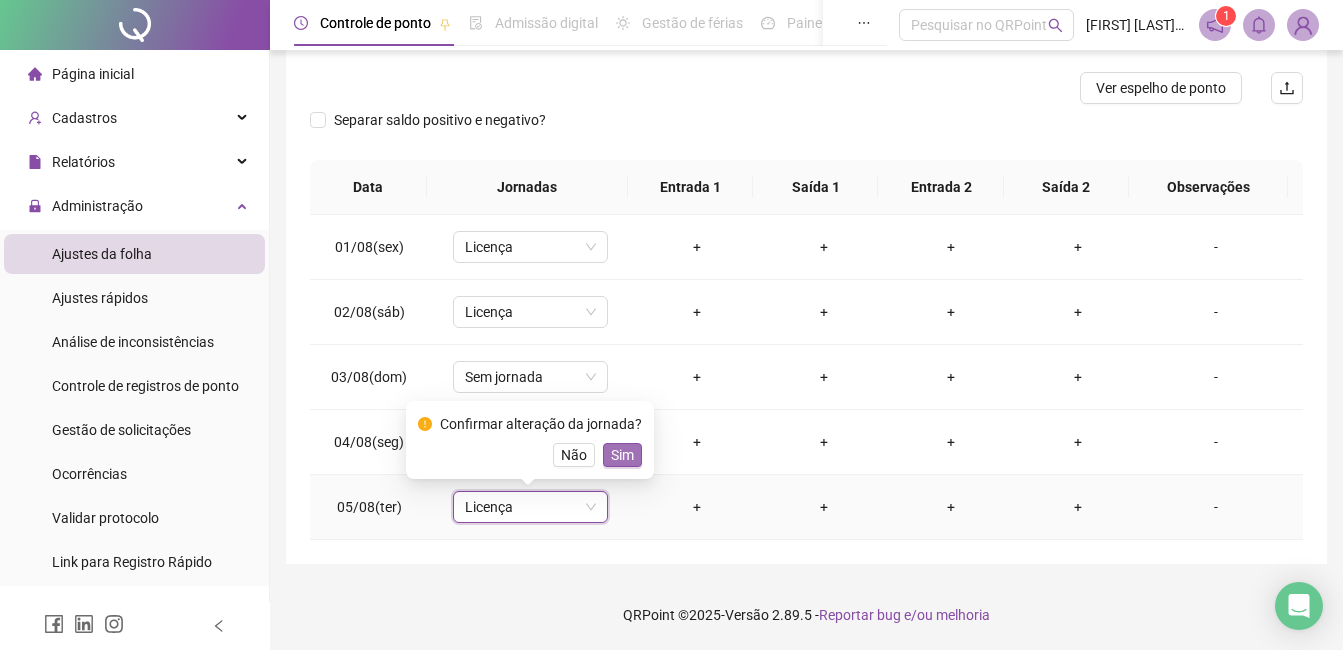 click on "Sim" at bounding box center (622, 455) 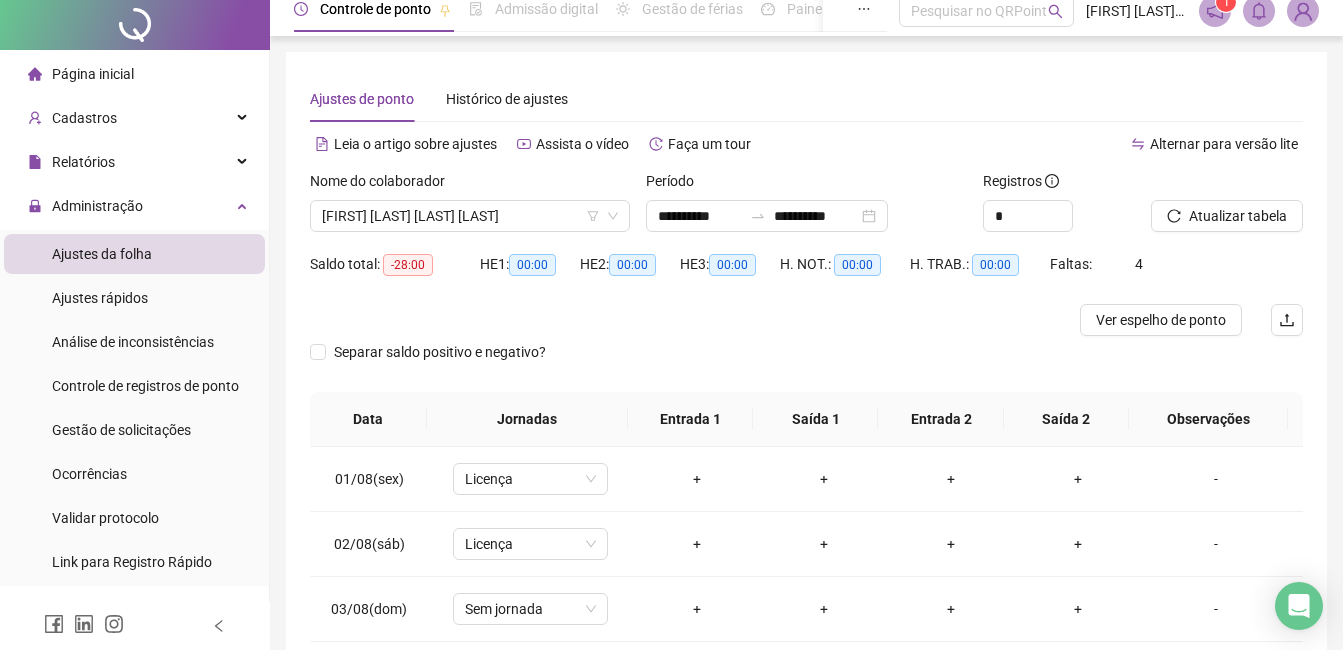 scroll, scrollTop: 0, scrollLeft: 0, axis: both 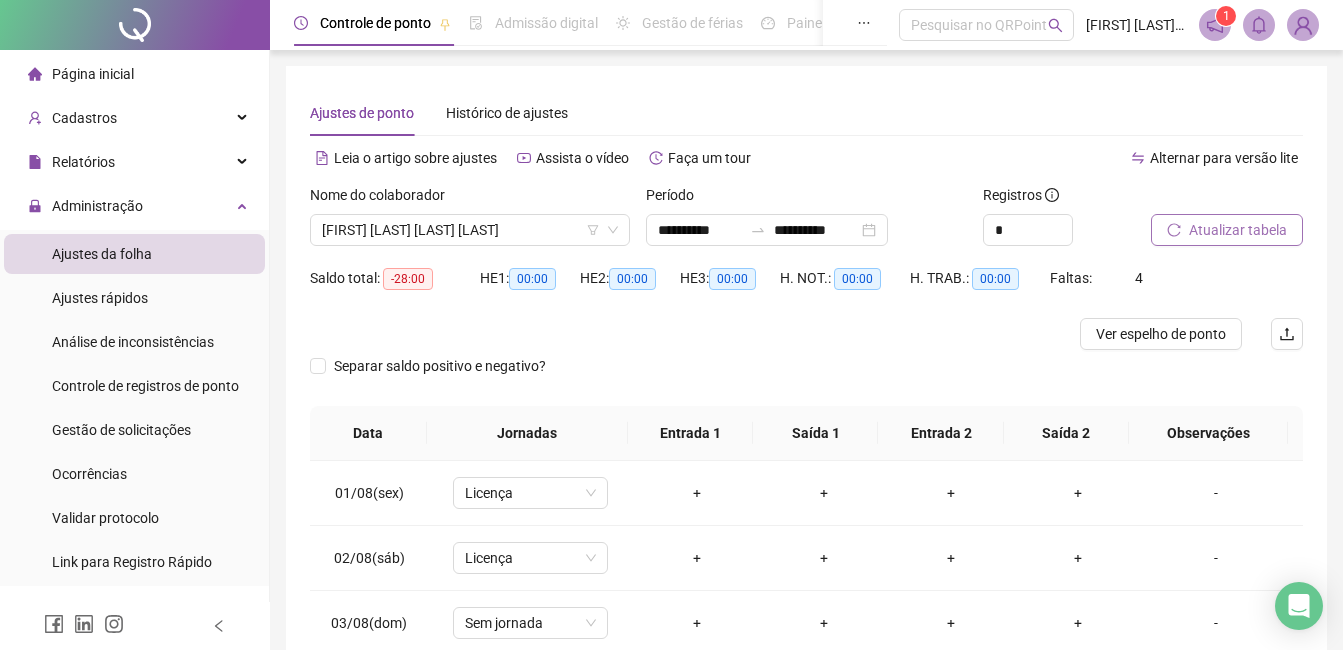 click on "Atualizar tabela" at bounding box center [1238, 230] 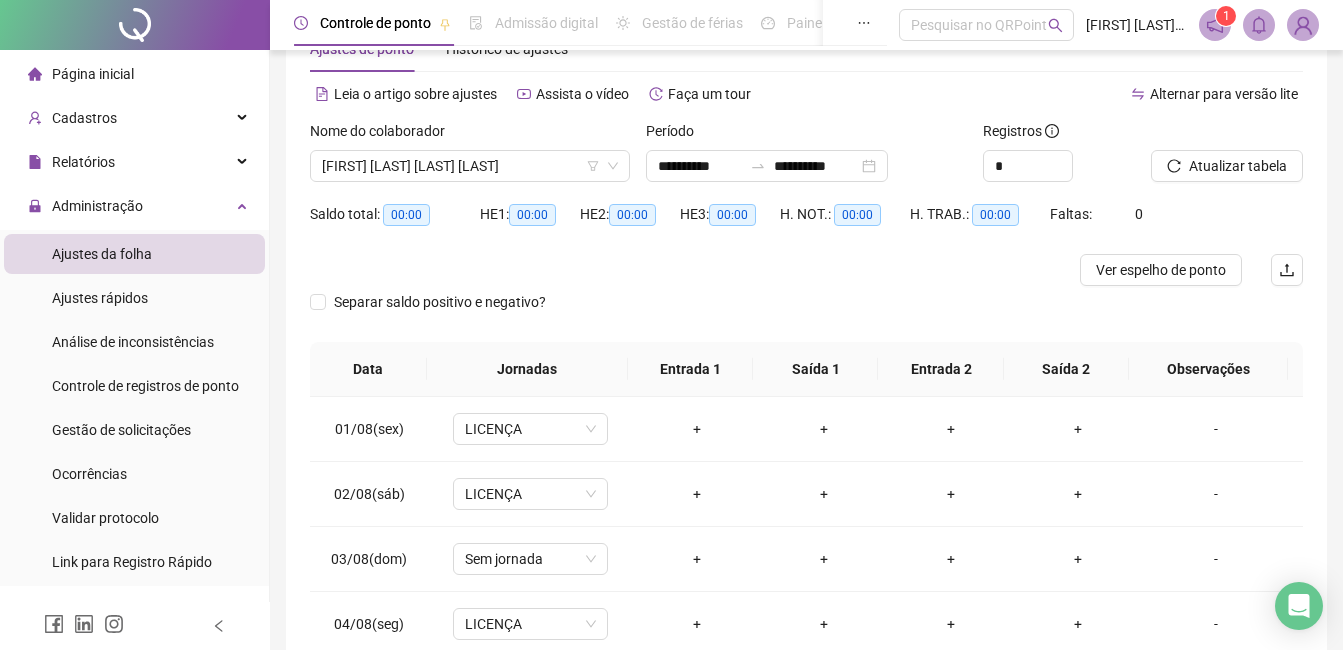 scroll, scrollTop: 100, scrollLeft: 0, axis: vertical 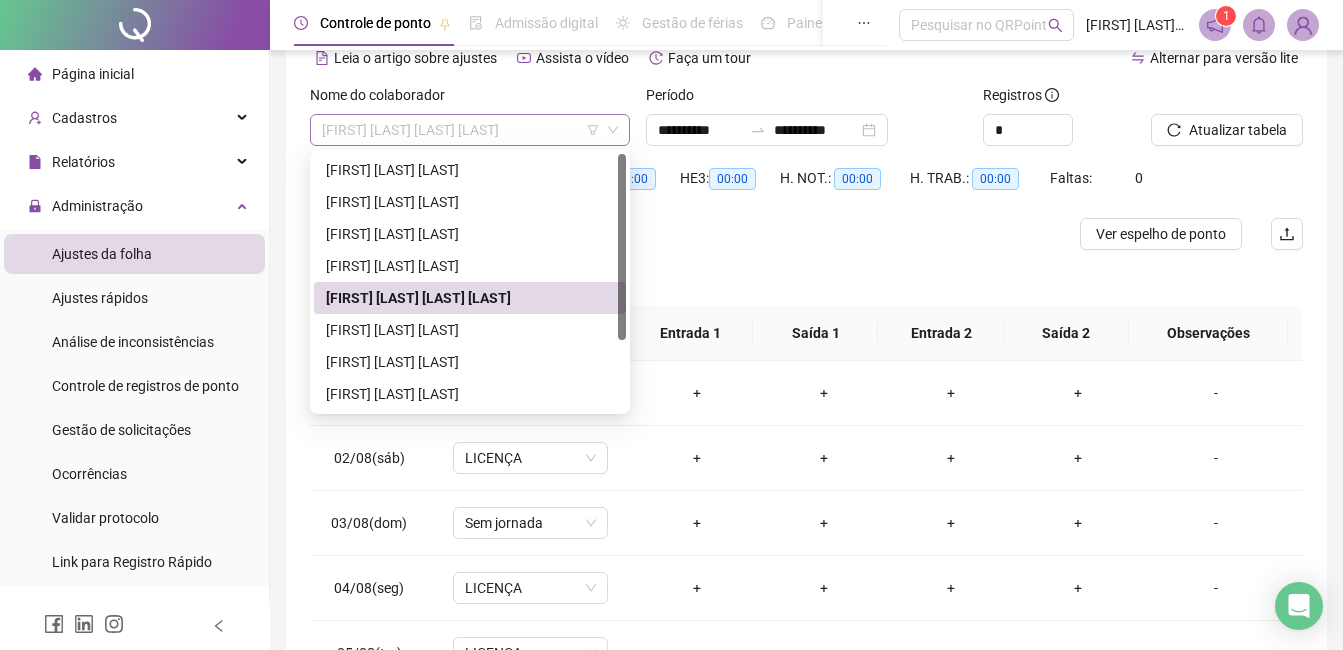click on "[FIRST] [LAST] [LAST] [LAST]" at bounding box center (470, 130) 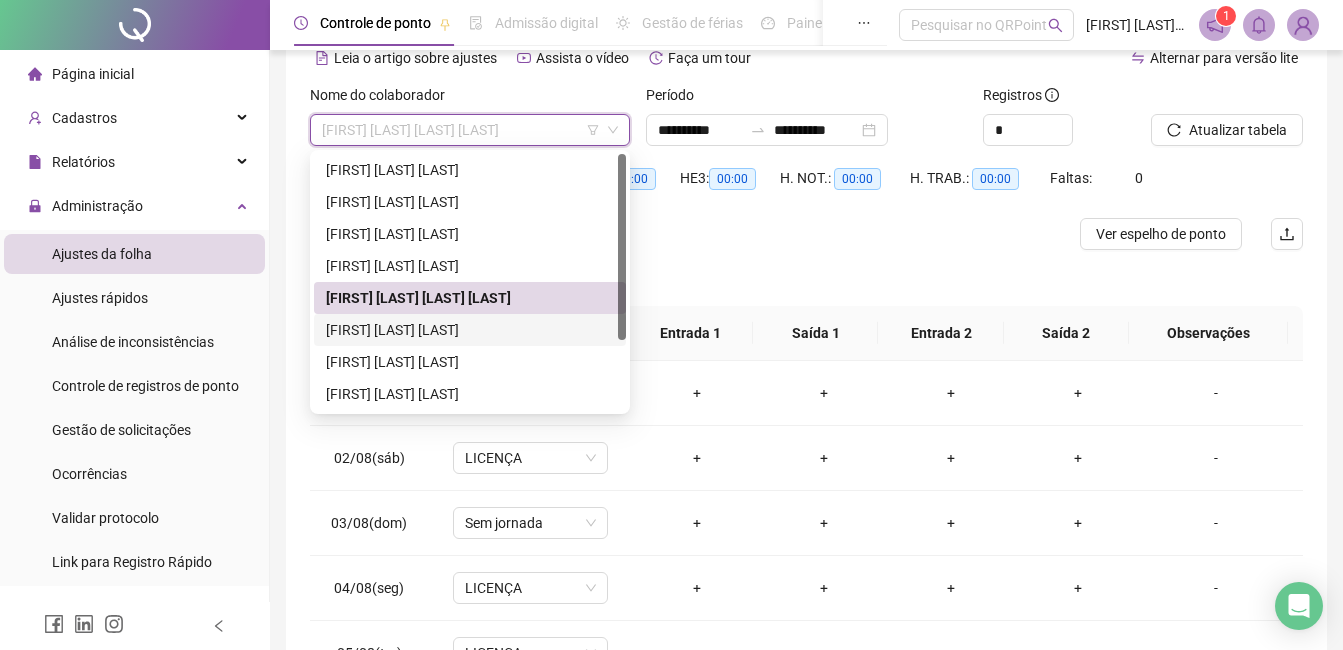 click on "[FIRST] [LAST] [LAST]" at bounding box center [470, 330] 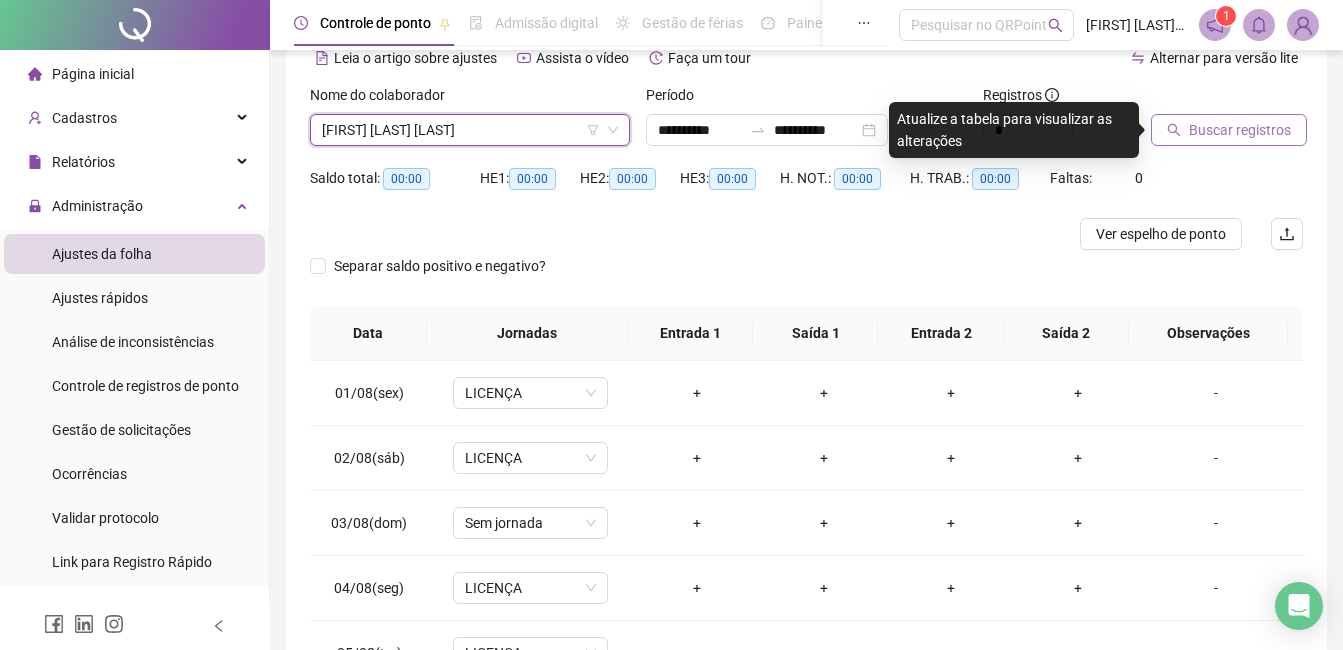 click on "Buscar registros" at bounding box center (1240, 130) 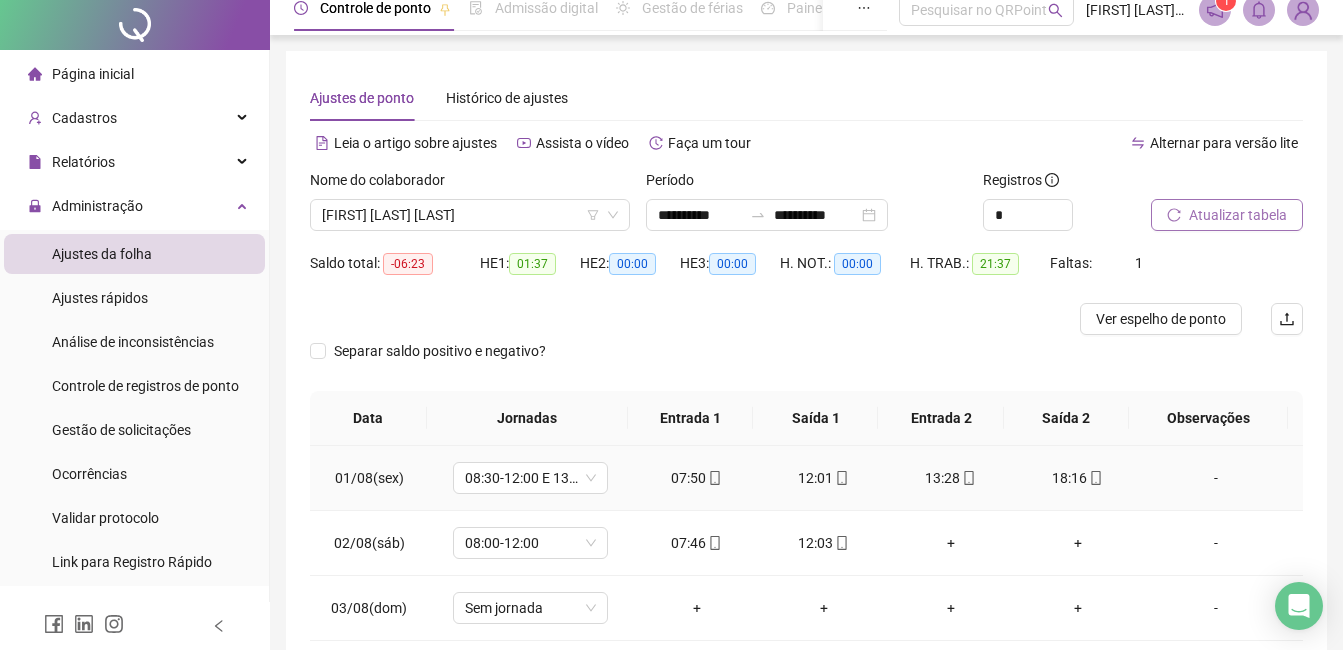 scroll, scrollTop: 0, scrollLeft: 0, axis: both 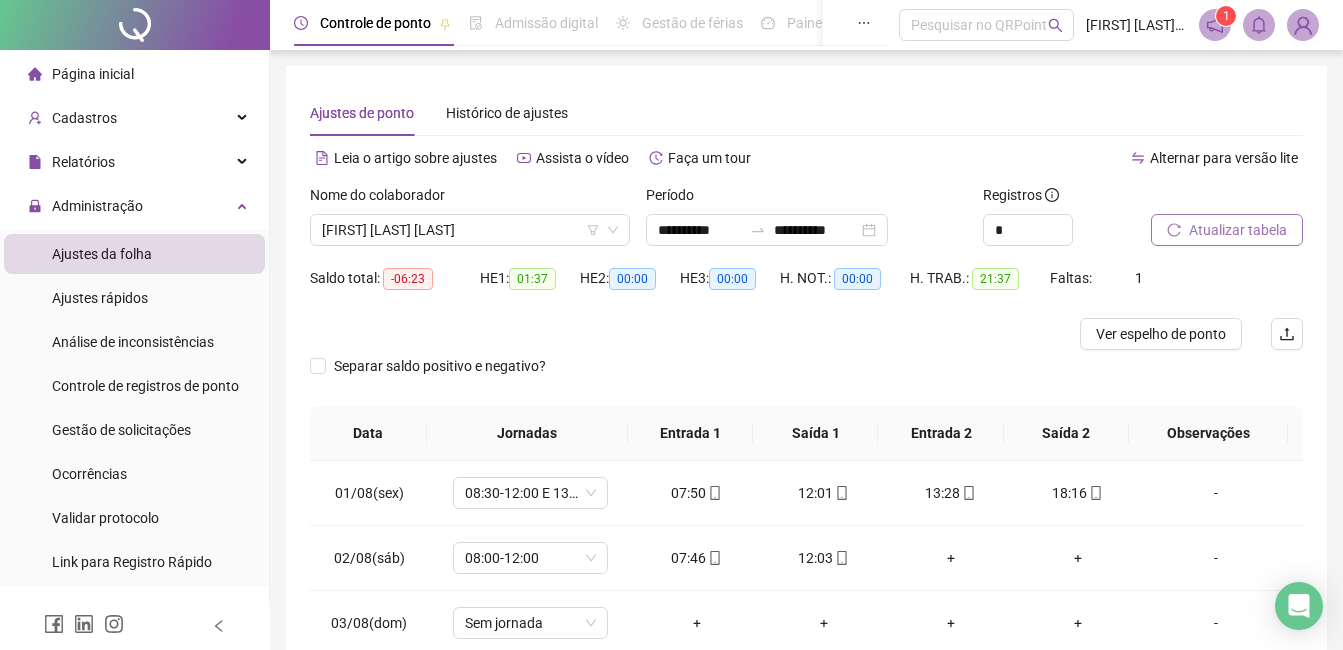 click on "Atualizar tabela" at bounding box center (1238, 230) 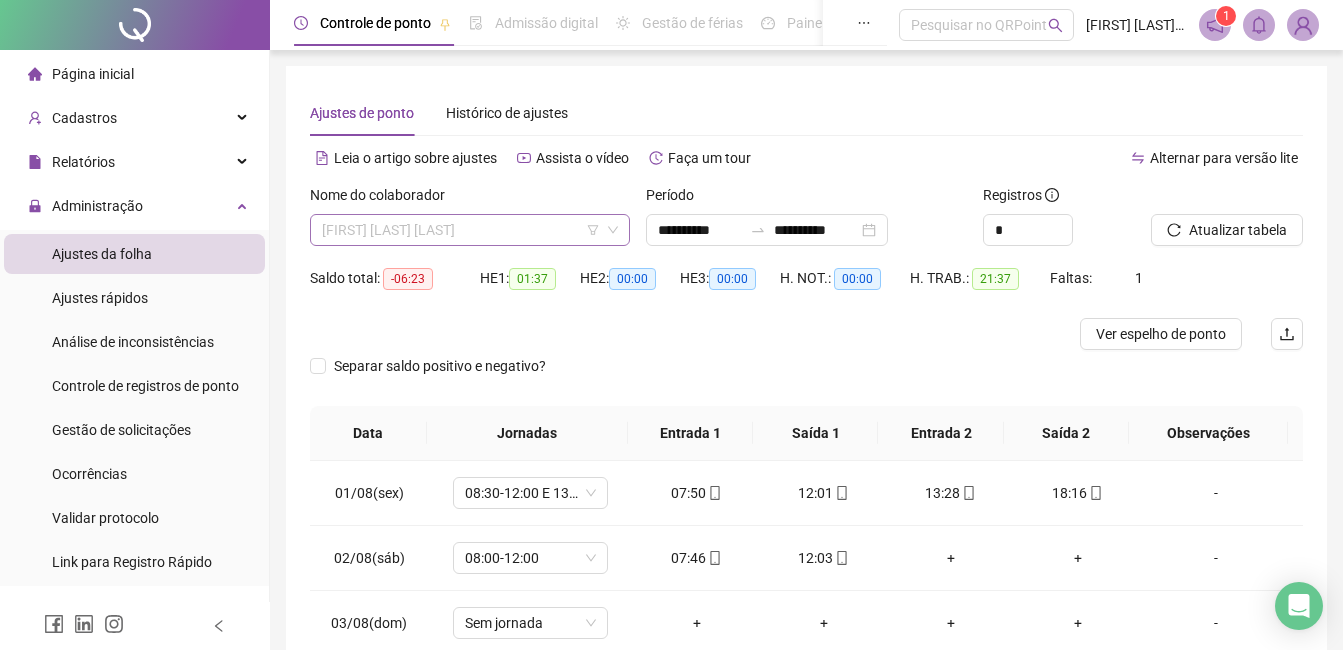 click on "[FIRST] [LAST] [LAST]" at bounding box center (470, 230) 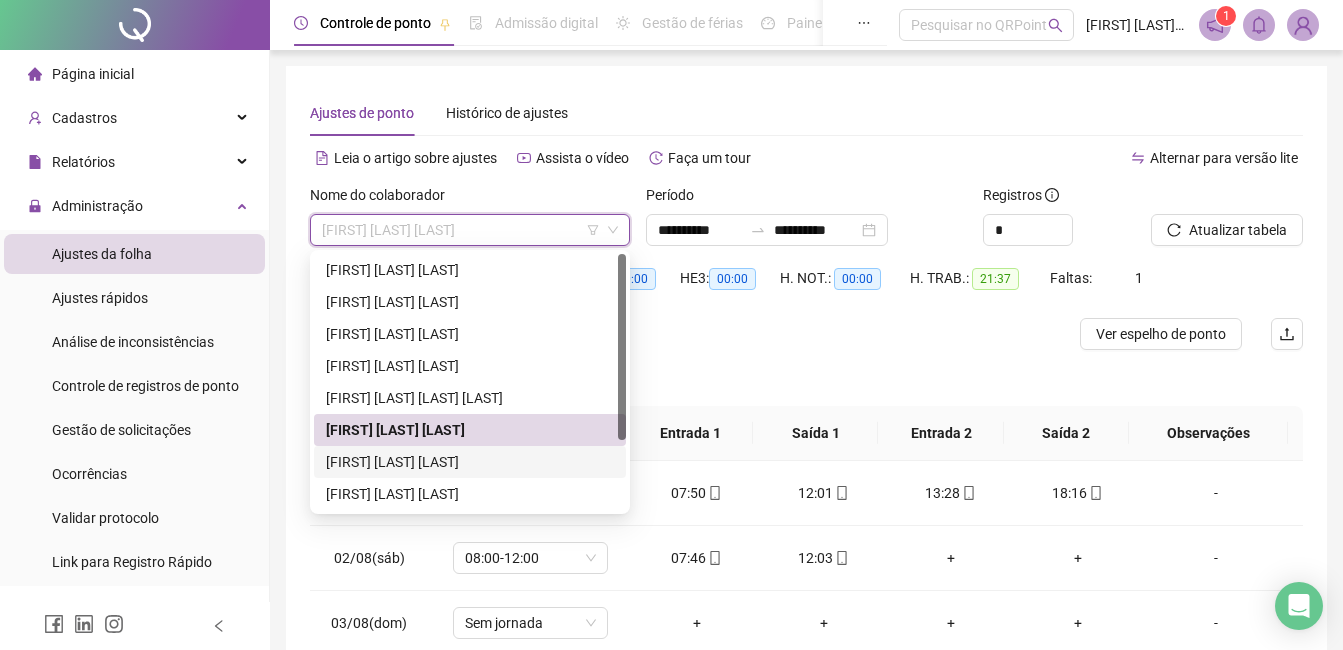 click on "[FIRST] [LAST] [LAST]" at bounding box center (470, 462) 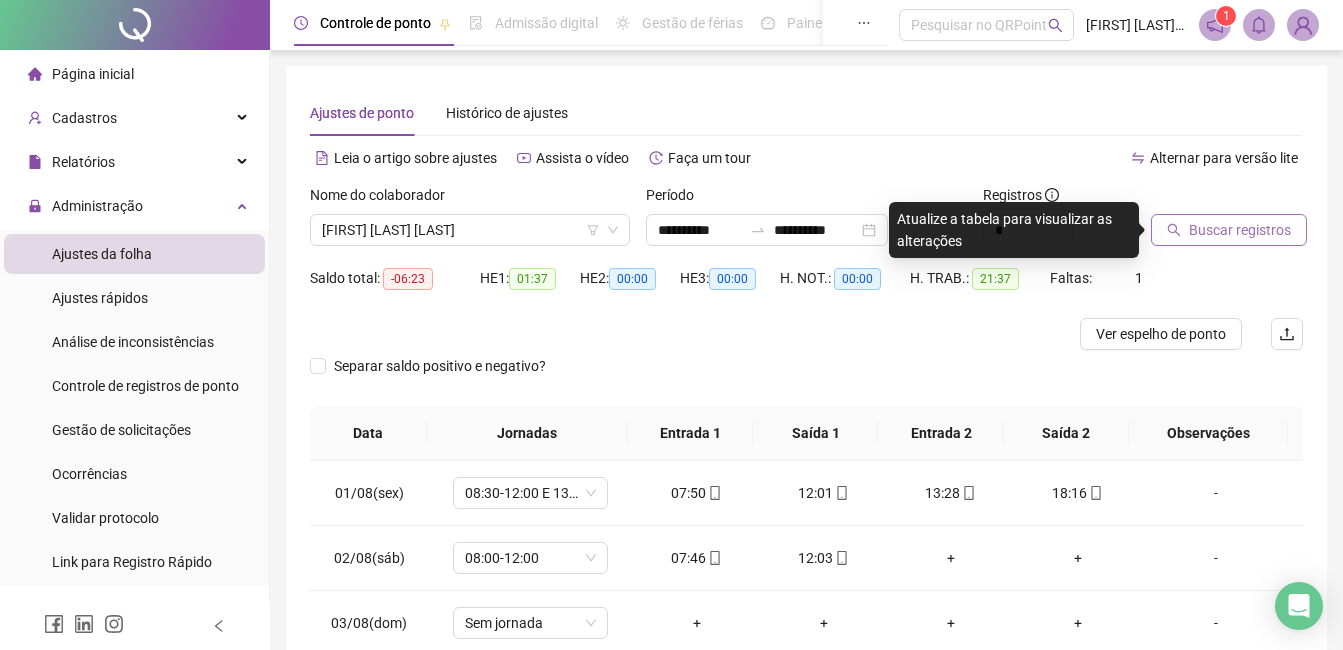 click on "Buscar registros" at bounding box center (1240, 230) 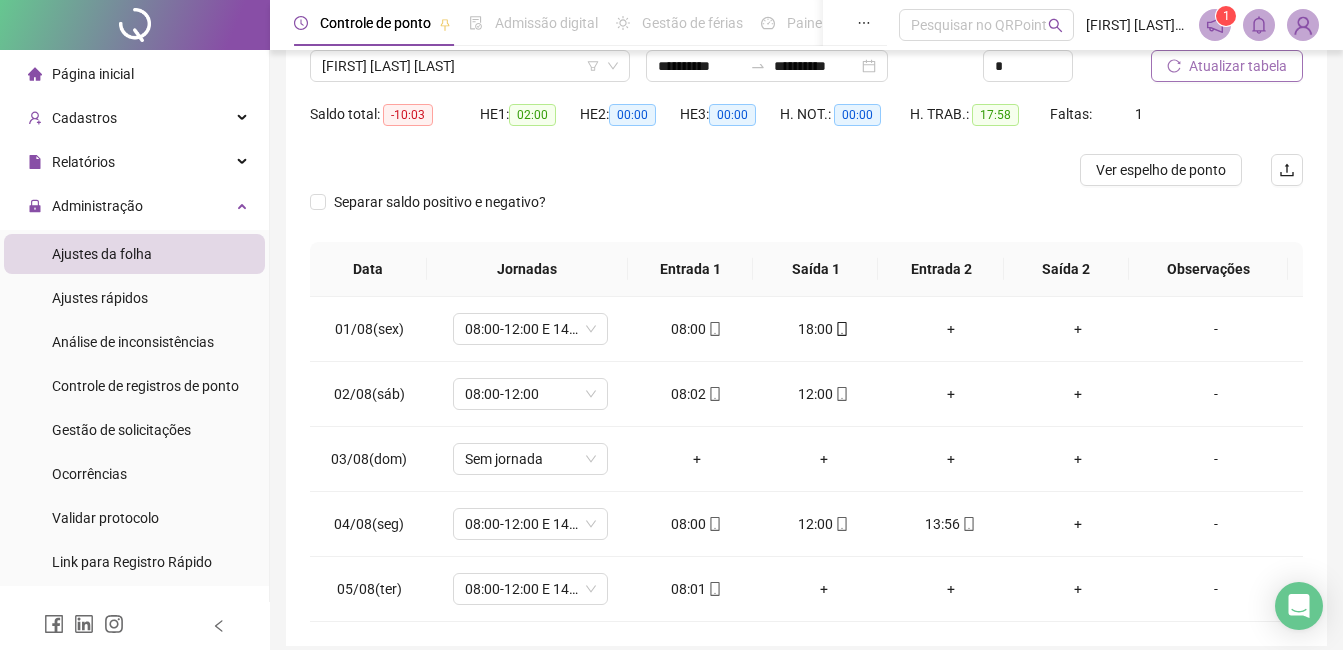 scroll, scrollTop: 200, scrollLeft: 0, axis: vertical 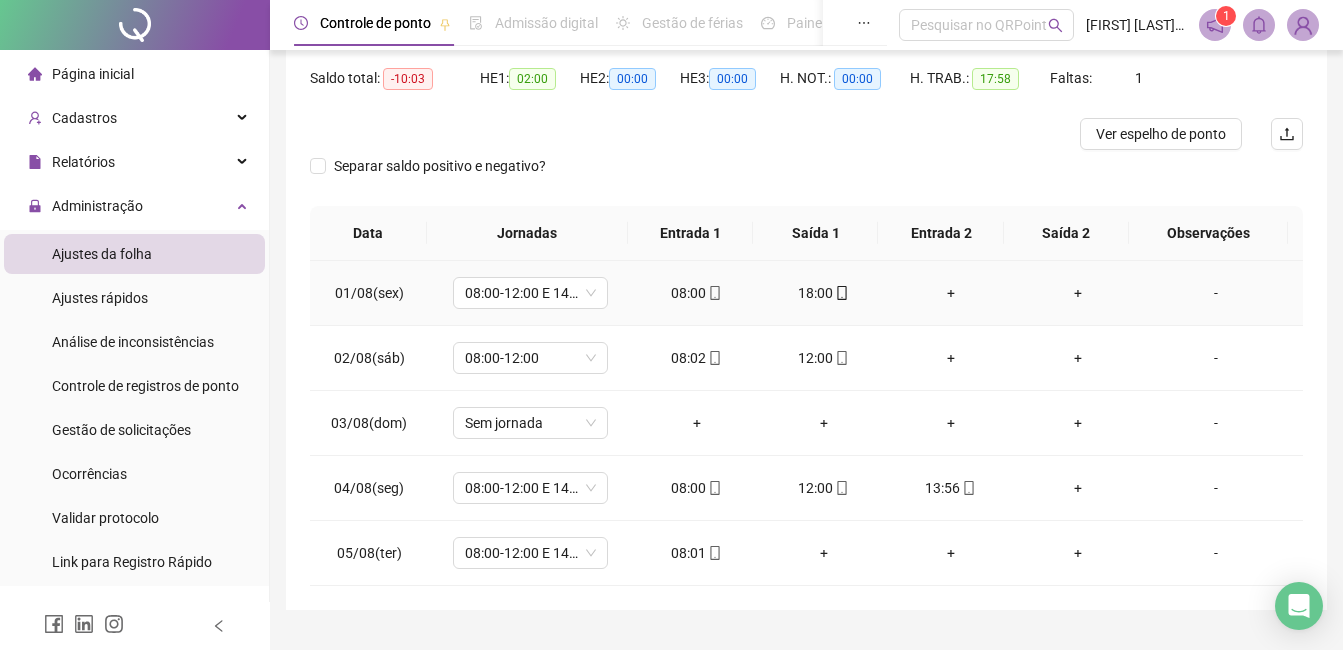 click on "+" at bounding box center (950, 293) 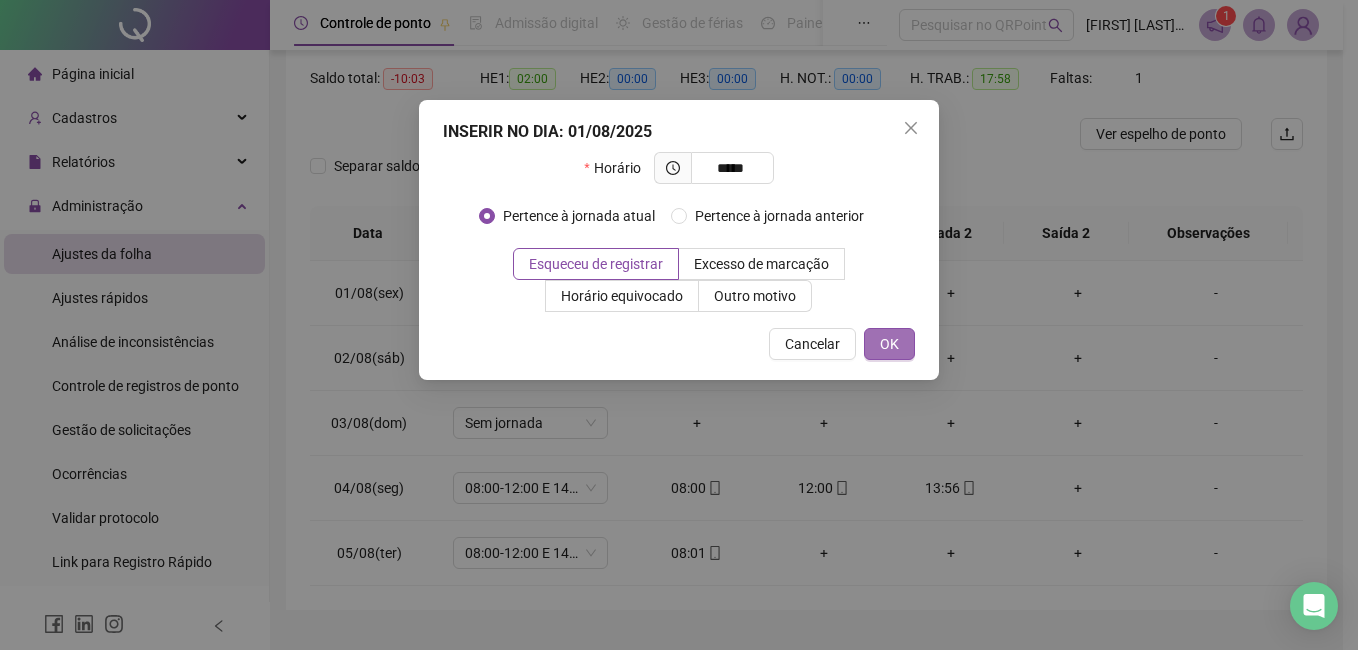 type on "*****" 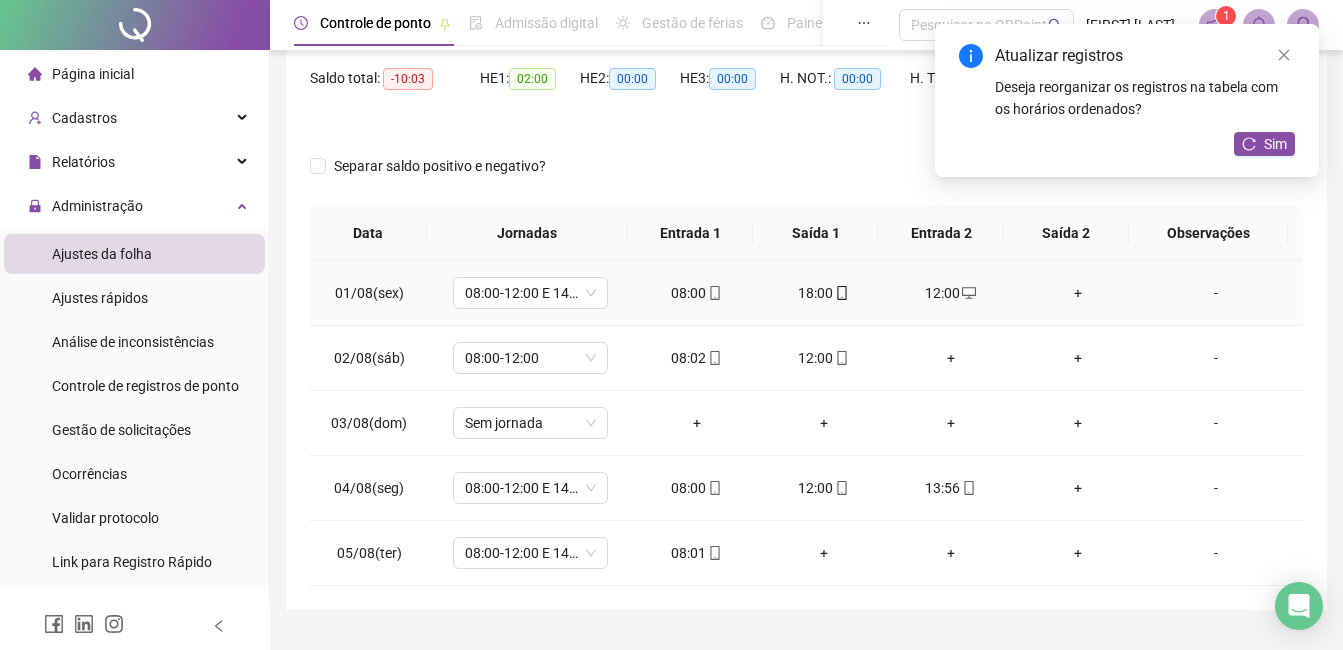 click on "+" at bounding box center [1077, 293] 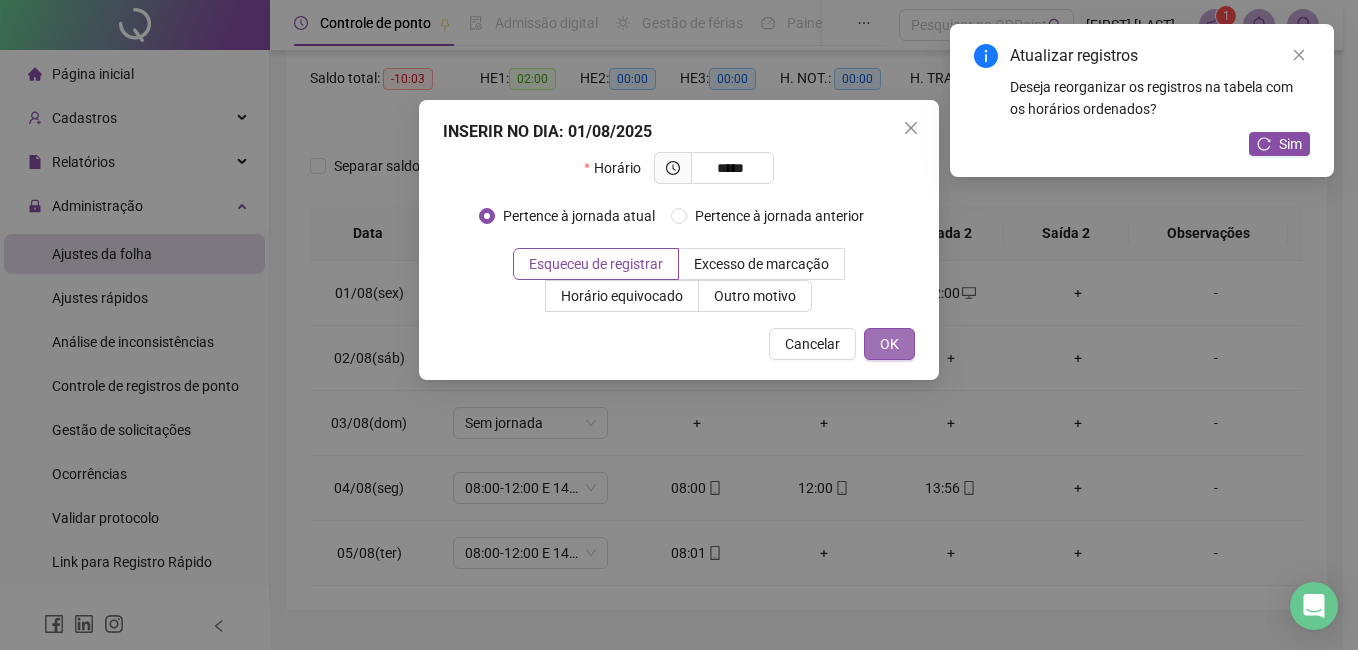 type on "*****" 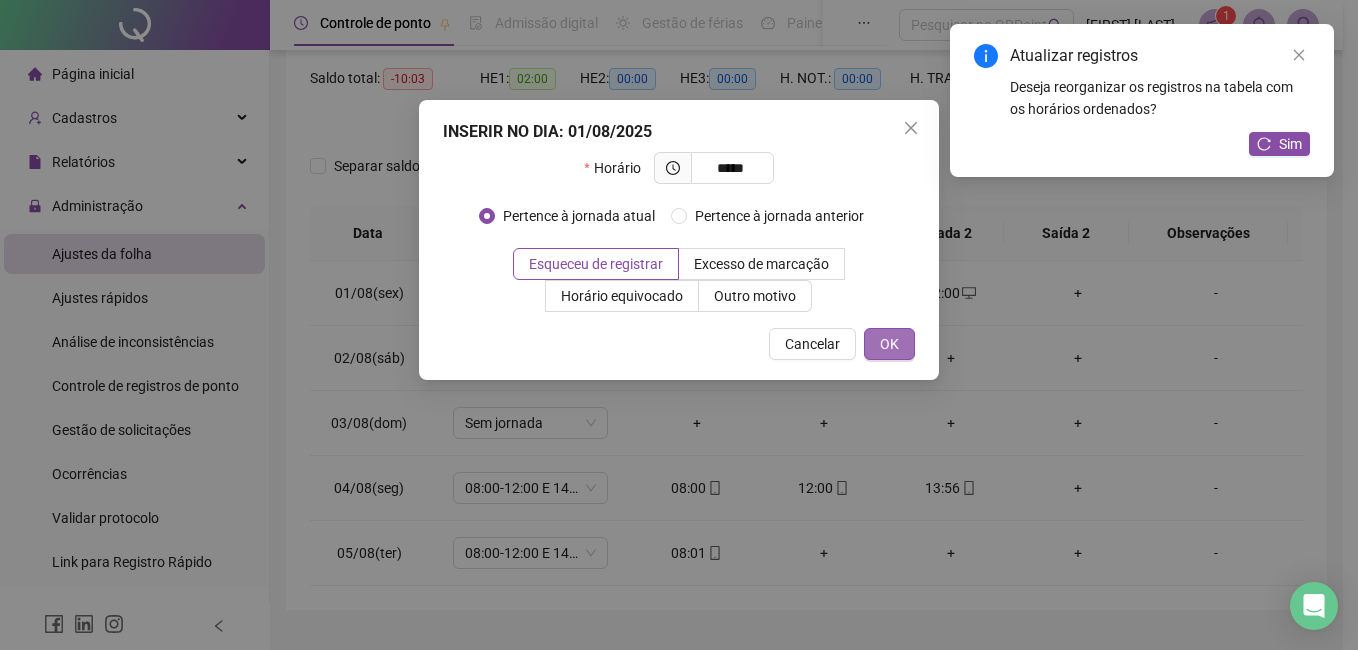 click on "OK" at bounding box center (889, 344) 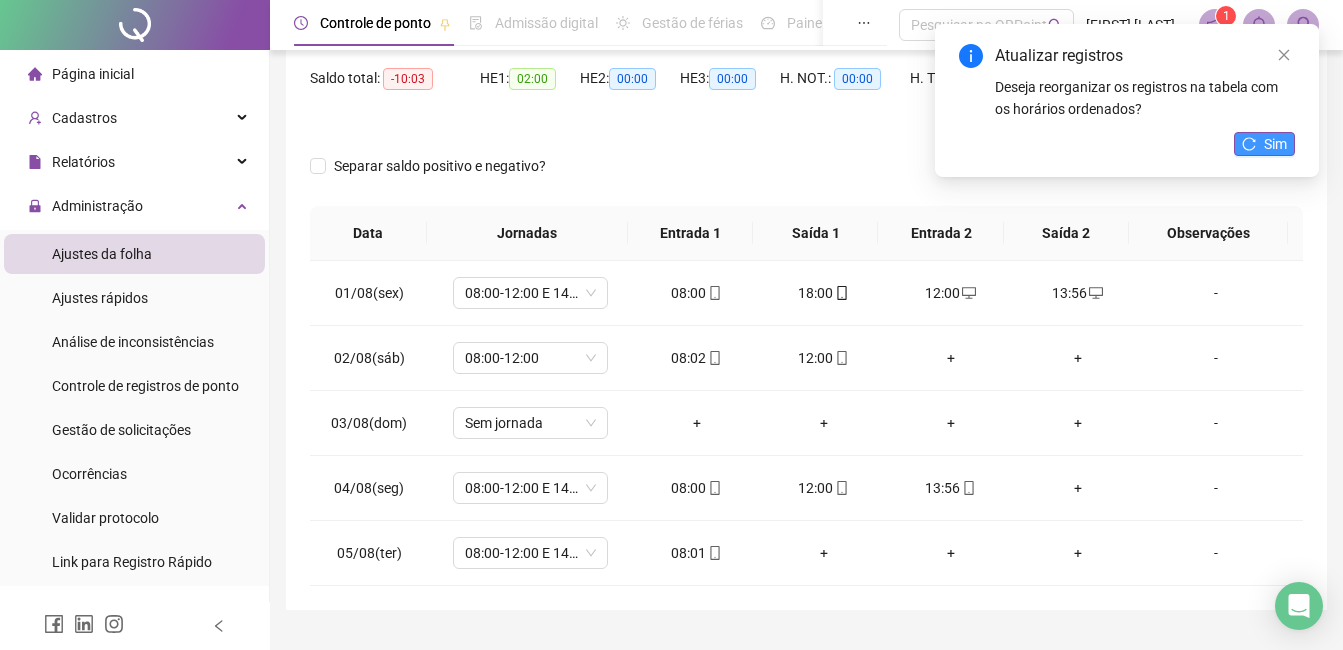 click 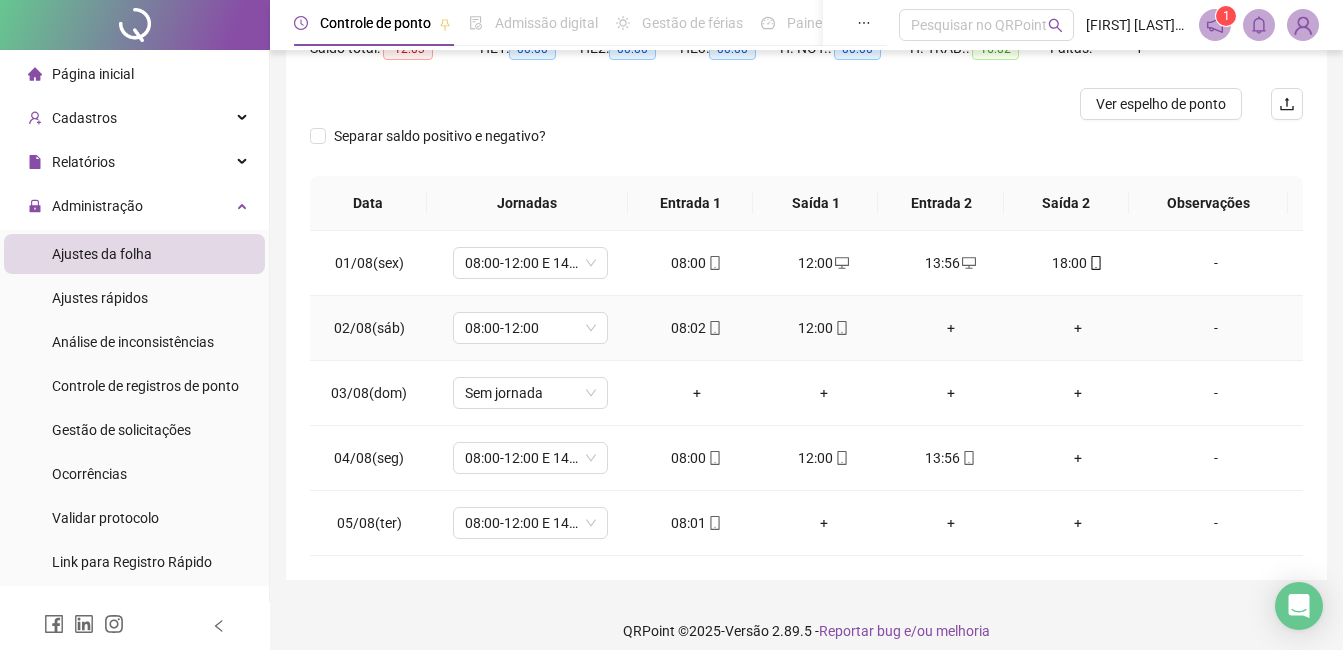 scroll, scrollTop: 246, scrollLeft: 0, axis: vertical 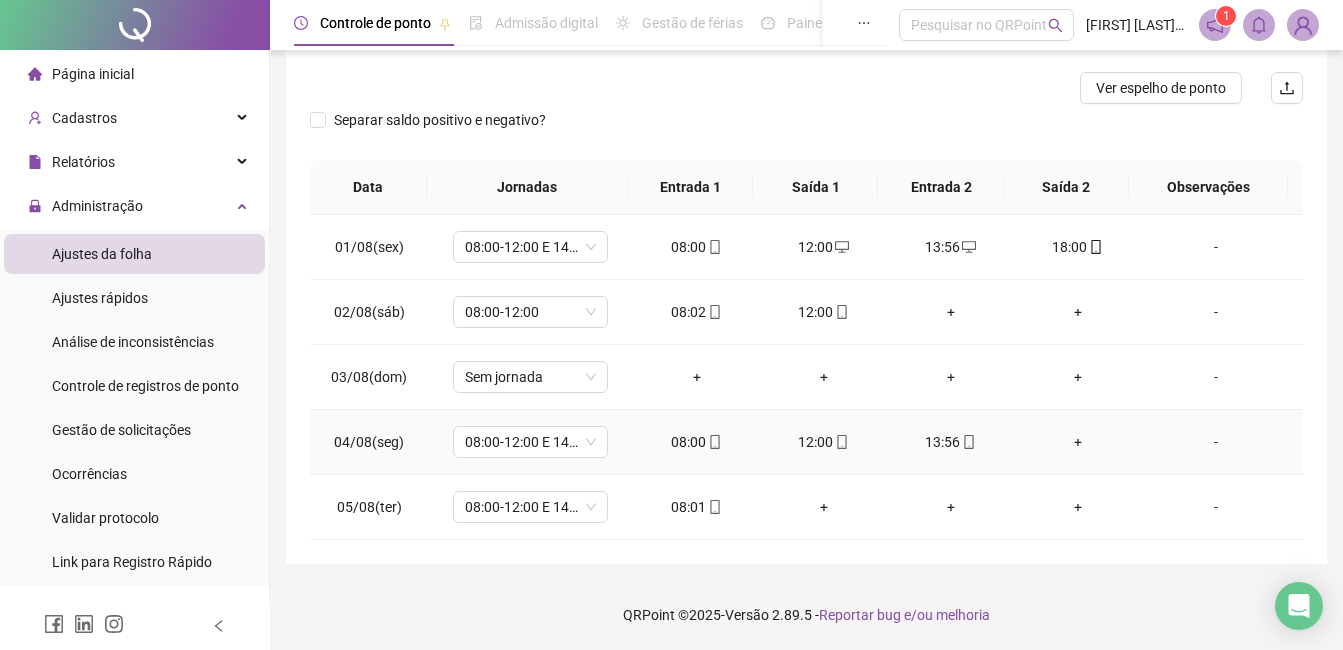 click on "+" at bounding box center [1077, 442] 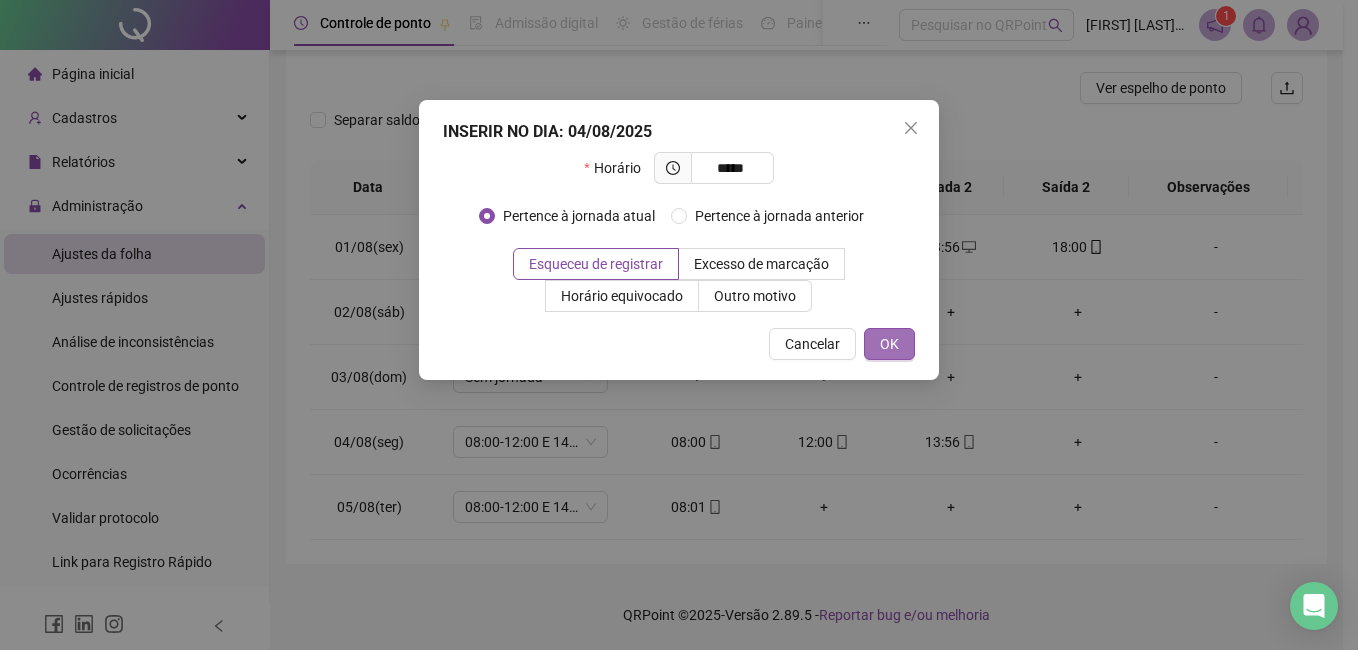 type on "*****" 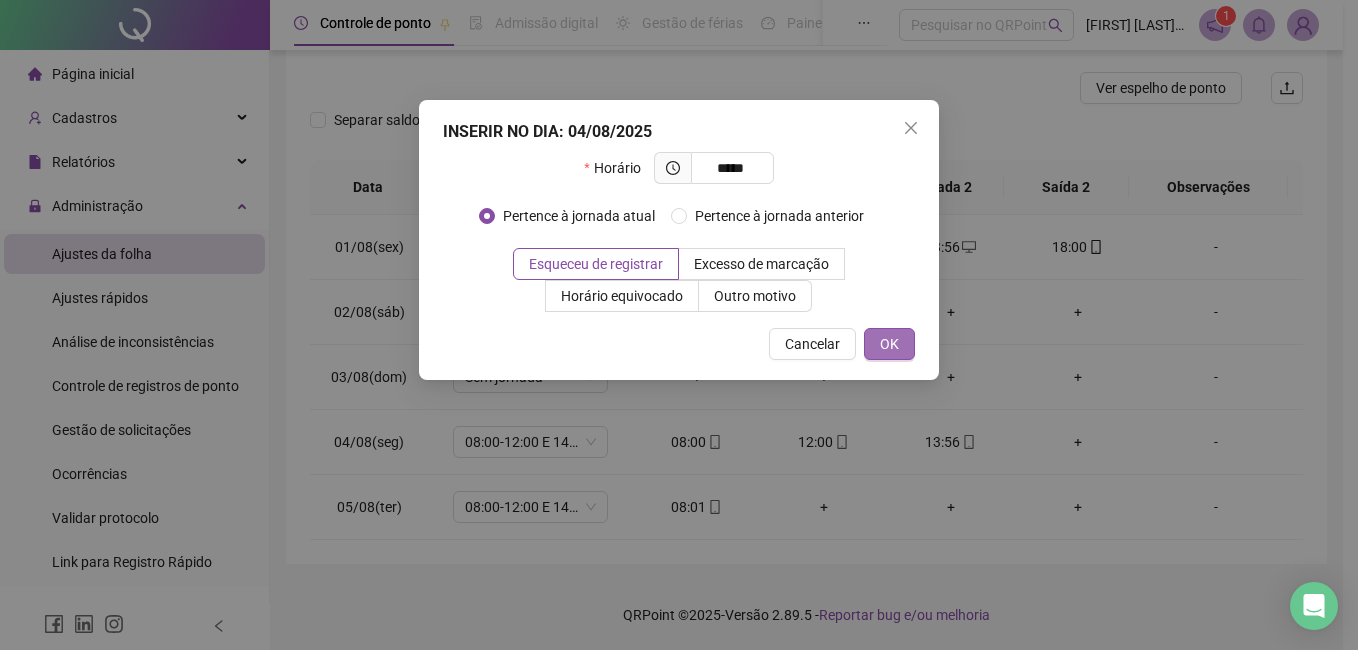 click on "OK" at bounding box center [889, 344] 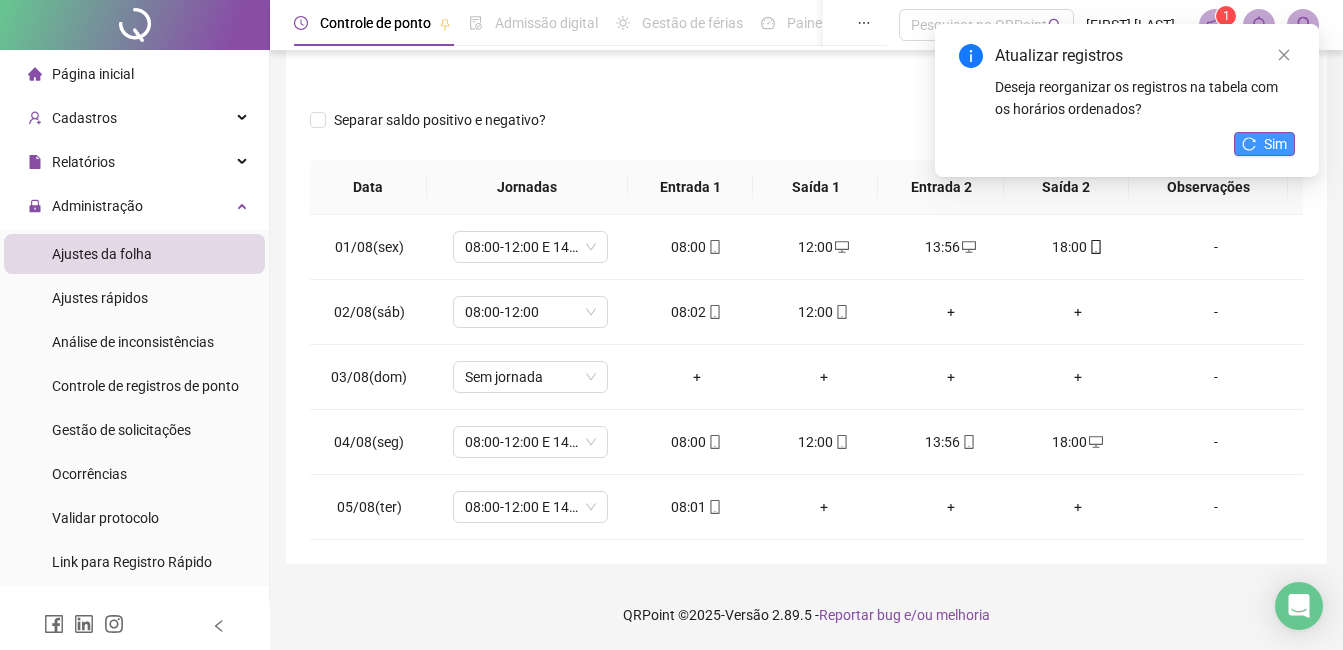 click on "Sim" at bounding box center [1264, 144] 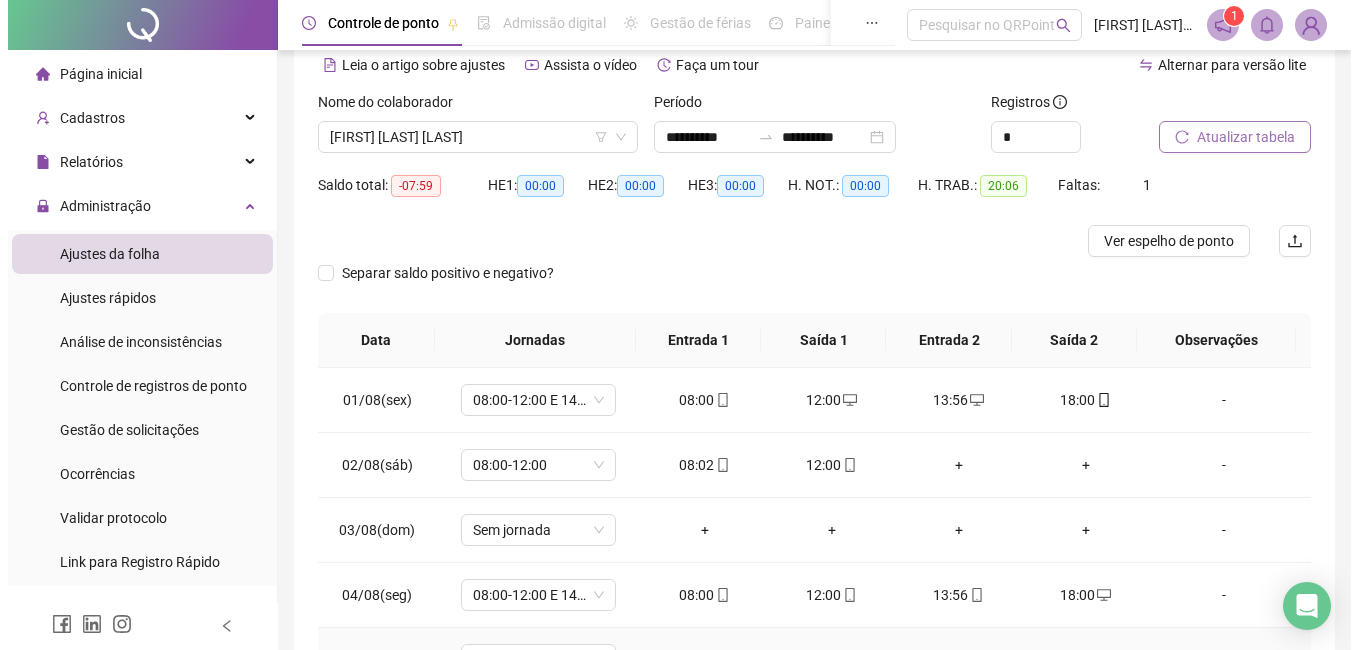 scroll, scrollTop: 46, scrollLeft: 0, axis: vertical 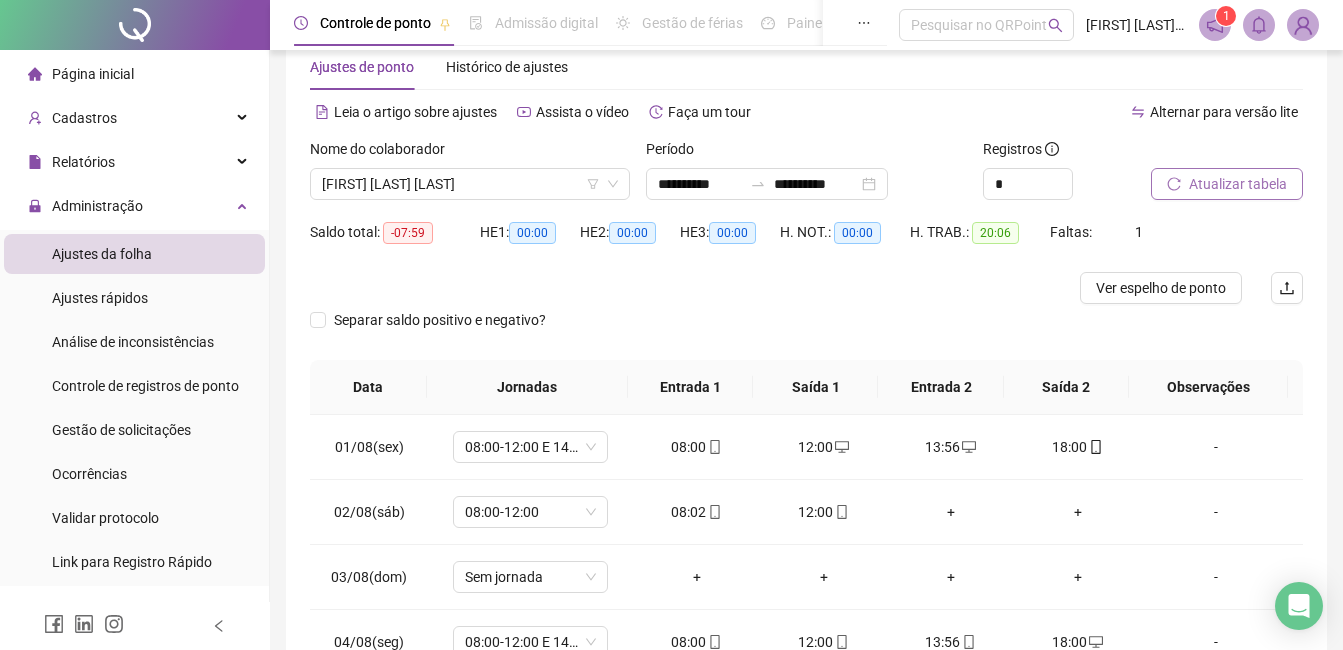 click on "Atualizar tabela" at bounding box center (1238, 184) 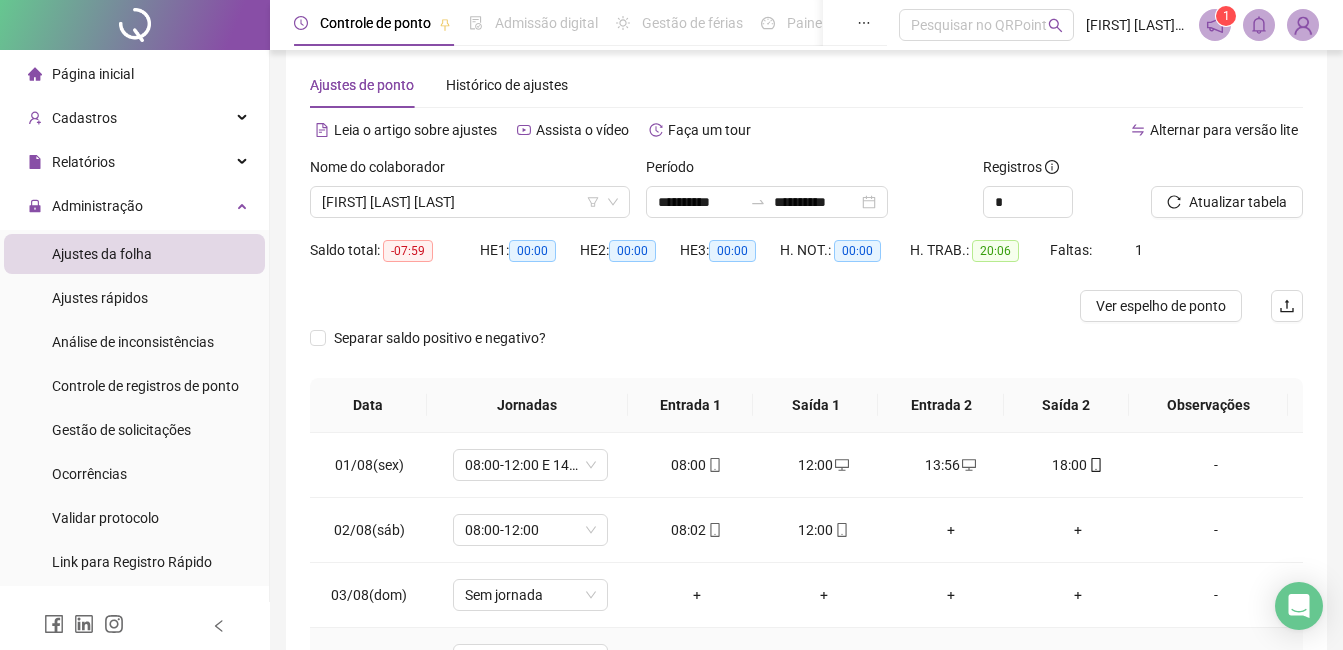 scroll, scrollTop: 0, scrollLeft: 0, axis: both 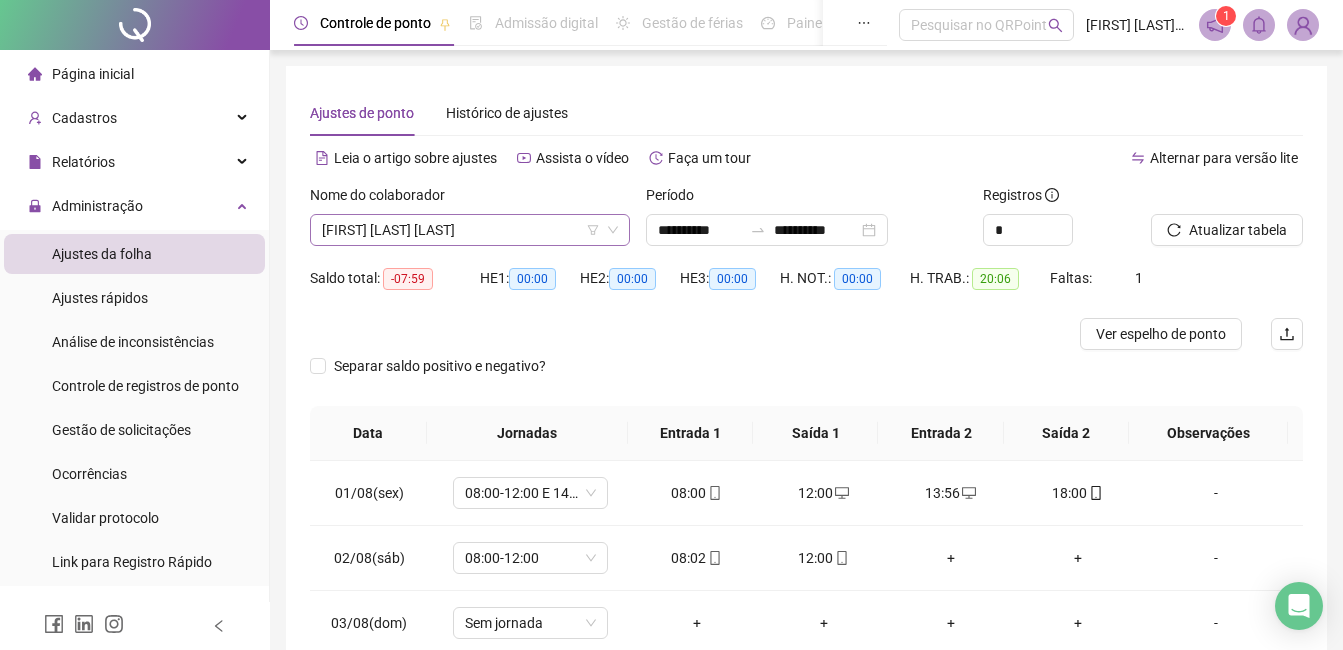 click on "[FIRST] [LAST] [LAST]" at bounding box center [470, 230] 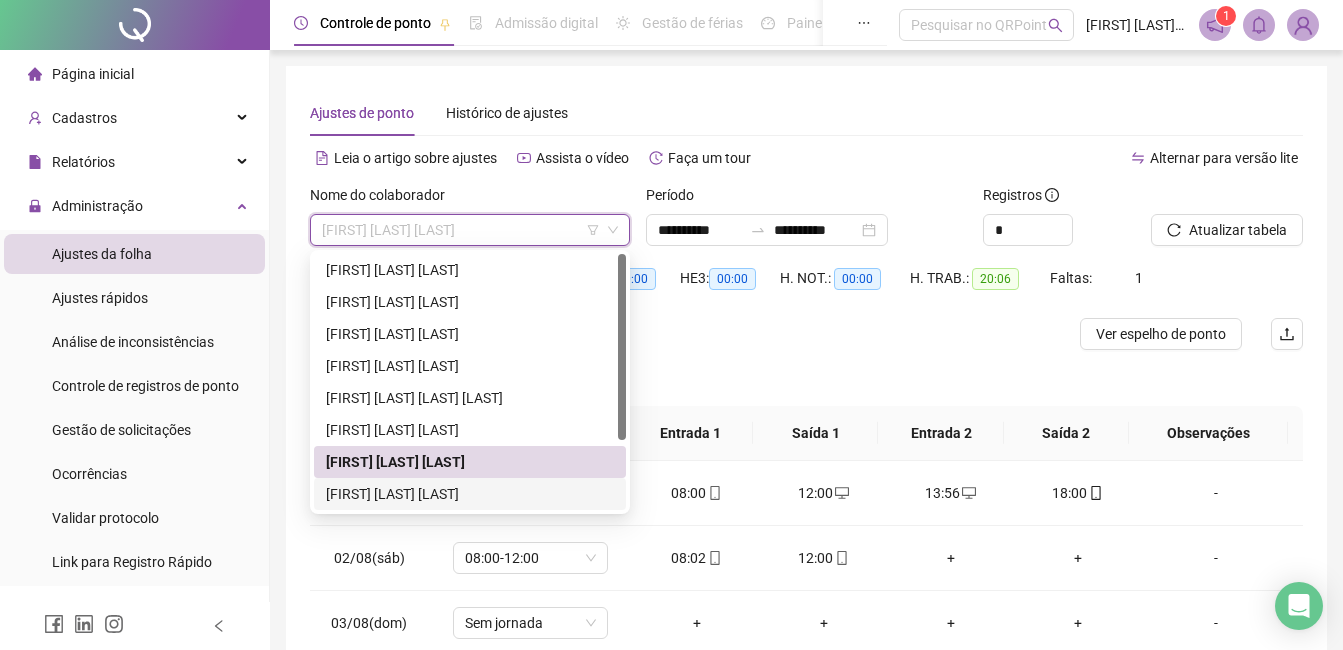 click on "[FIRST] [LAST] [LAST]" at bounding box center [470, 494] 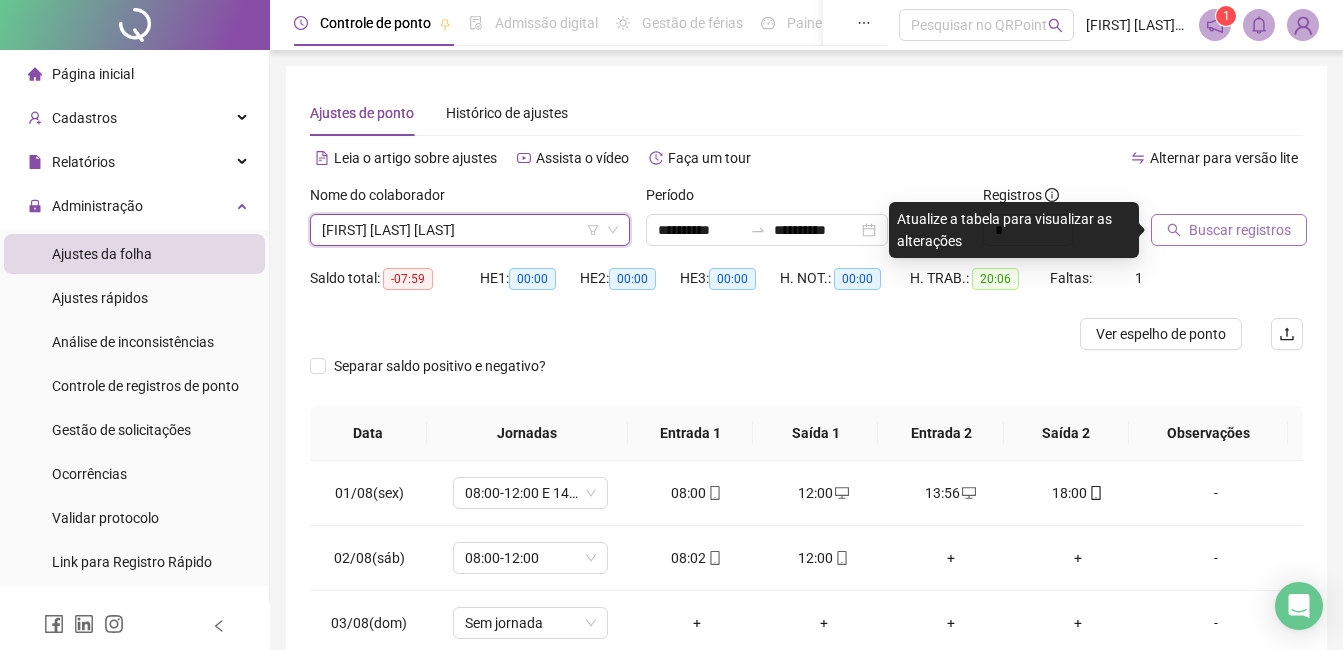 click on "Buscar registros" at bounding box center (1240, 230) 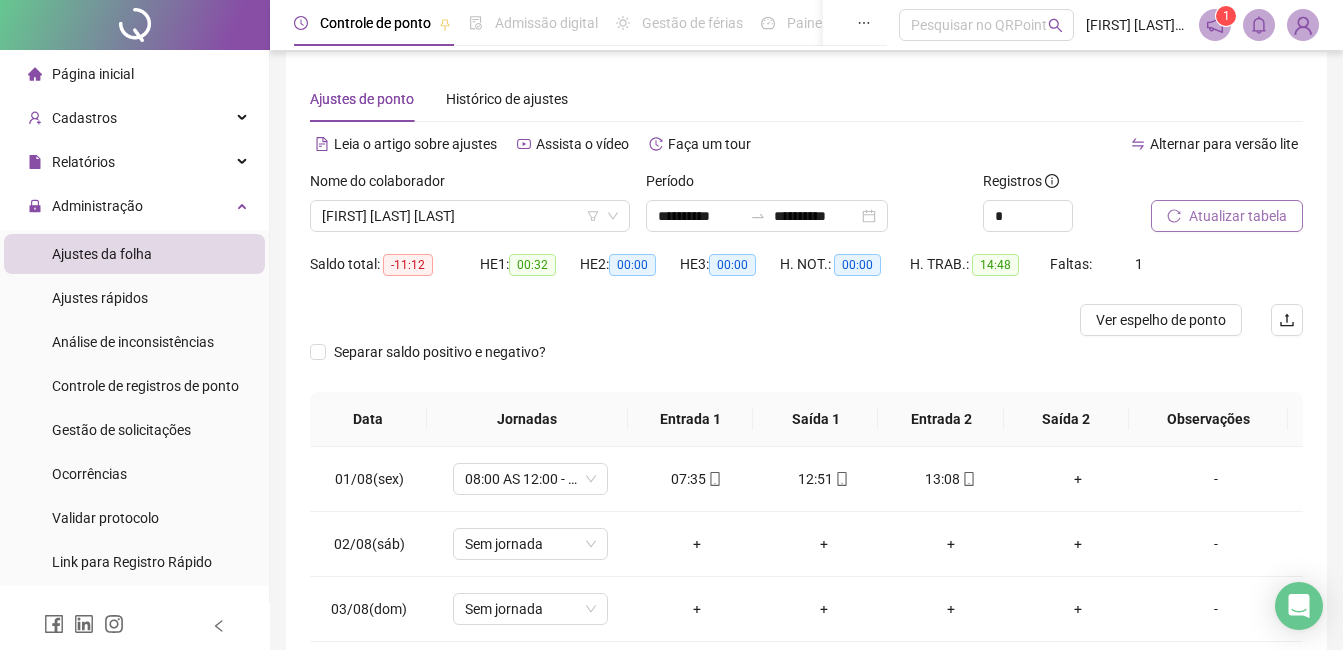scroll, scrollTop: 0, scrollLeft: 0, axis: both 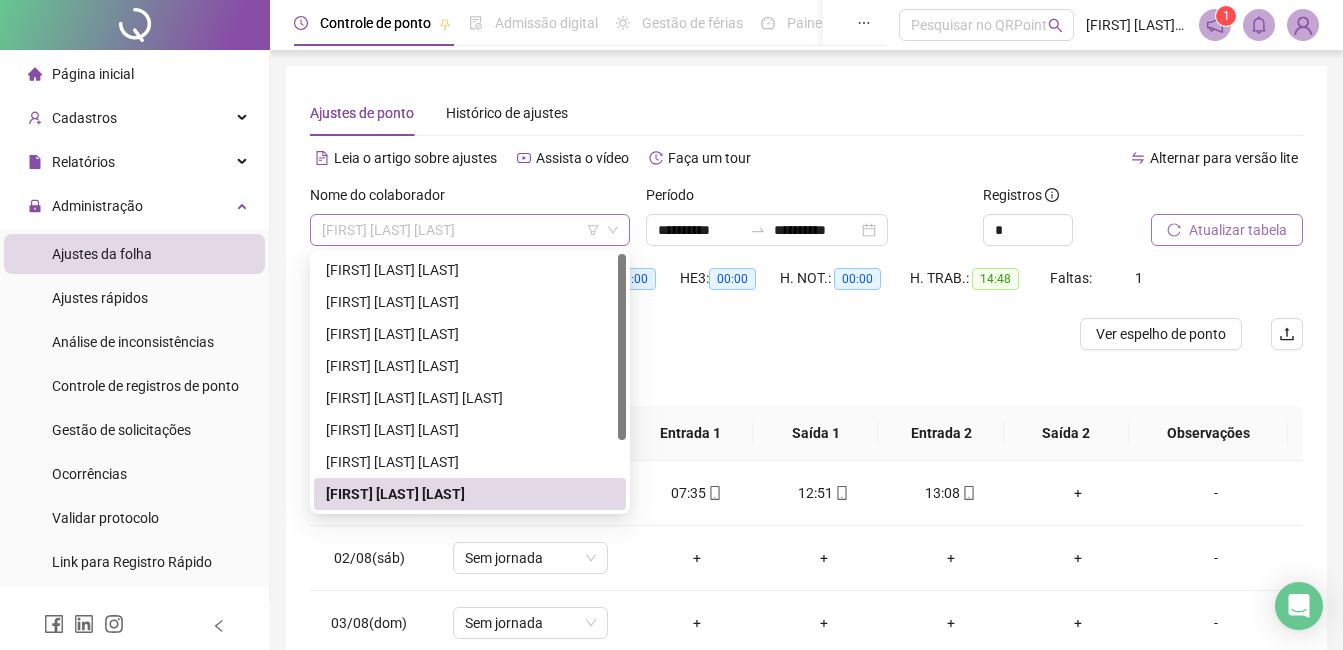 click on "[FIRST] [LAST] [LAST]" at bounding box center (470, 230) 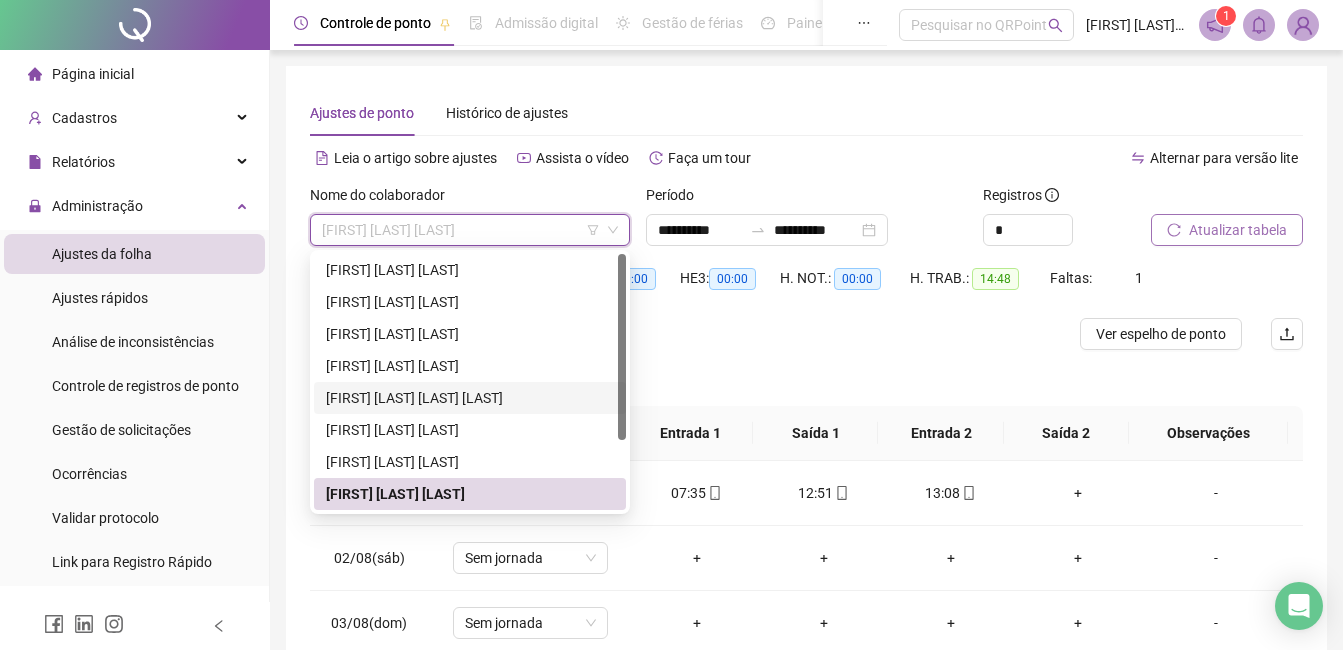 scroll, scrollTop: 96, scrollLeft: 0, axis: vertical 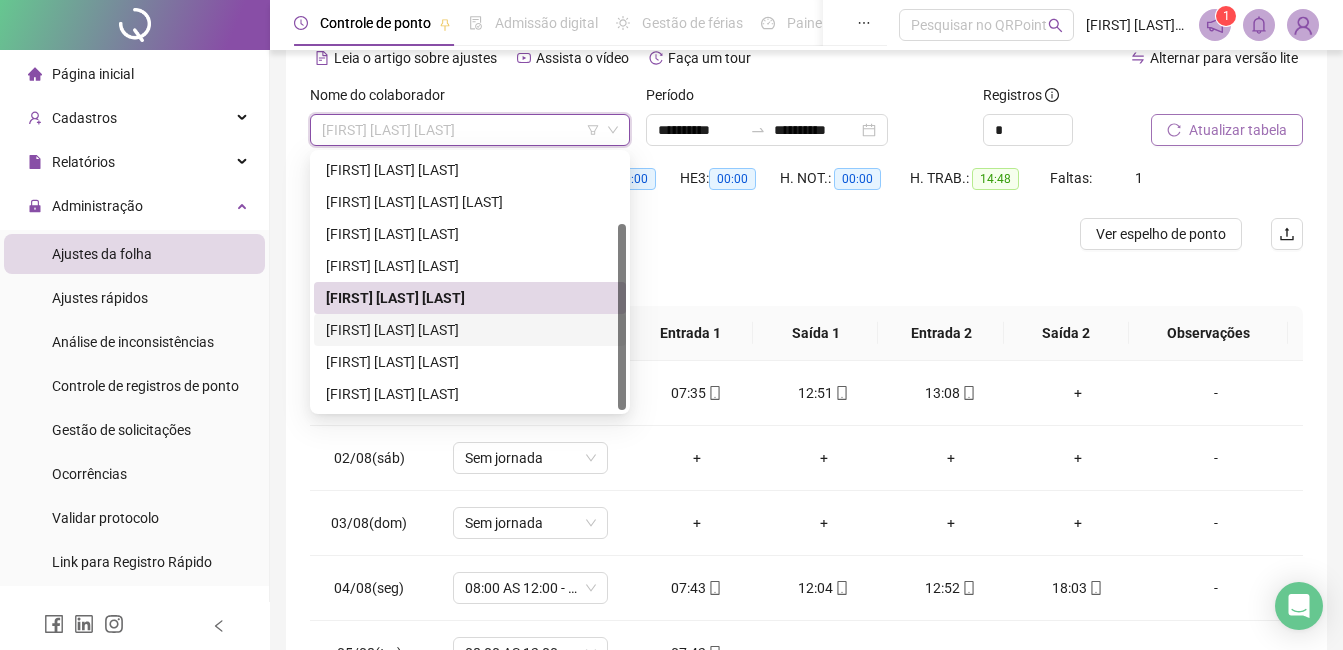 click on "[FIRST] [LAST] [LAST]" at bounding box center (470, 330) 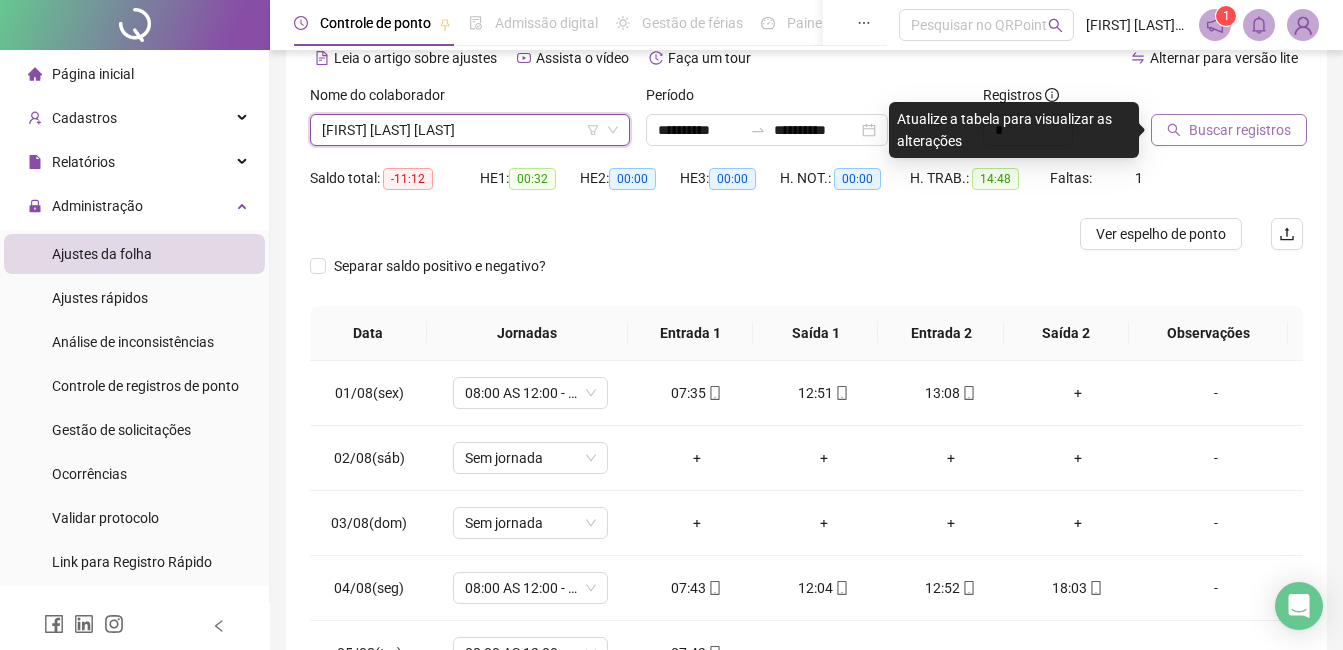 click on "Buscar registros" at bounding box center (1240, 130) 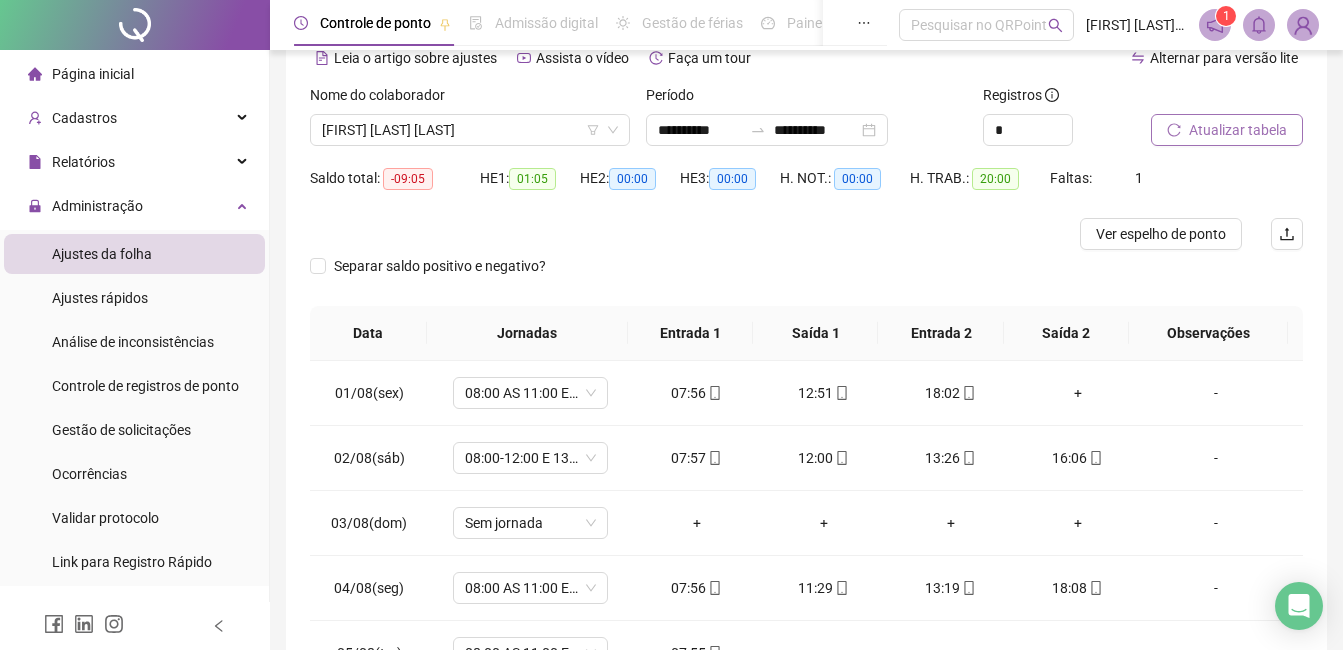 click on "Atualizar tabela" at bounding box center (1238, 130) 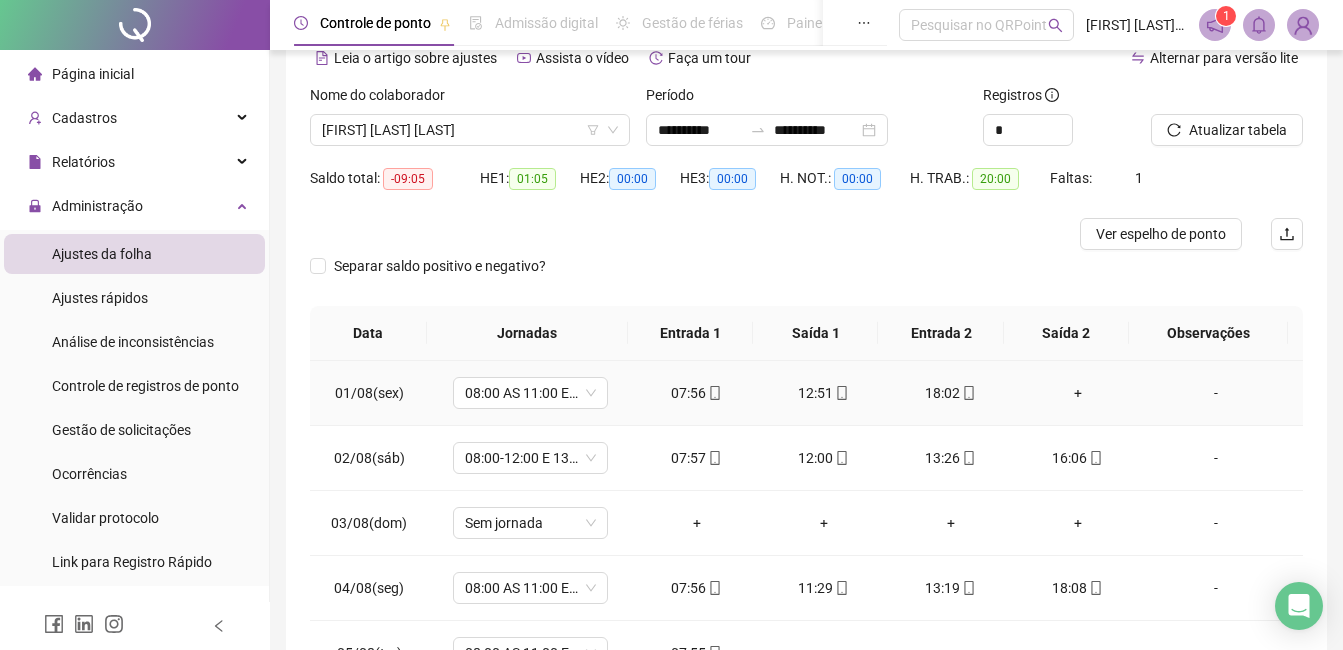 click on "+" at bounding box center (1077, 393) 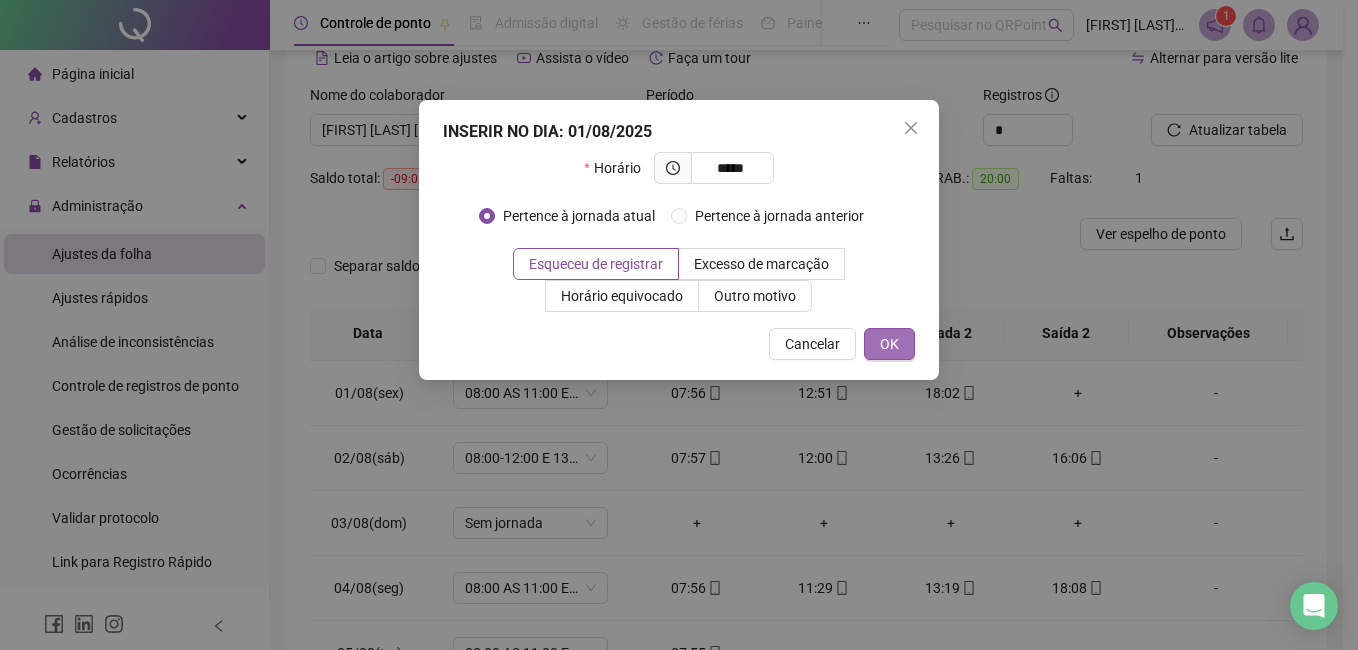 type on "*****" 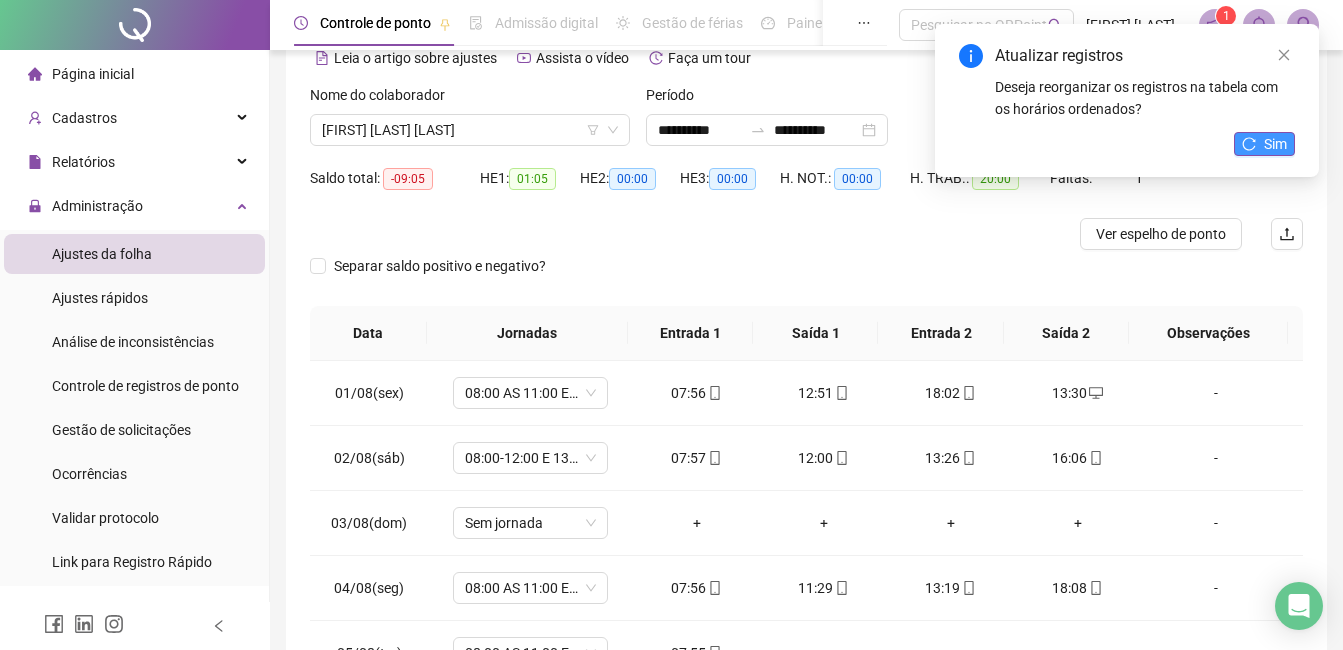 click 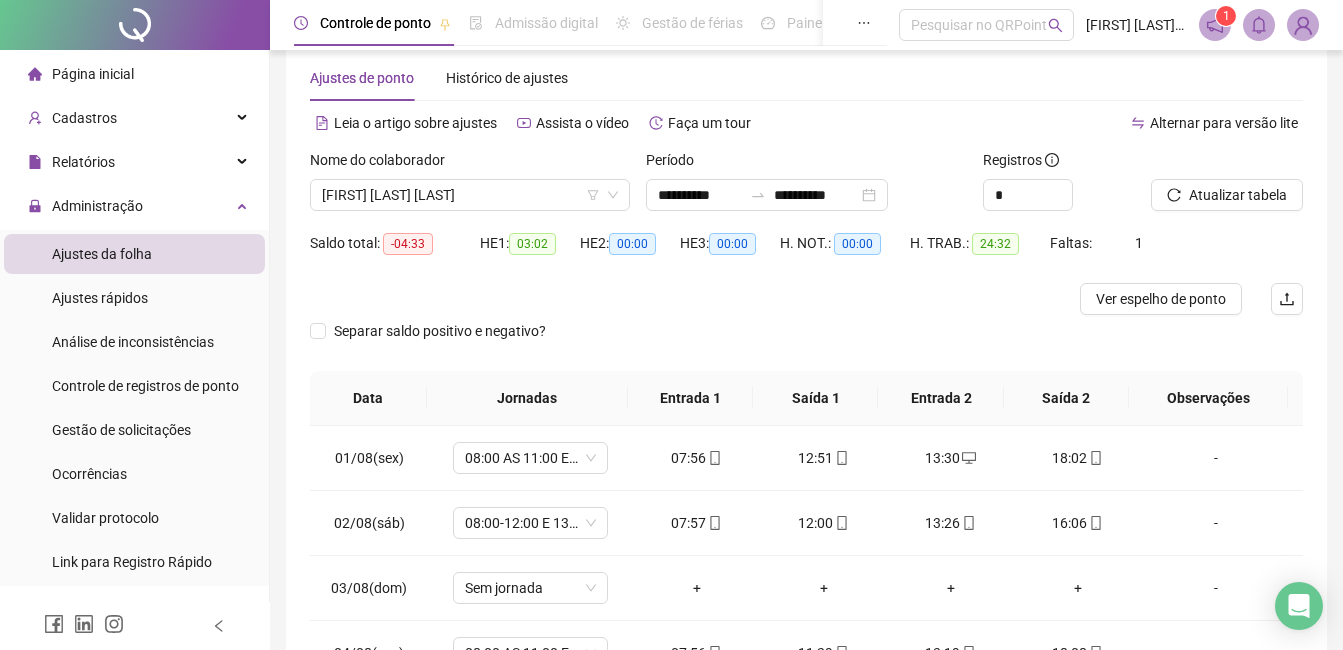 scroll, scrollTop: 0, scrollLeft: 0, axis: both 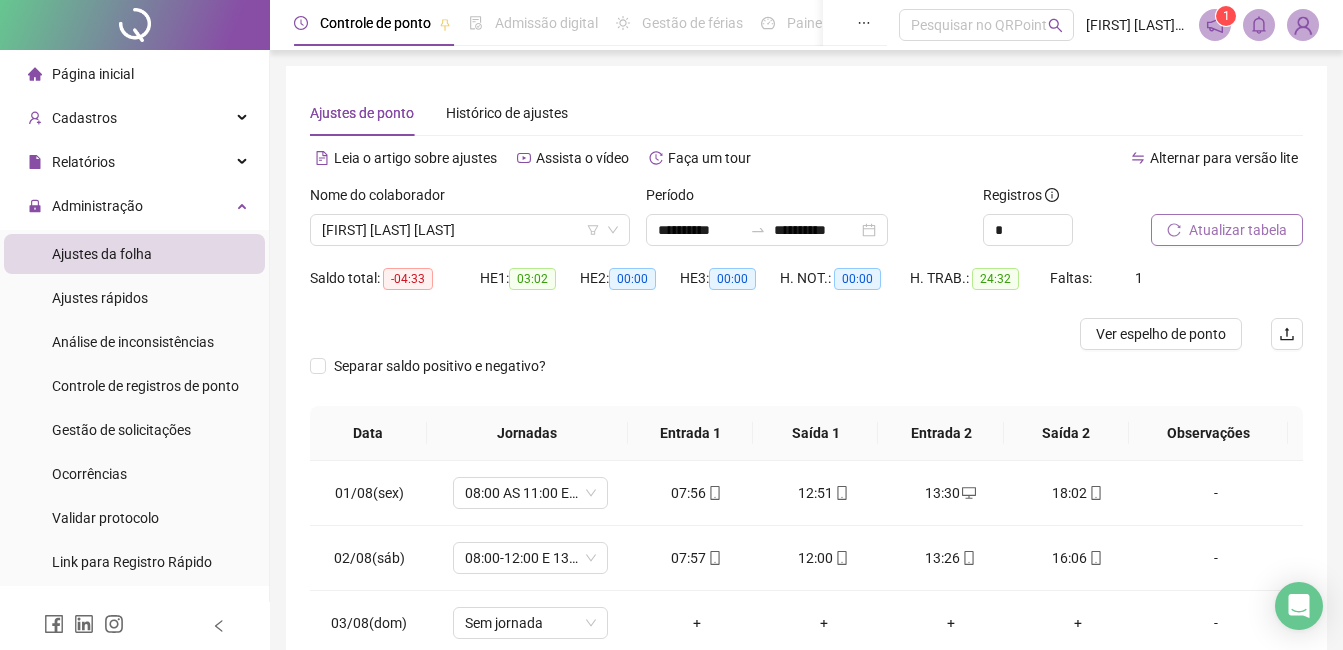 click on "Atualizar tabela" at bounding box center (1238, 230) 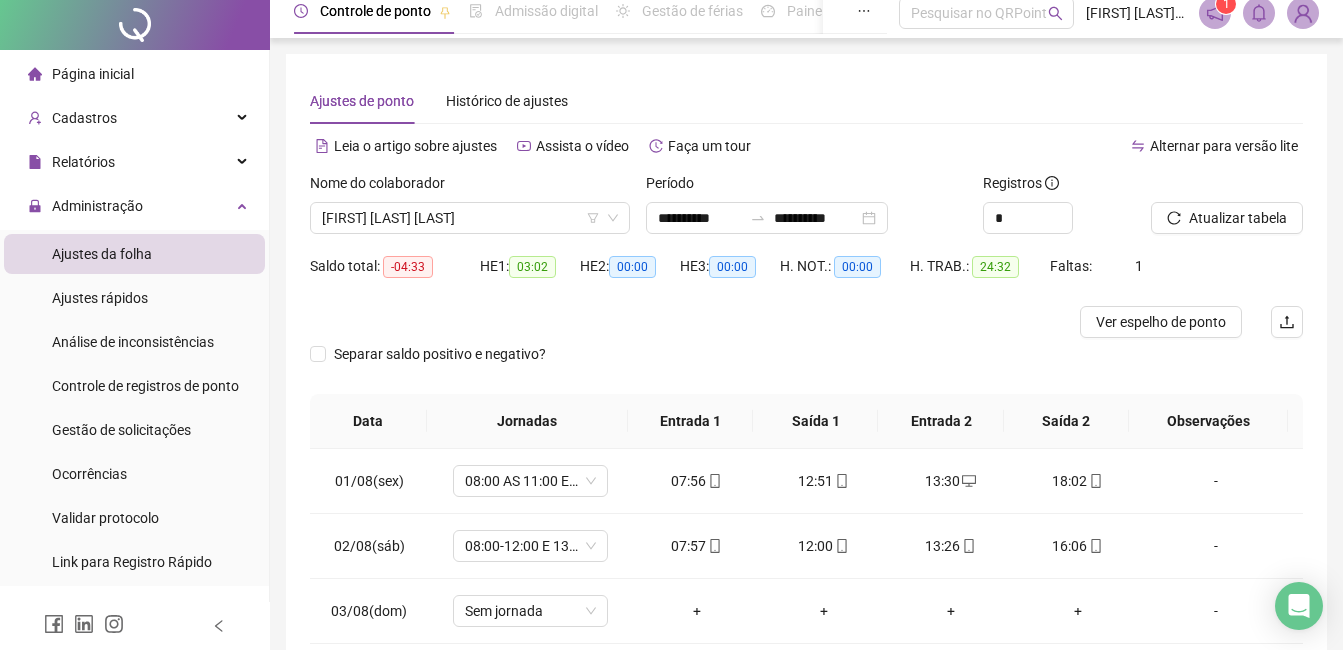 scroll, scrollTop: 0, scrollLeft: 0, axis: both 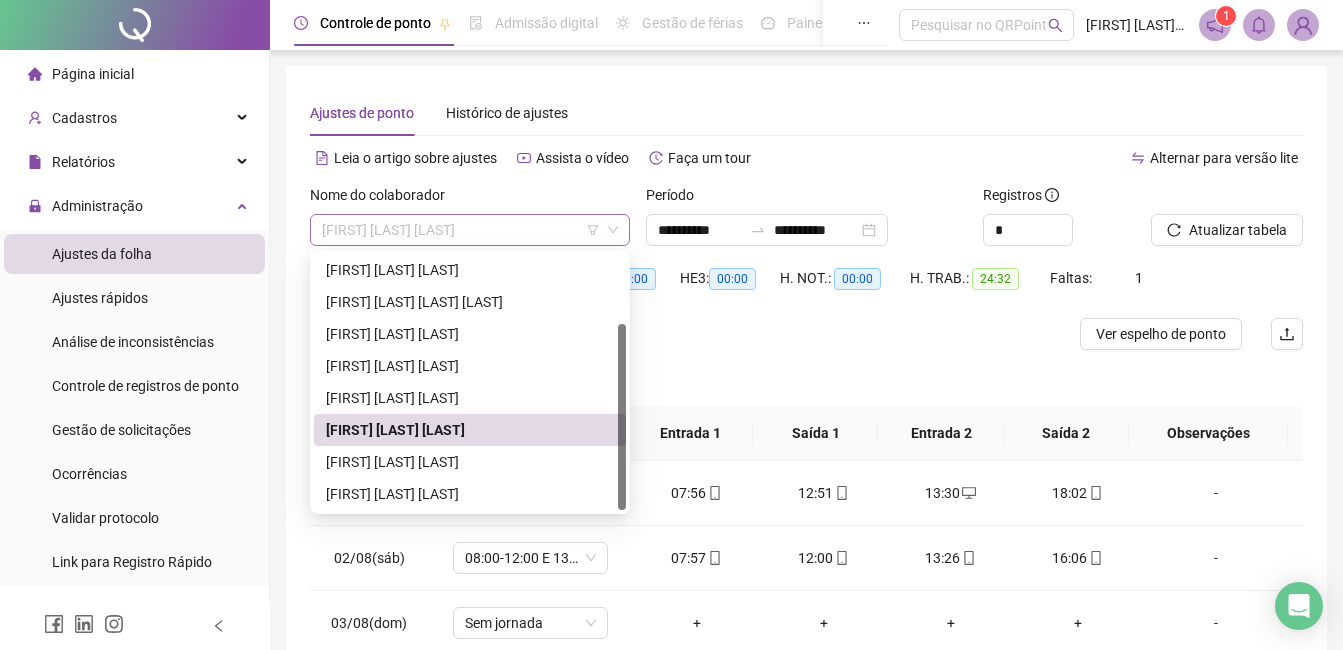click on "[FIRST] [LAST] [LAST]" at bounding box center (470, 230) 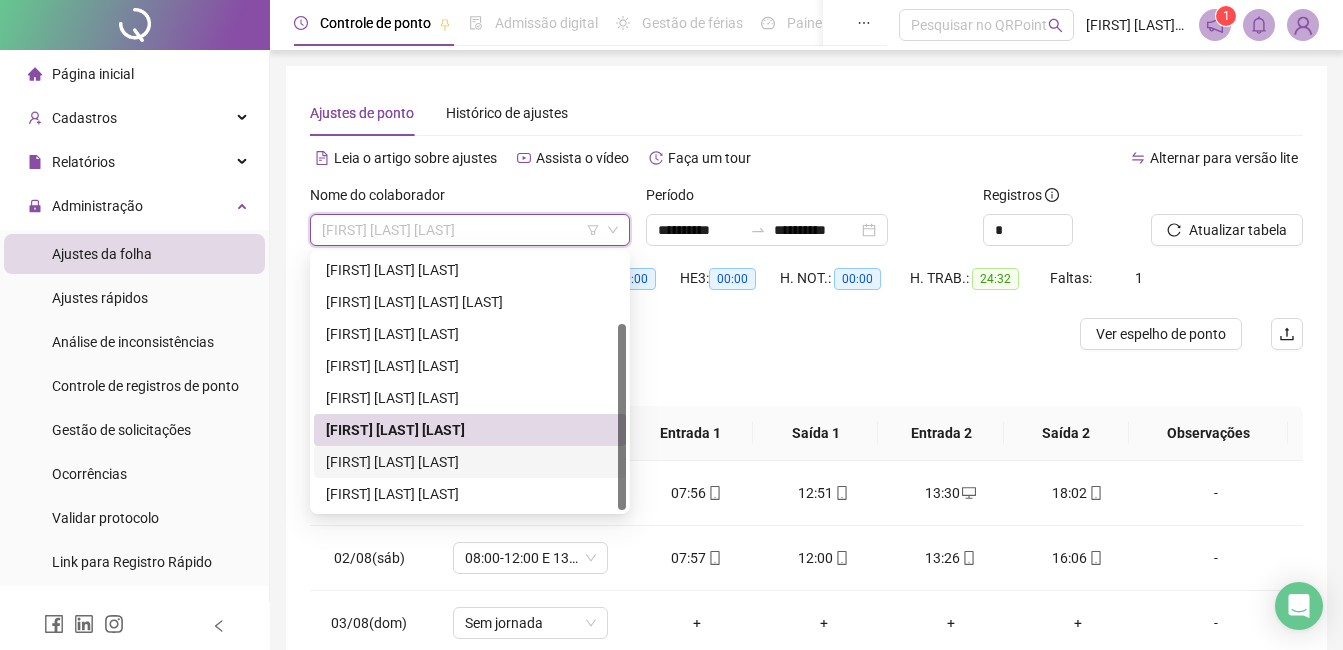 click on "[FIRST] [LAST] [LAST]" at bounding box center [470, 462] 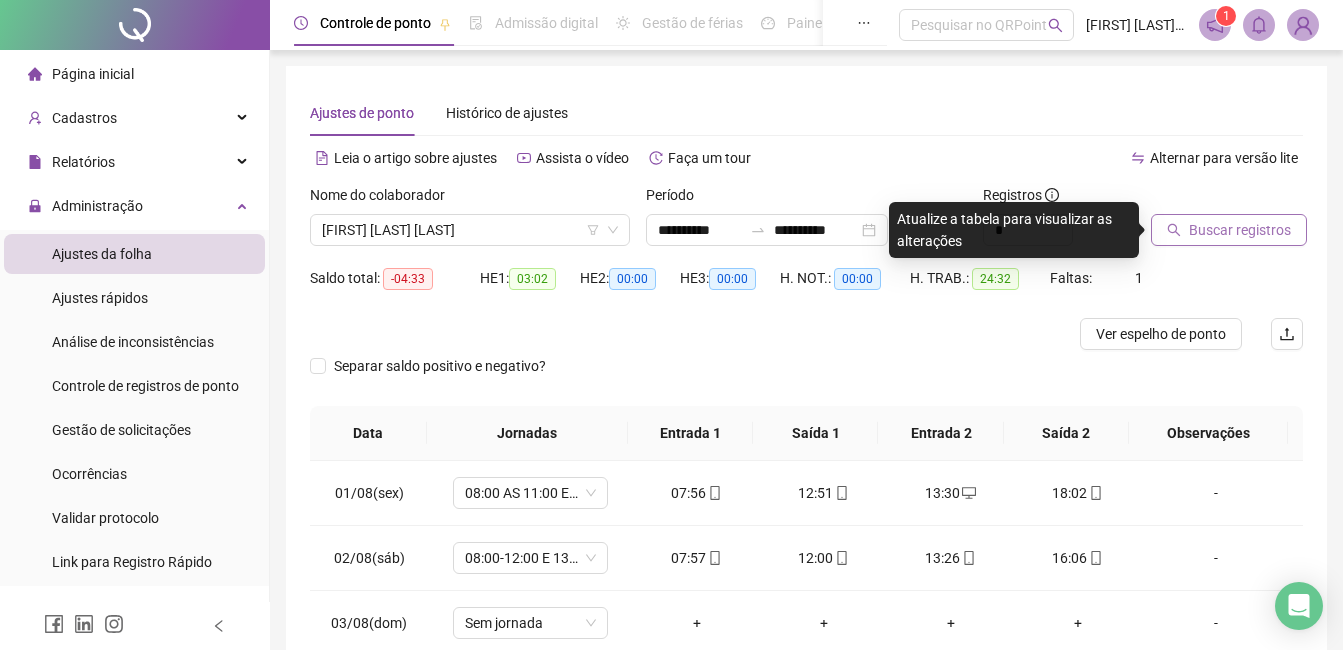click on "Buscar registros" at bounding box center (1240, 230) 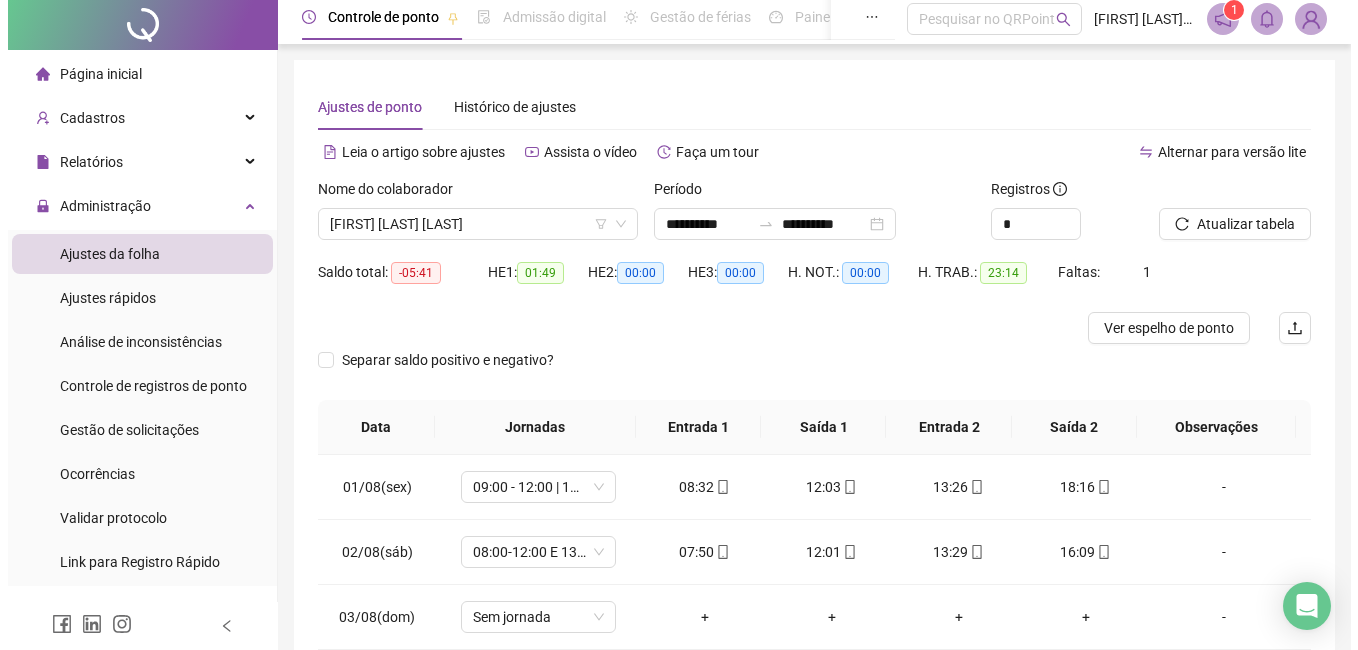 scroll, scrollTop: 0, scrollLeft: 0, axis: both 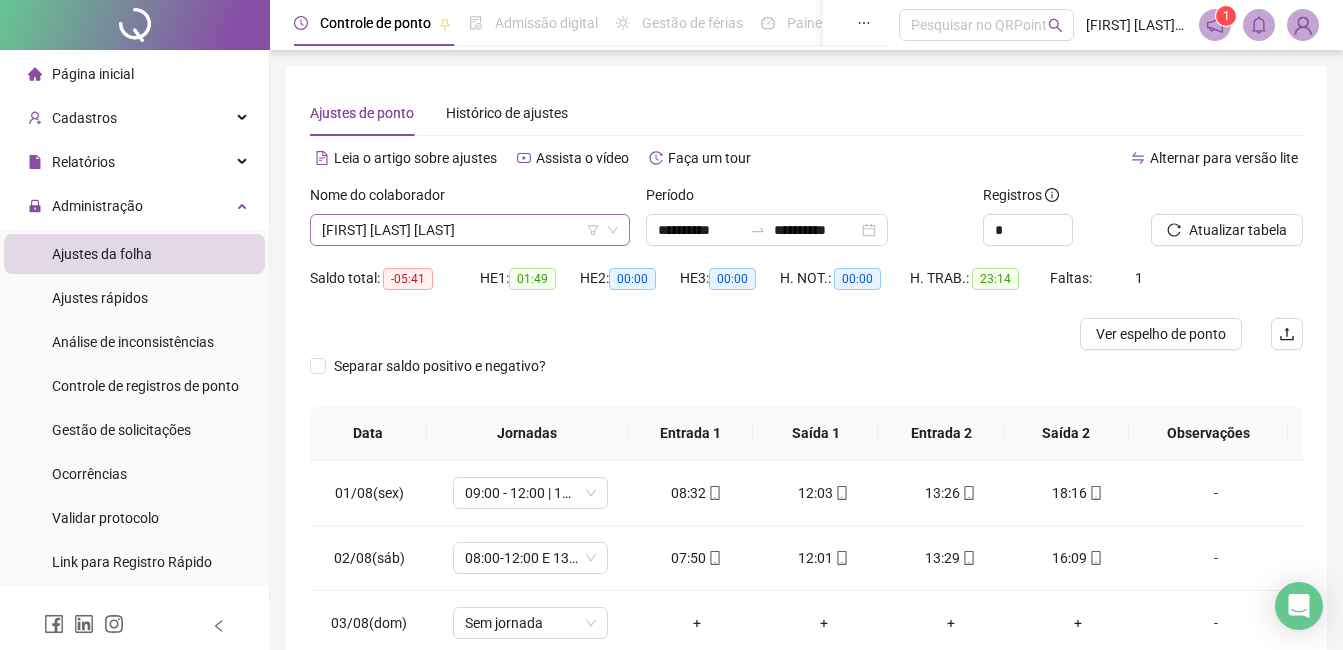 click on "[FIRST] [LAST] [LAST]" at bounding box center (470, 230) 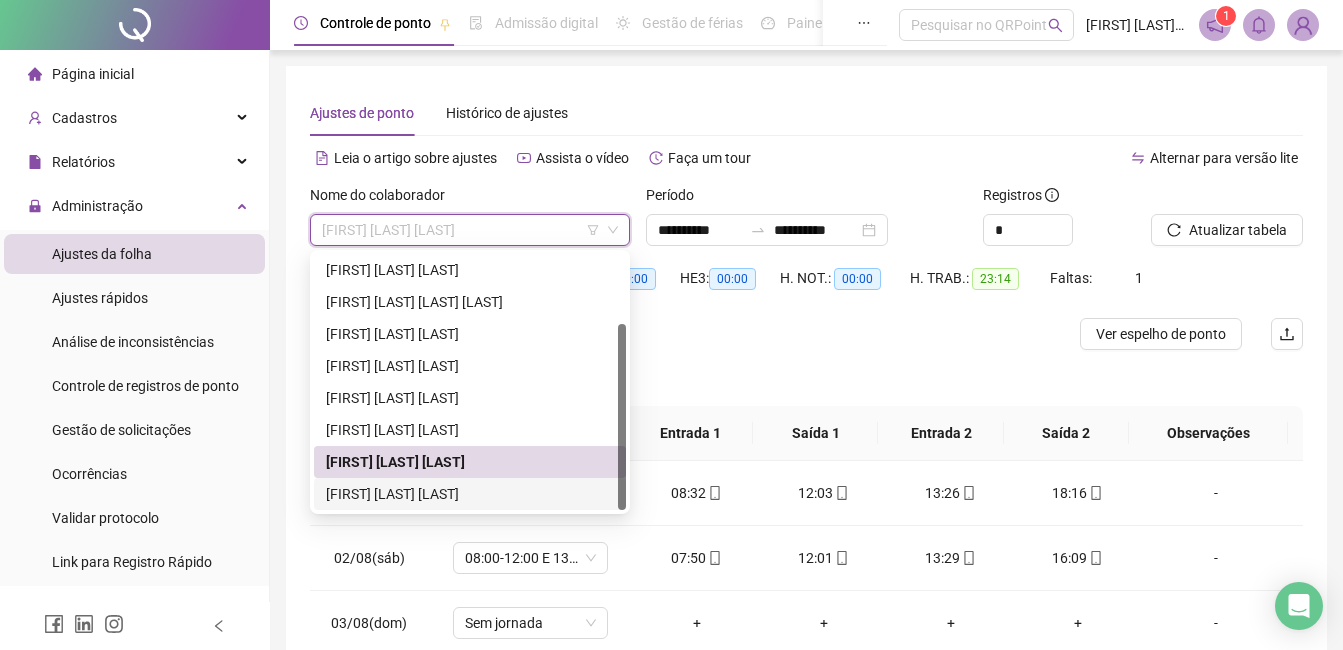 click on "[FIRST] [LAST] [LAST]" at bounding box center (470, 494) 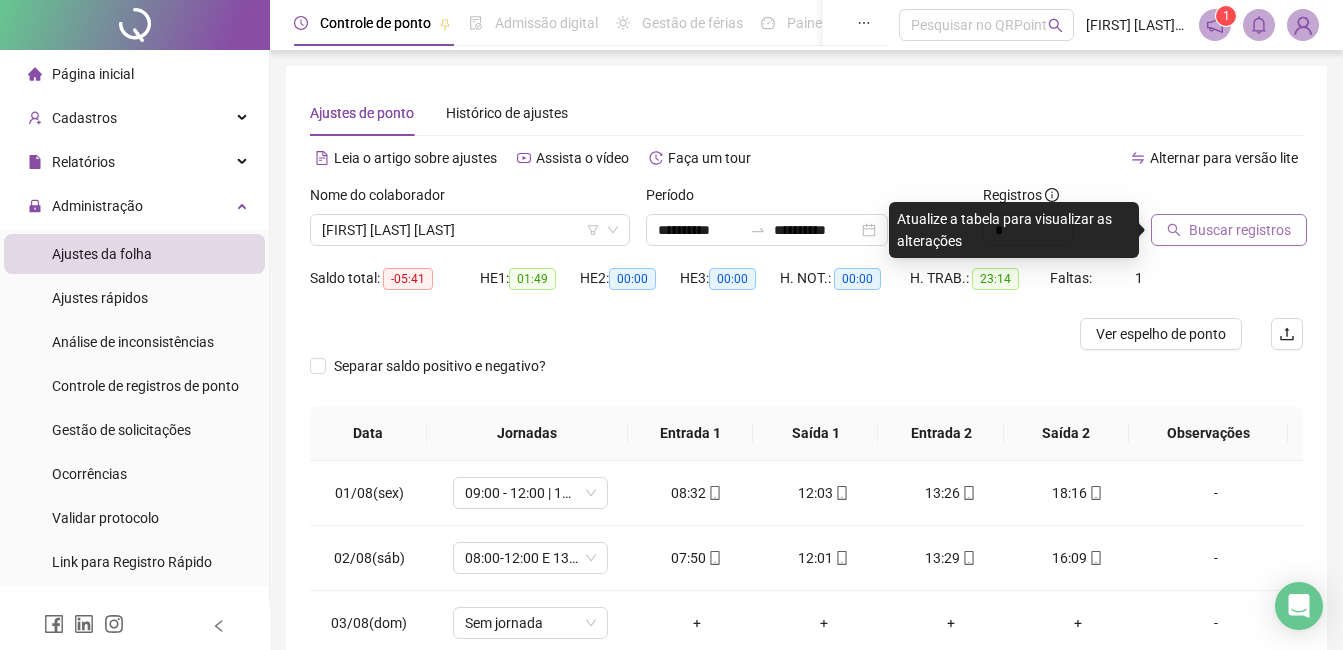 click on "Buscar registros" at bounding box center (1240, 230) 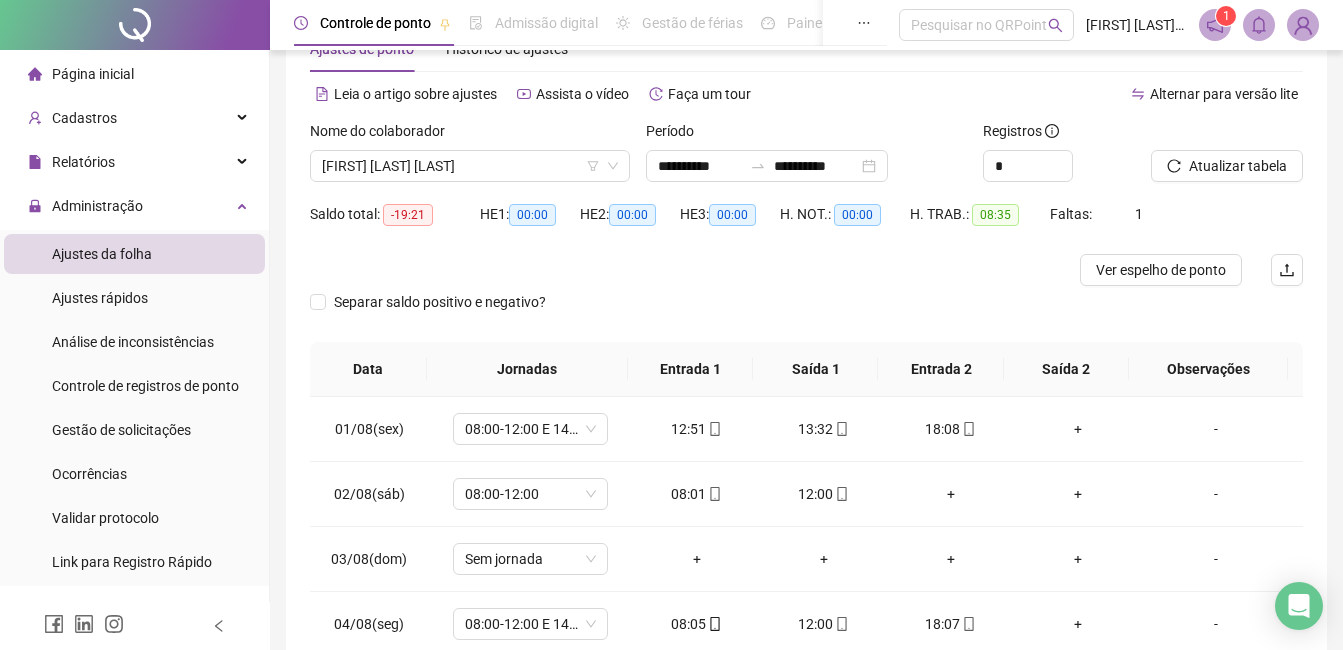 scroll, scrollTop: 100, scrollLeft: 0, axis: vertical 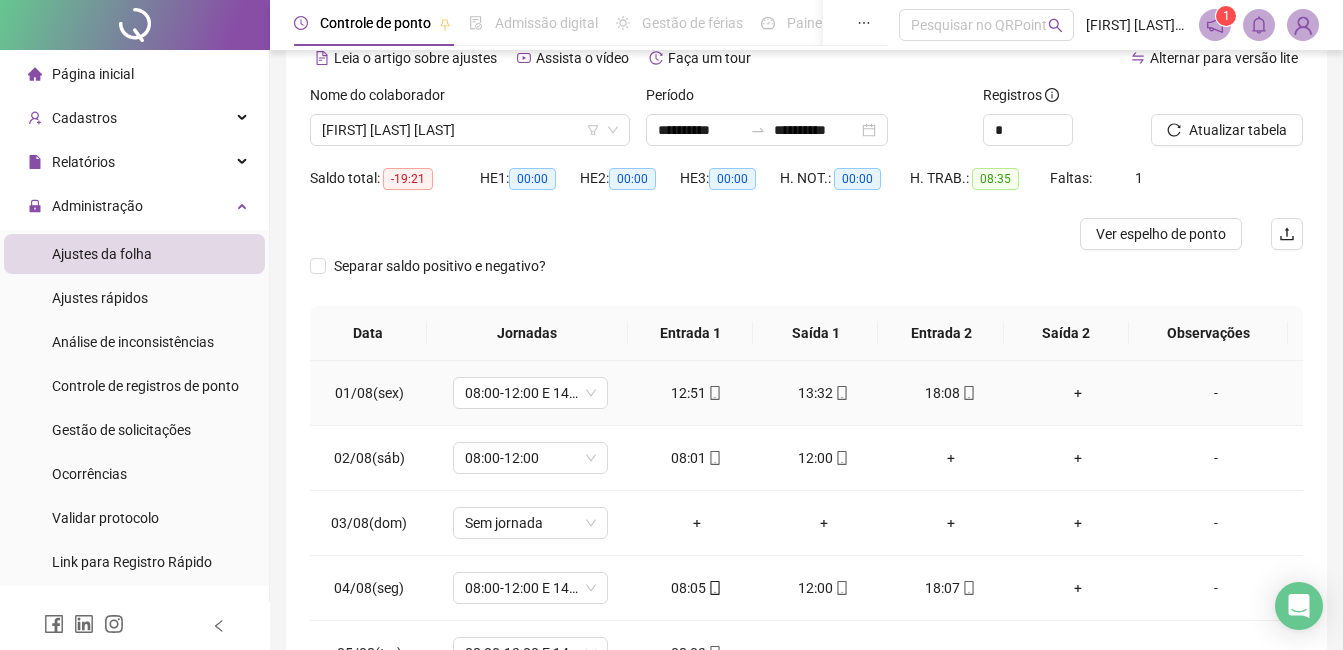 click on "+" at bounding box center (1077, 393) 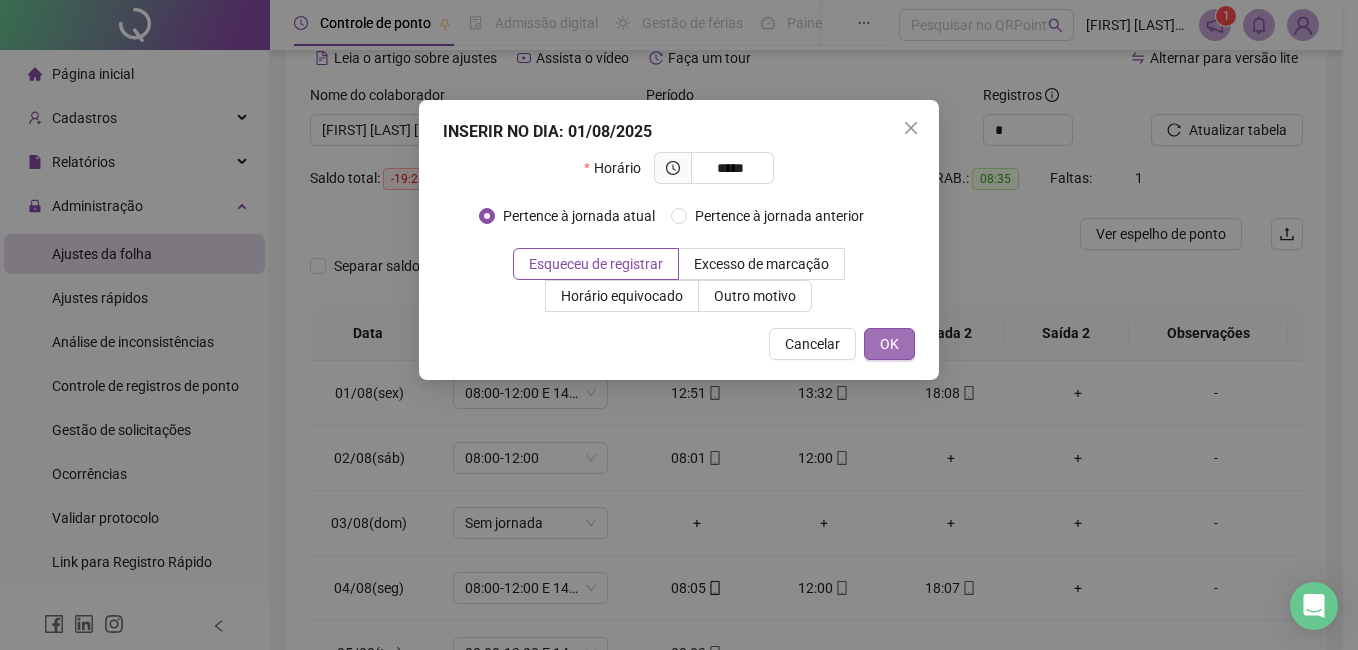 type on "*****" 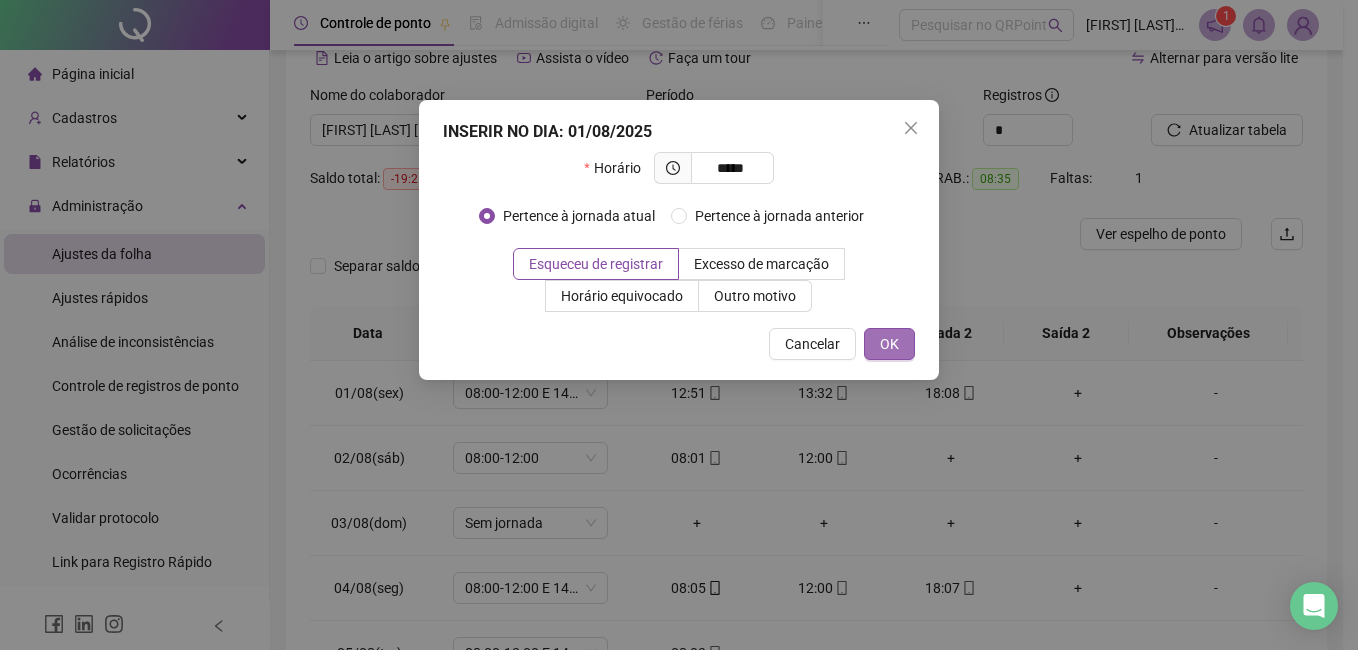 click on "OK" at bounding box center (889, 344) 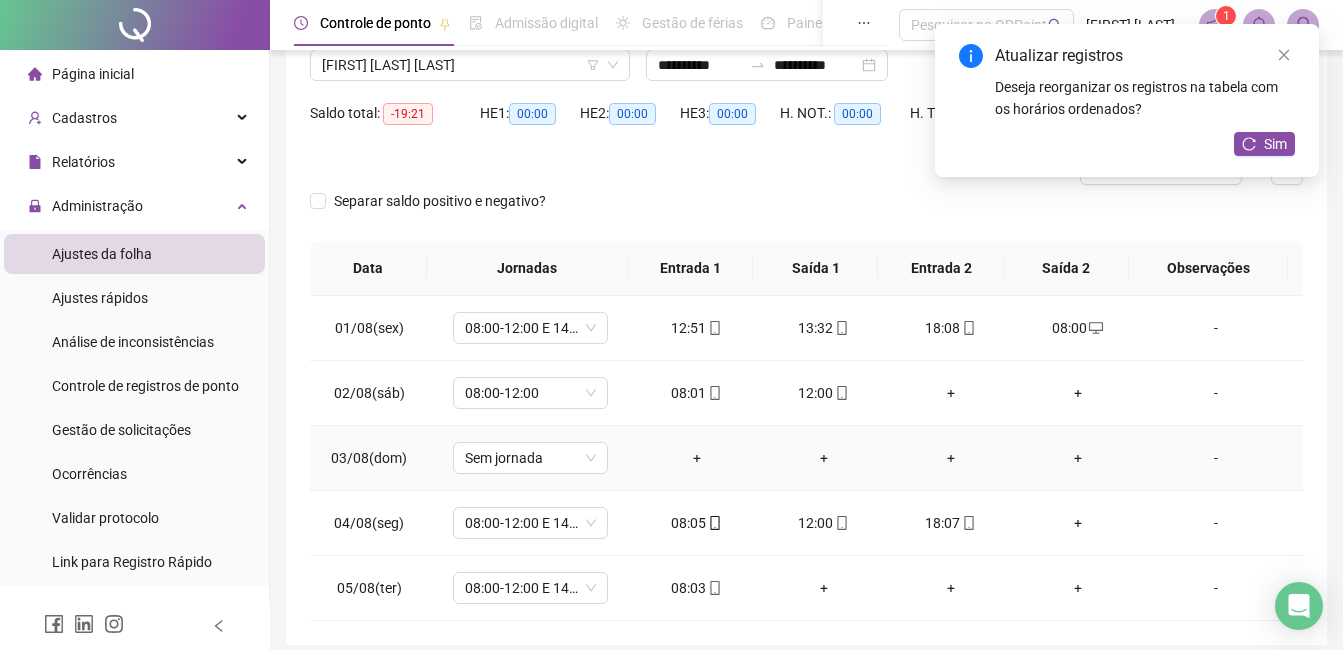 scroll, scrollTop: 200, scrollLeft: 0, axis: vertical 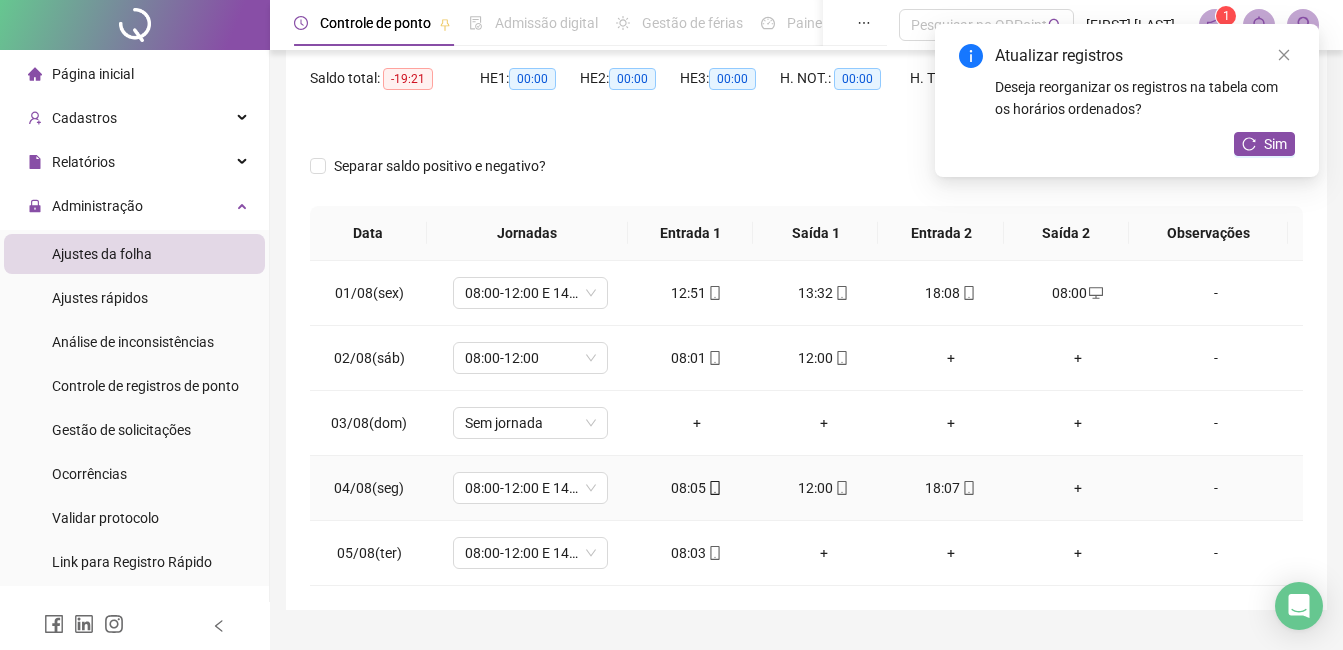 click on "+" at bounding box center [1077, 488] 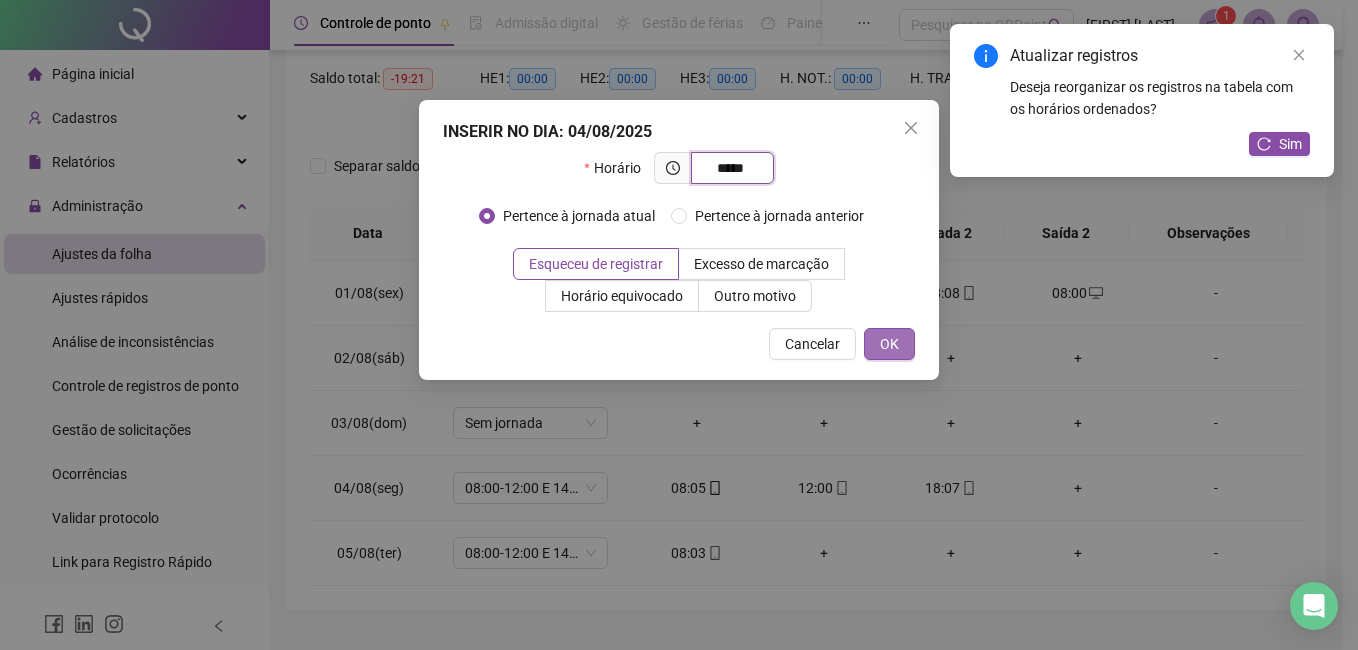type on "*****" 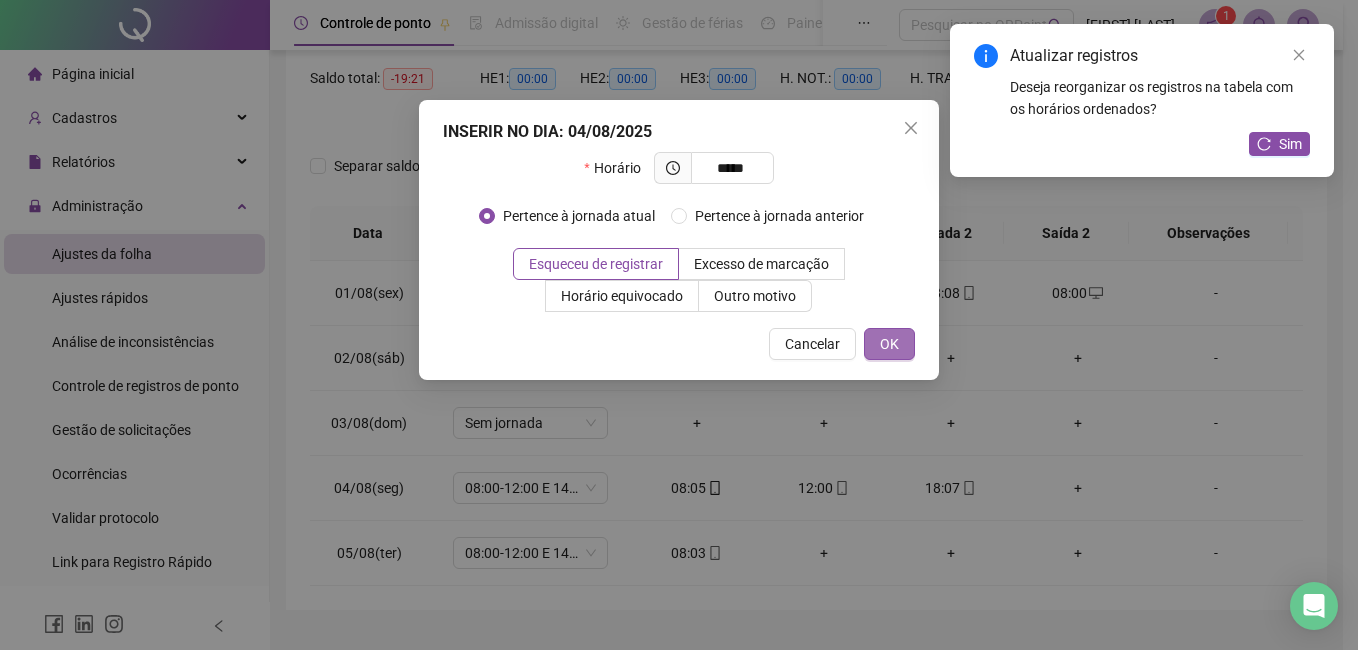 click on "OK" at bounding box center [889, 344] 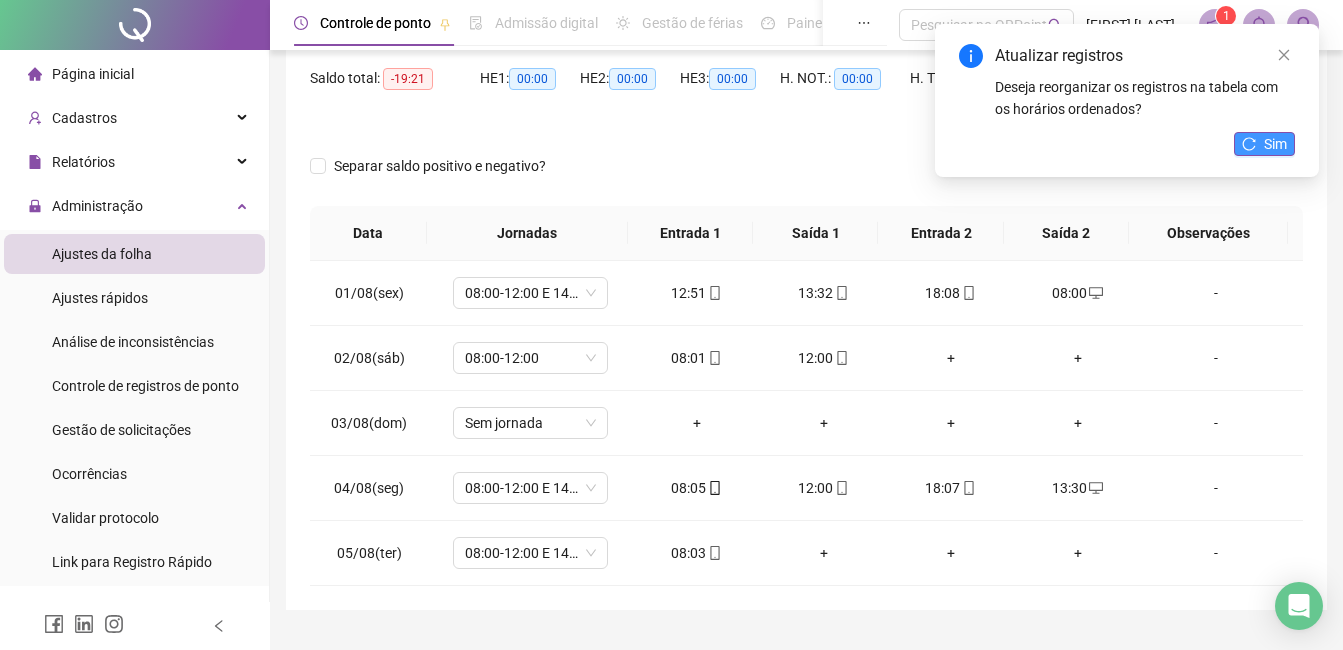click on "Sim" at bounding box center (1275, 144) 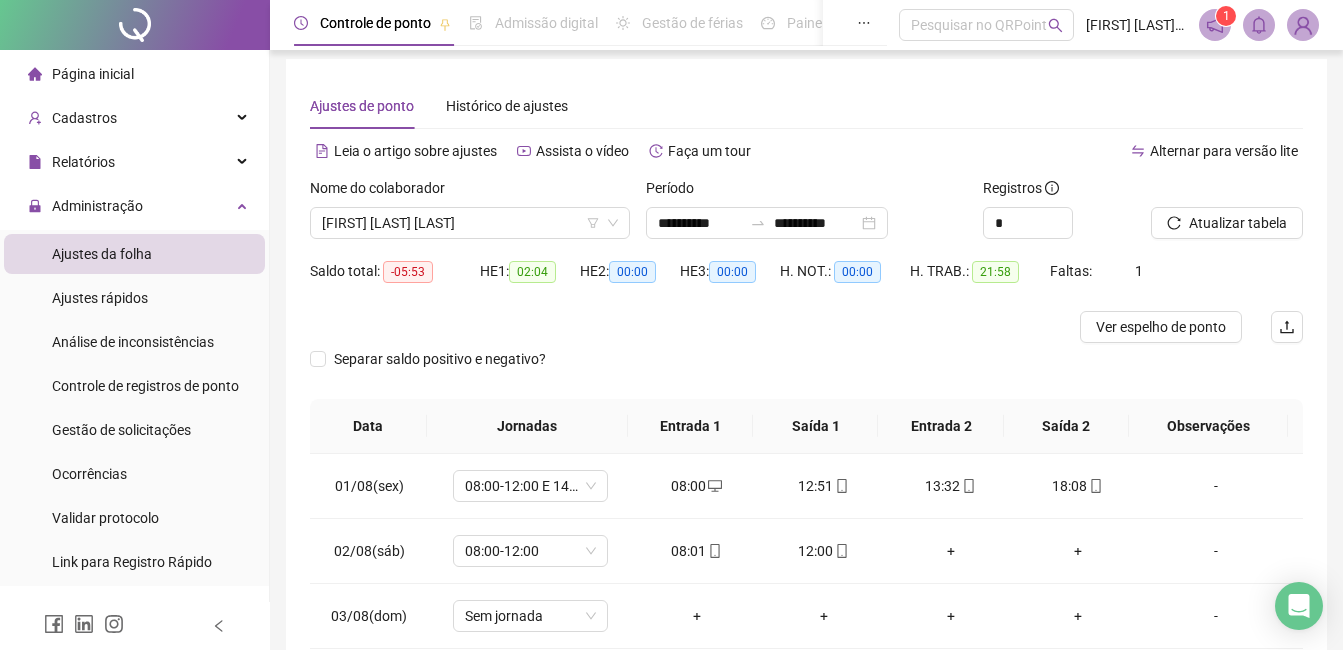 scroll, scrollTop: 0, scrollLeft: 0, axis: both 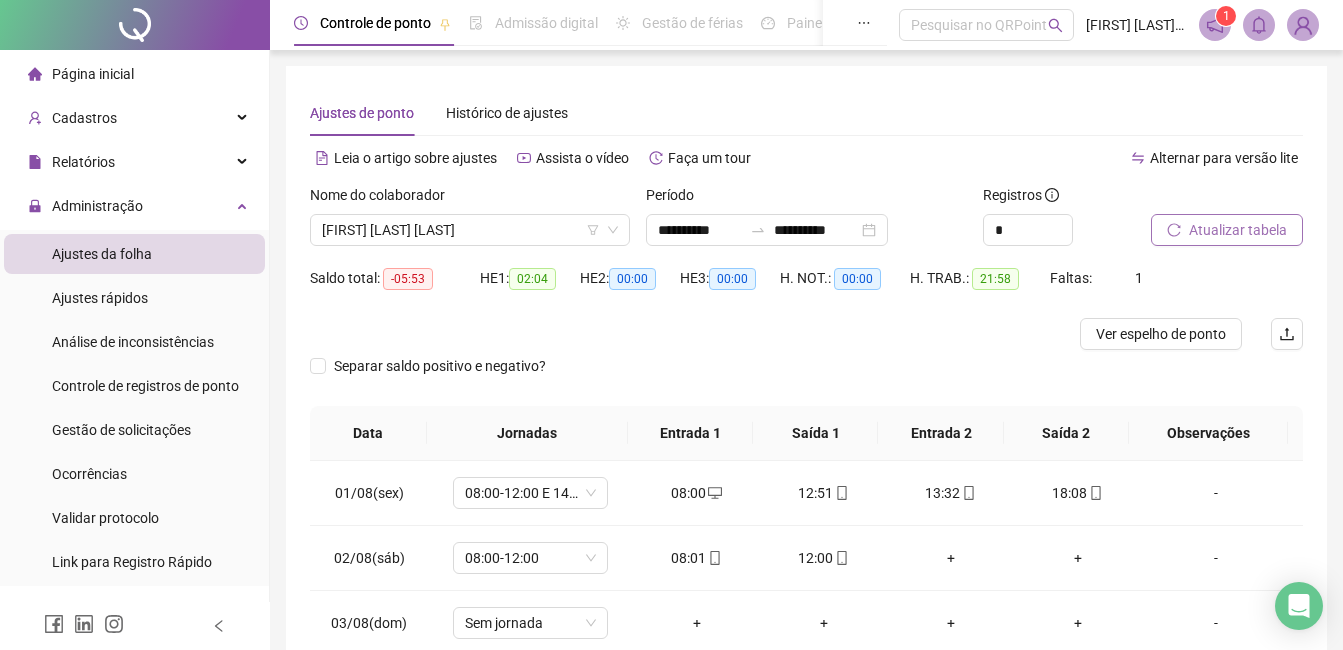 click on "Atualizar tabela" at bounding box center (1238, 230) 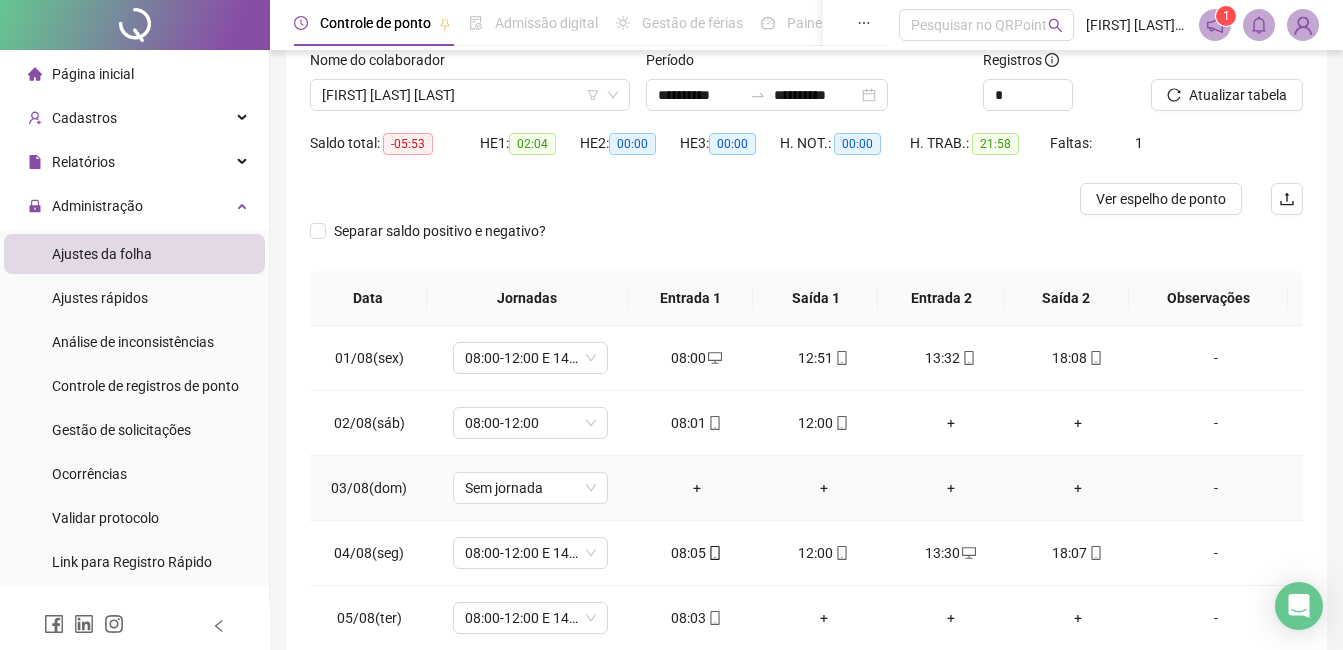 scroll, scrollTop: 100, scrollLeft: 0, axis: vertical 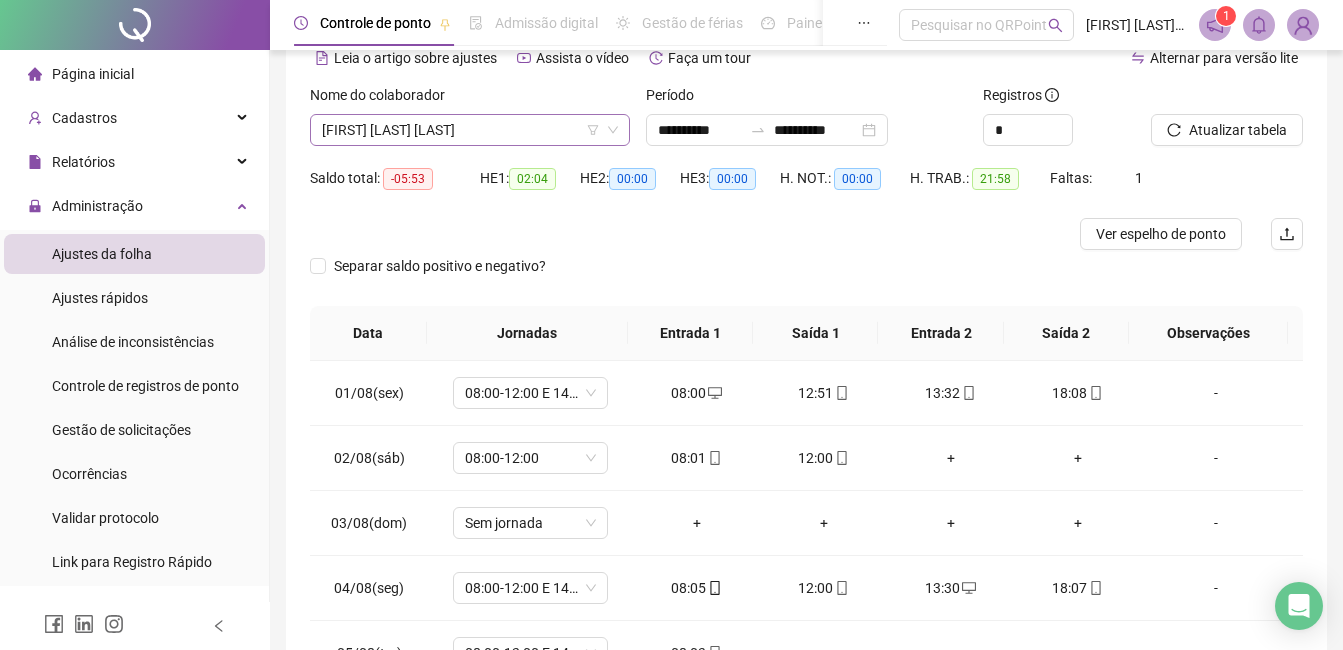 click on "[FIRST] [LAST] [LAST]" at bounding box center [470, 130] 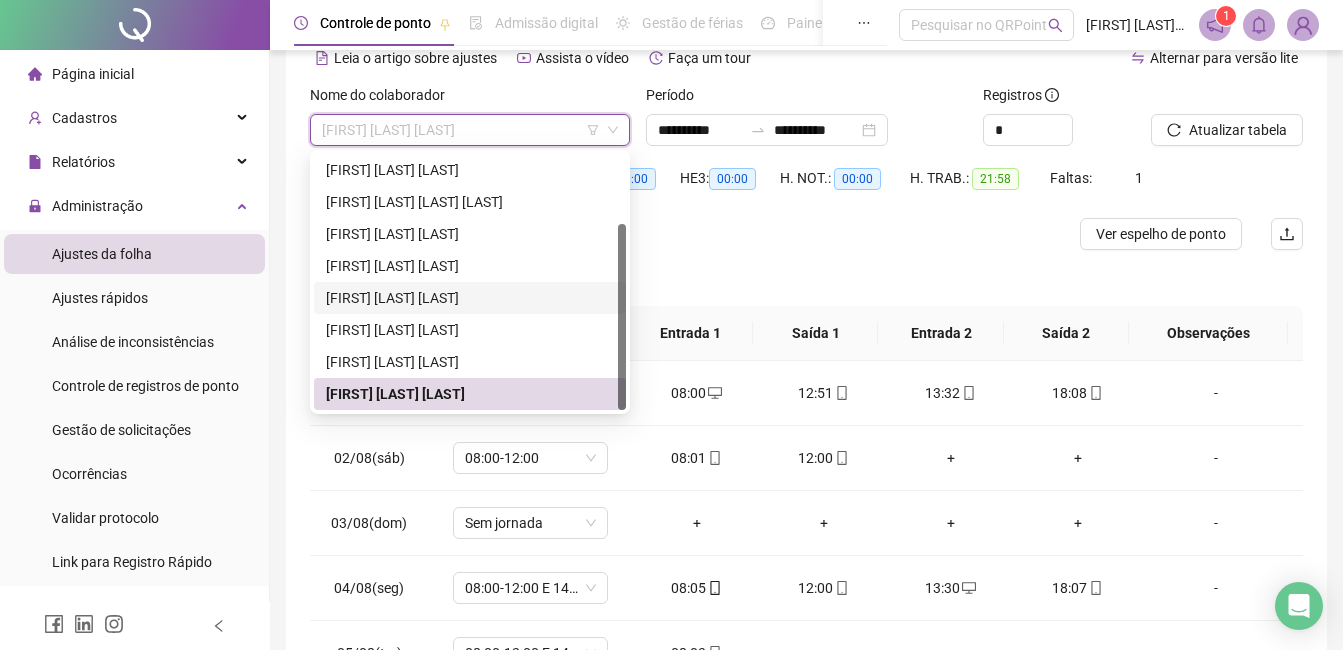 drag, startPoint x: 423, startPoint y: 296, endPoint x: 546, endPoint y: 270, distance: 125.71794 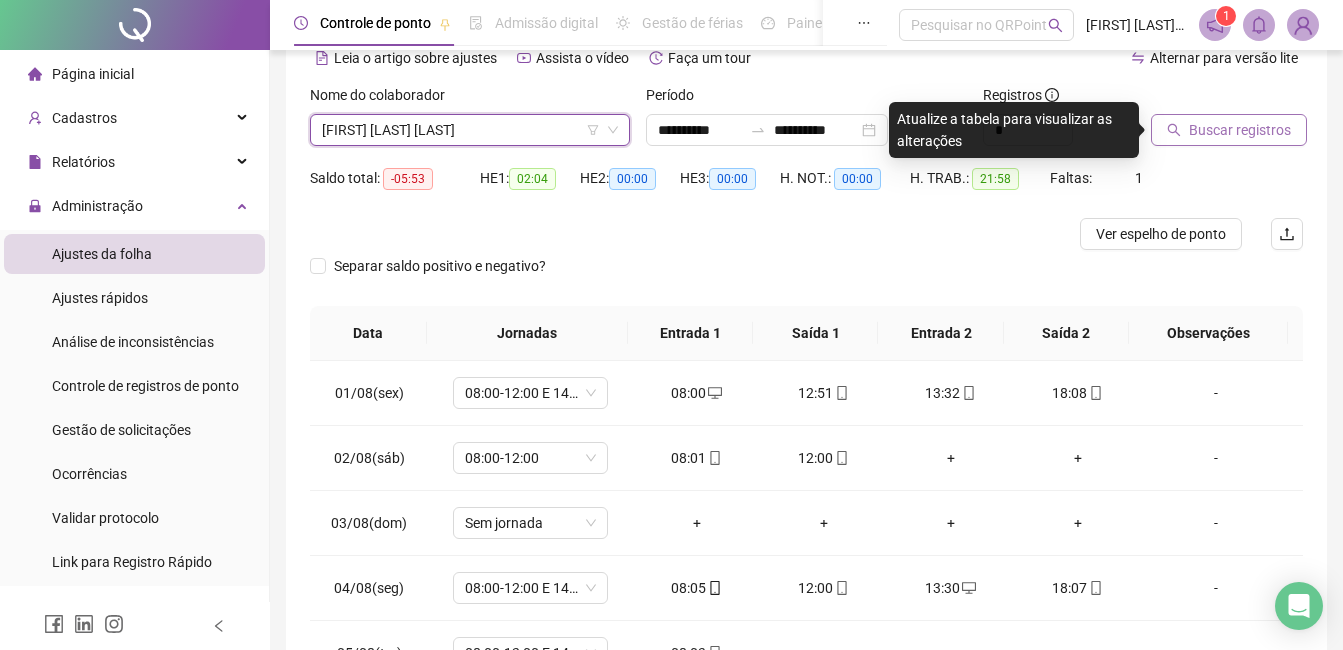 click on "Buscar registros" at bounding box center (1240, 130) 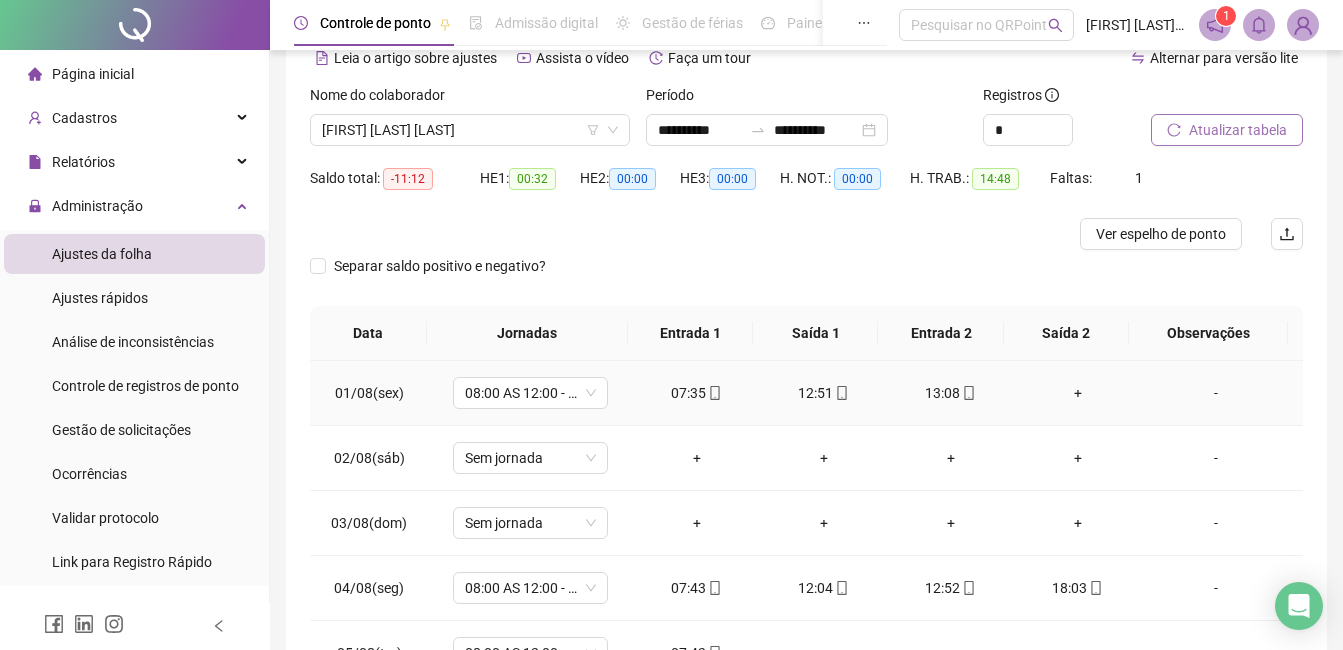 click on "+" at bounding box center [1077, 393] 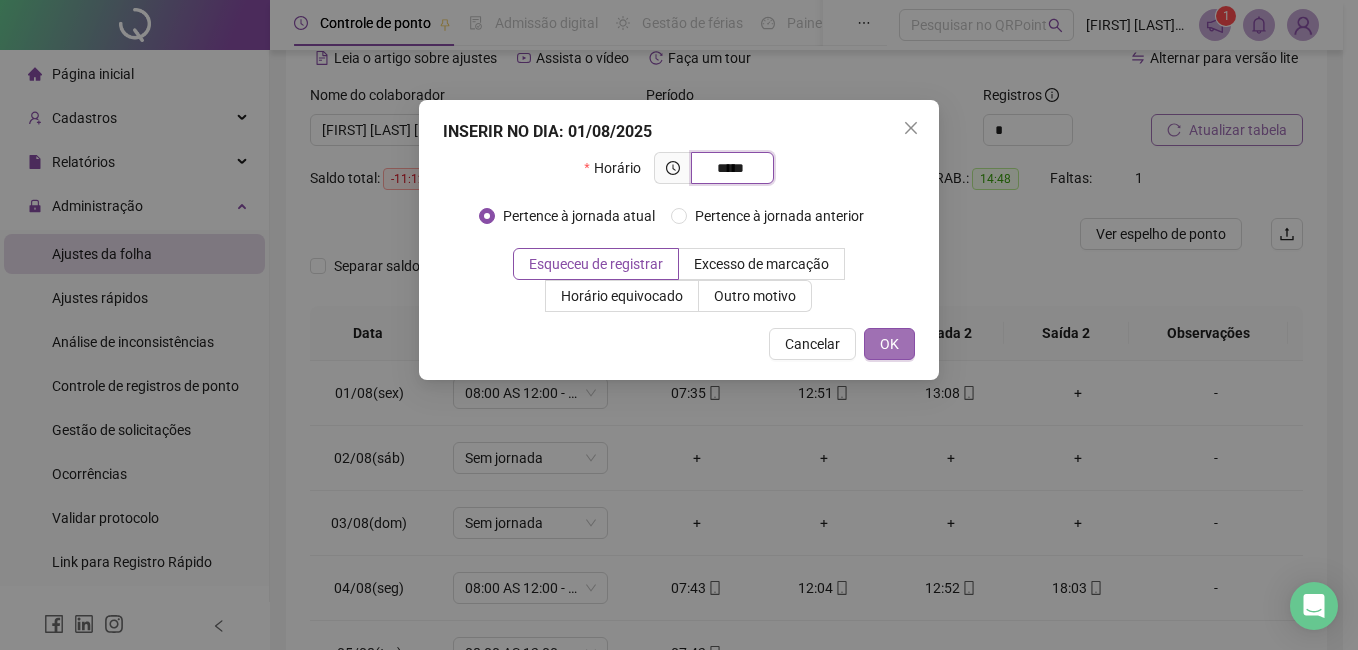 type on "*****" 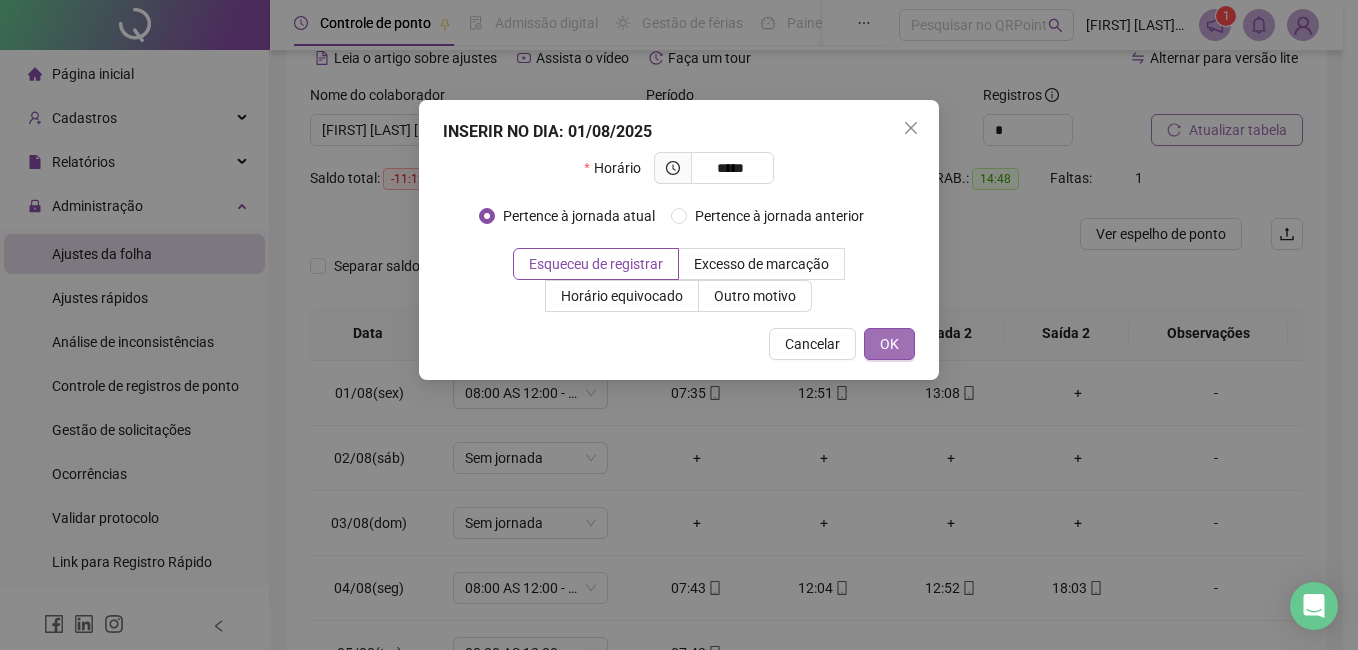 click on "OK" at bounding box center (889, 344) 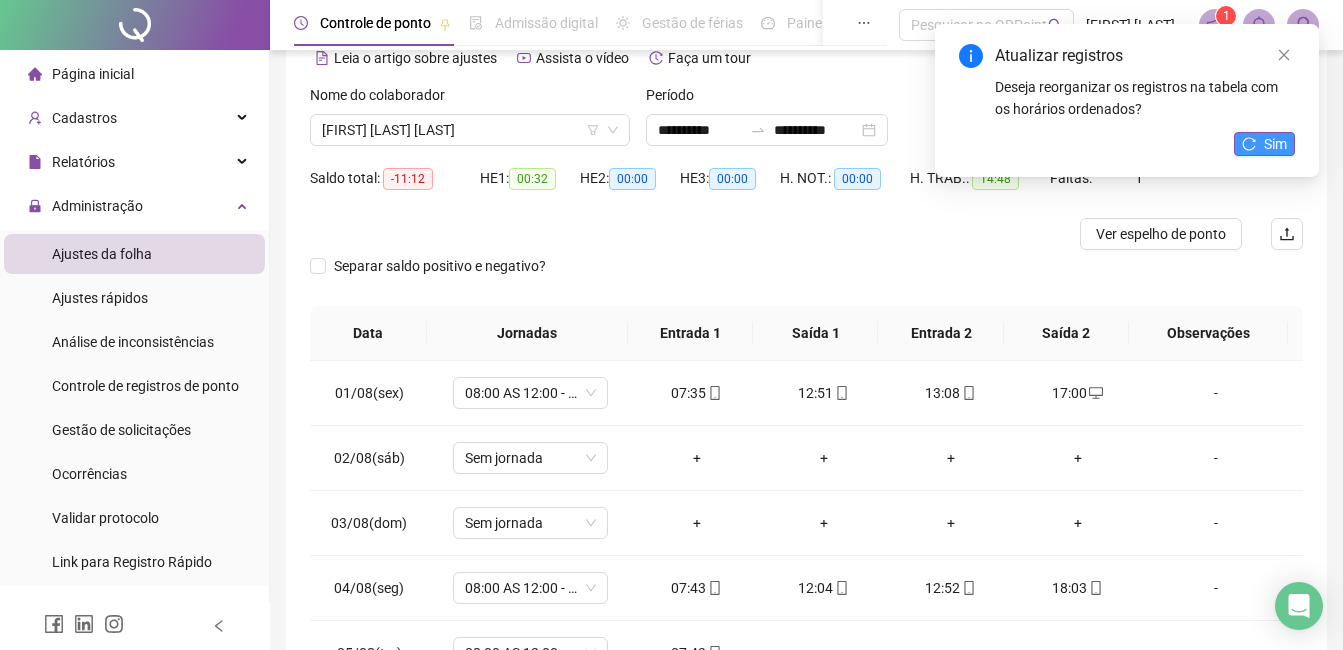 click 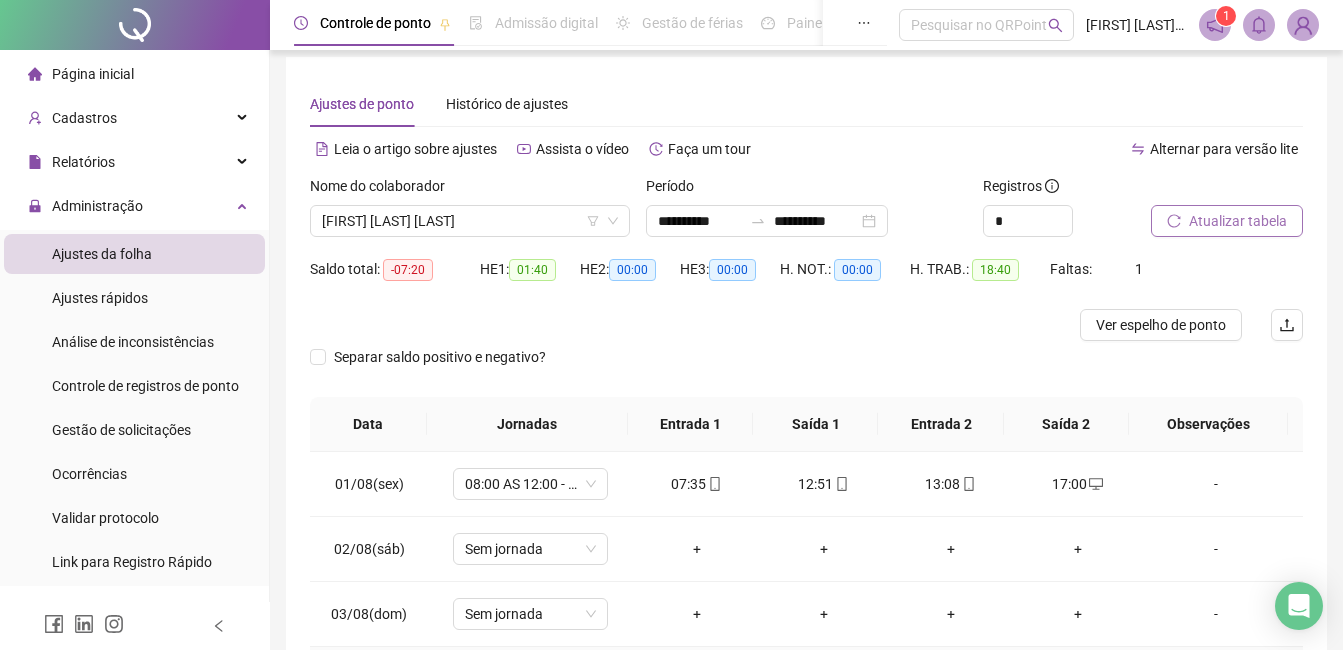 scroll, scrollTop: 0, scrollLeft: 0, axis: both 